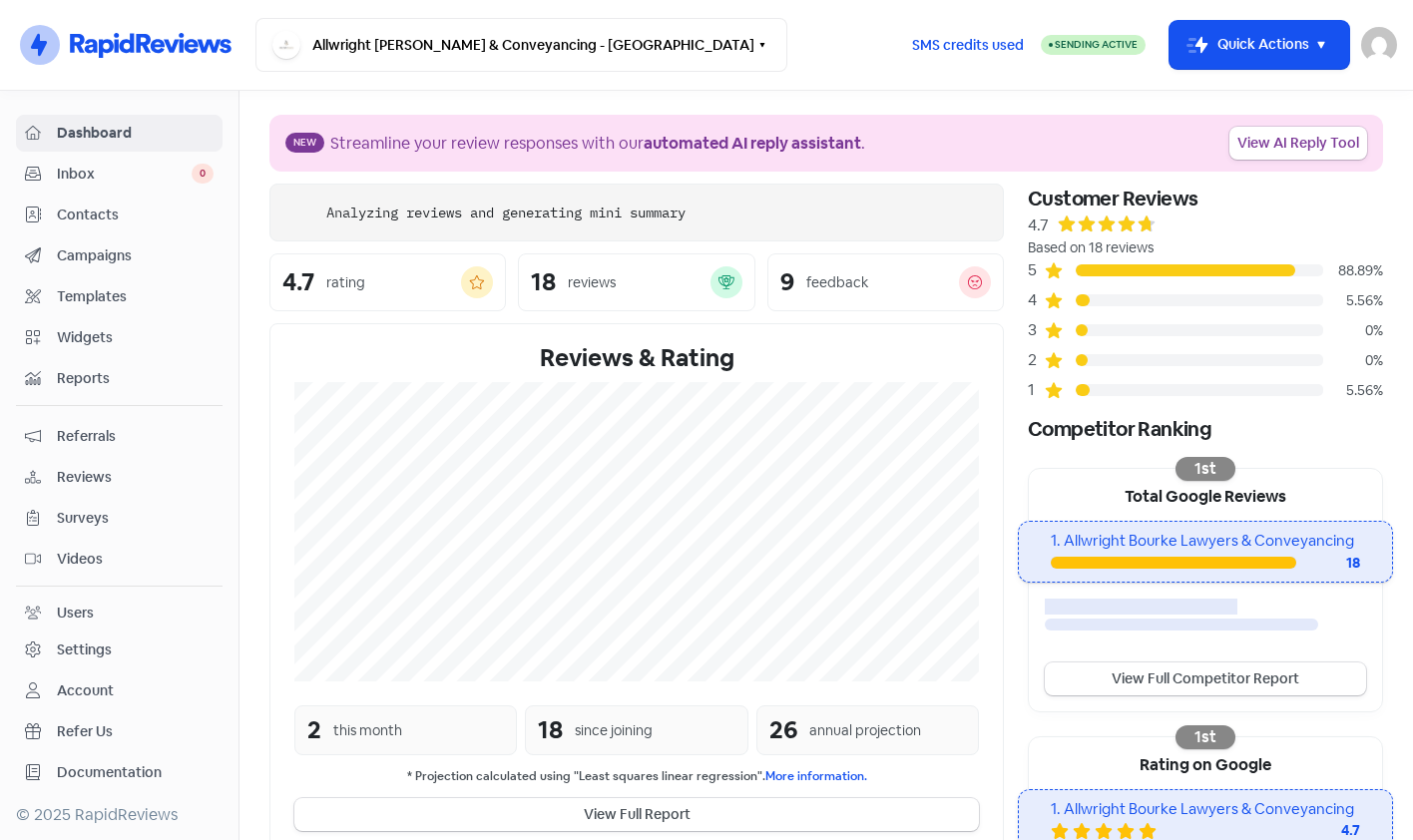 scroll, scrollTop: 0, scrollLeft: 0, axis: both 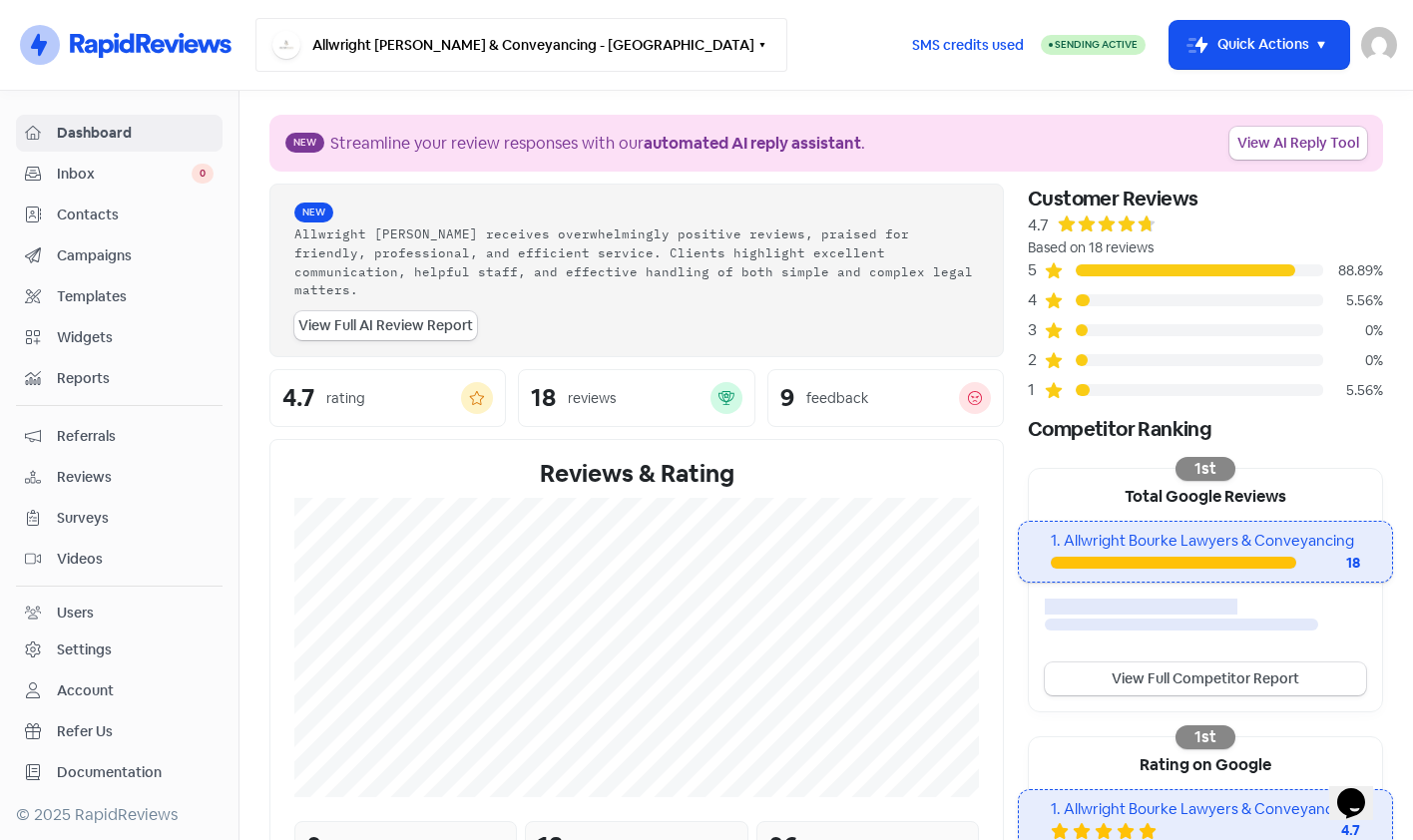 click on "Allwright [PERSON_NAME] & Conveyancing - [GEOGRAPHIC_DATA]" at bounding box center (521, 45) 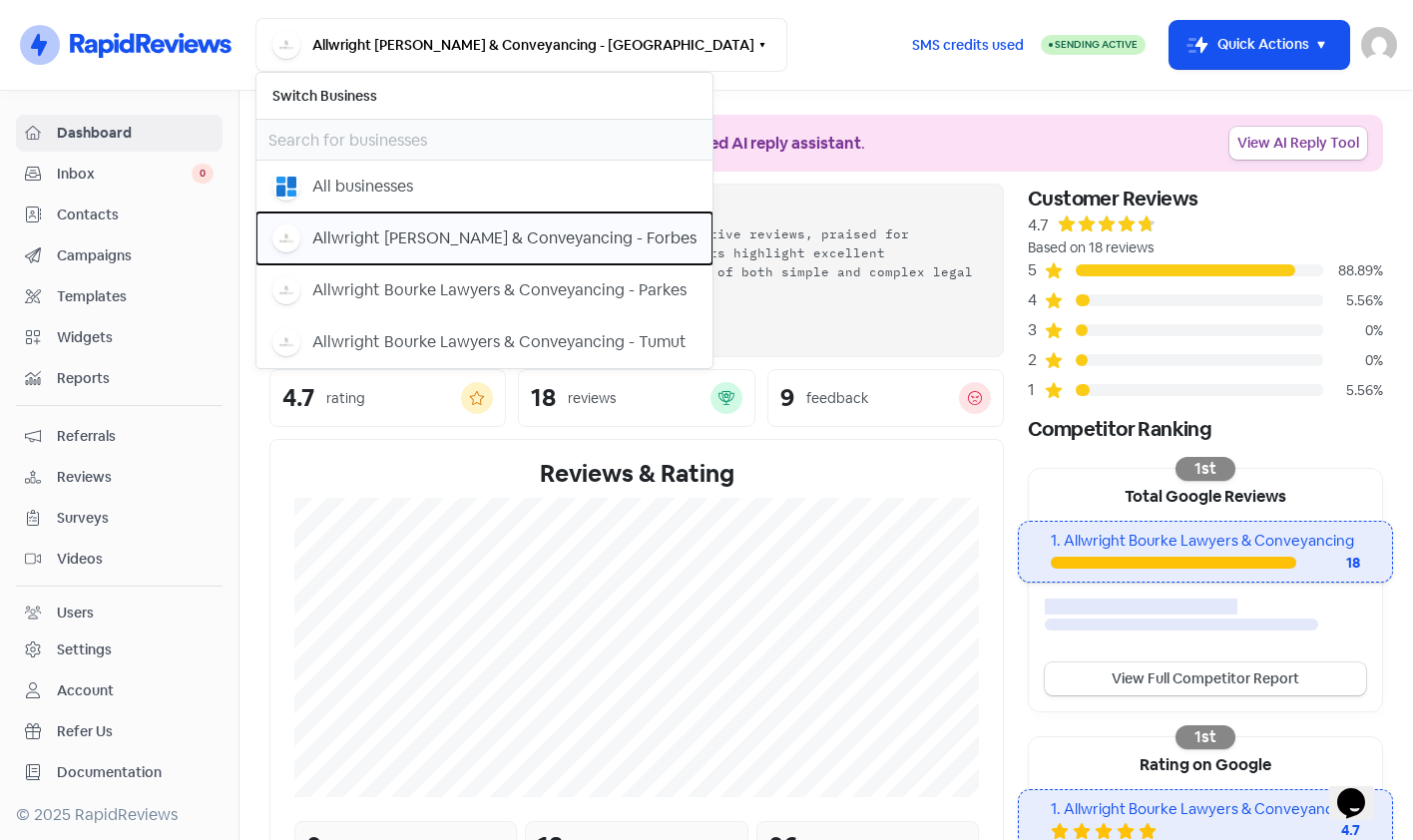 click on "Allwright [PERSON_NAME] & Conveyancing - Forbes" at bounding box center (484, 238) 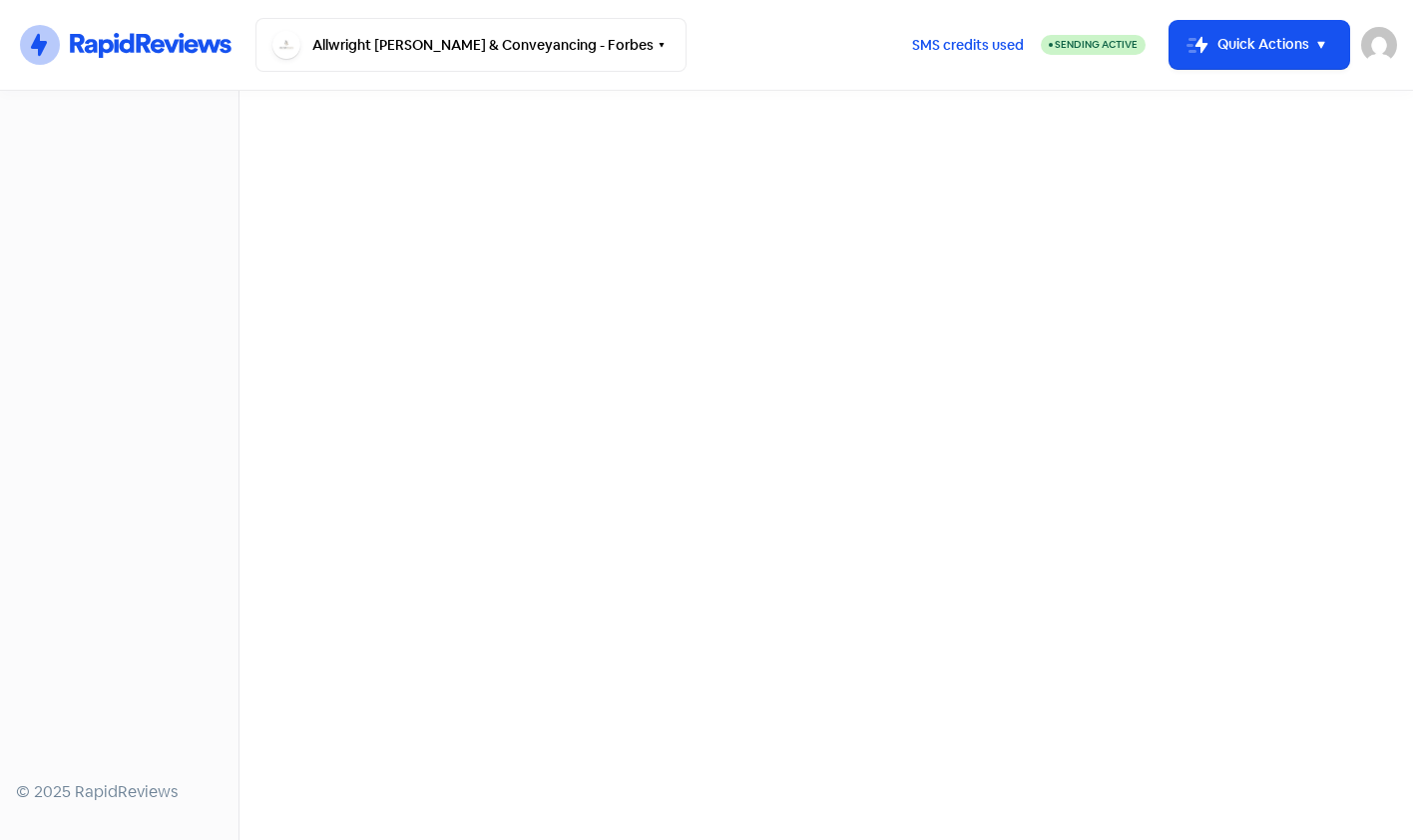 scroll, scrollTop: 0, scrollLeft: 0, axis: both 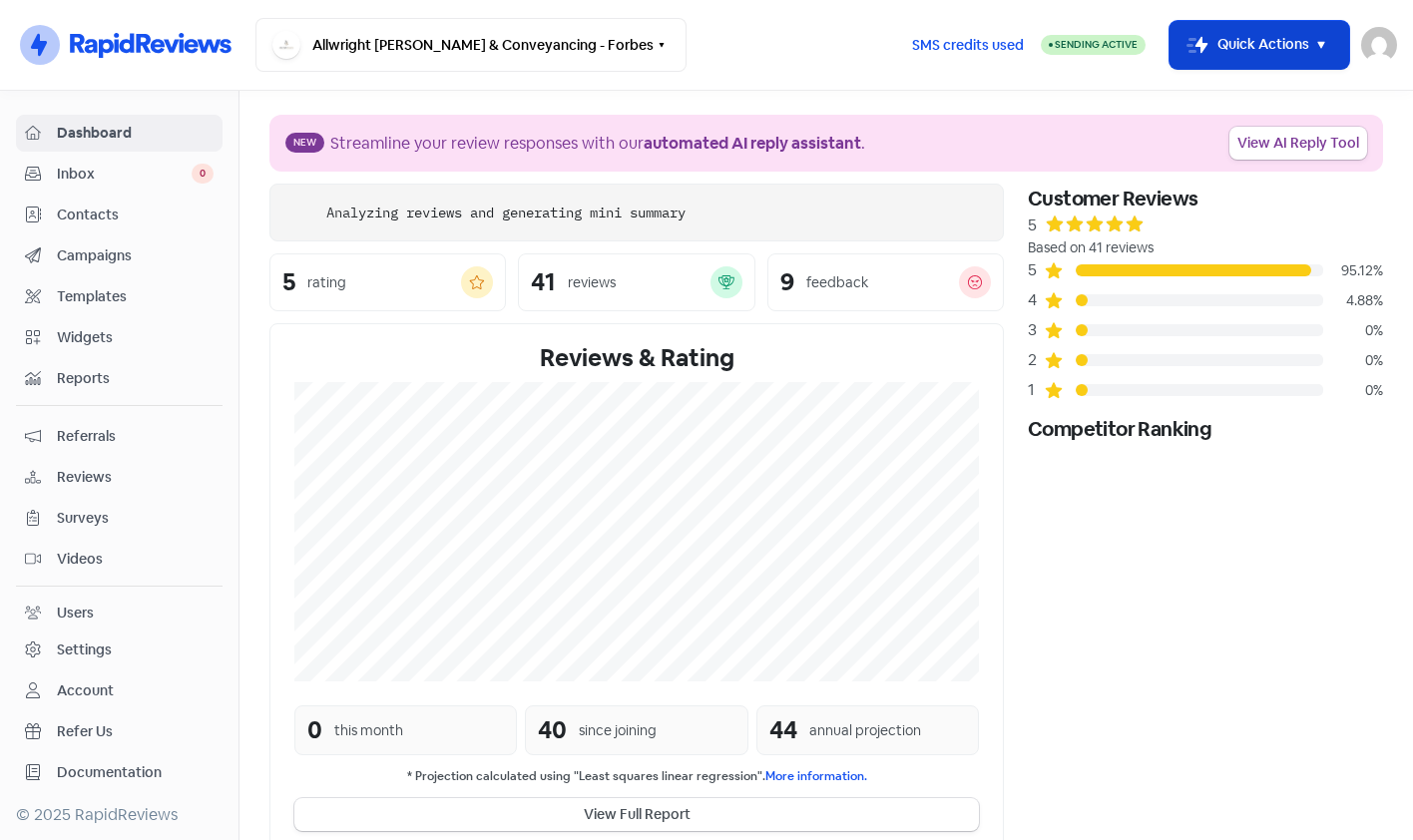 click on "Icon For Thunder-move  Quick Actions" at bounding box center (1259, 45) 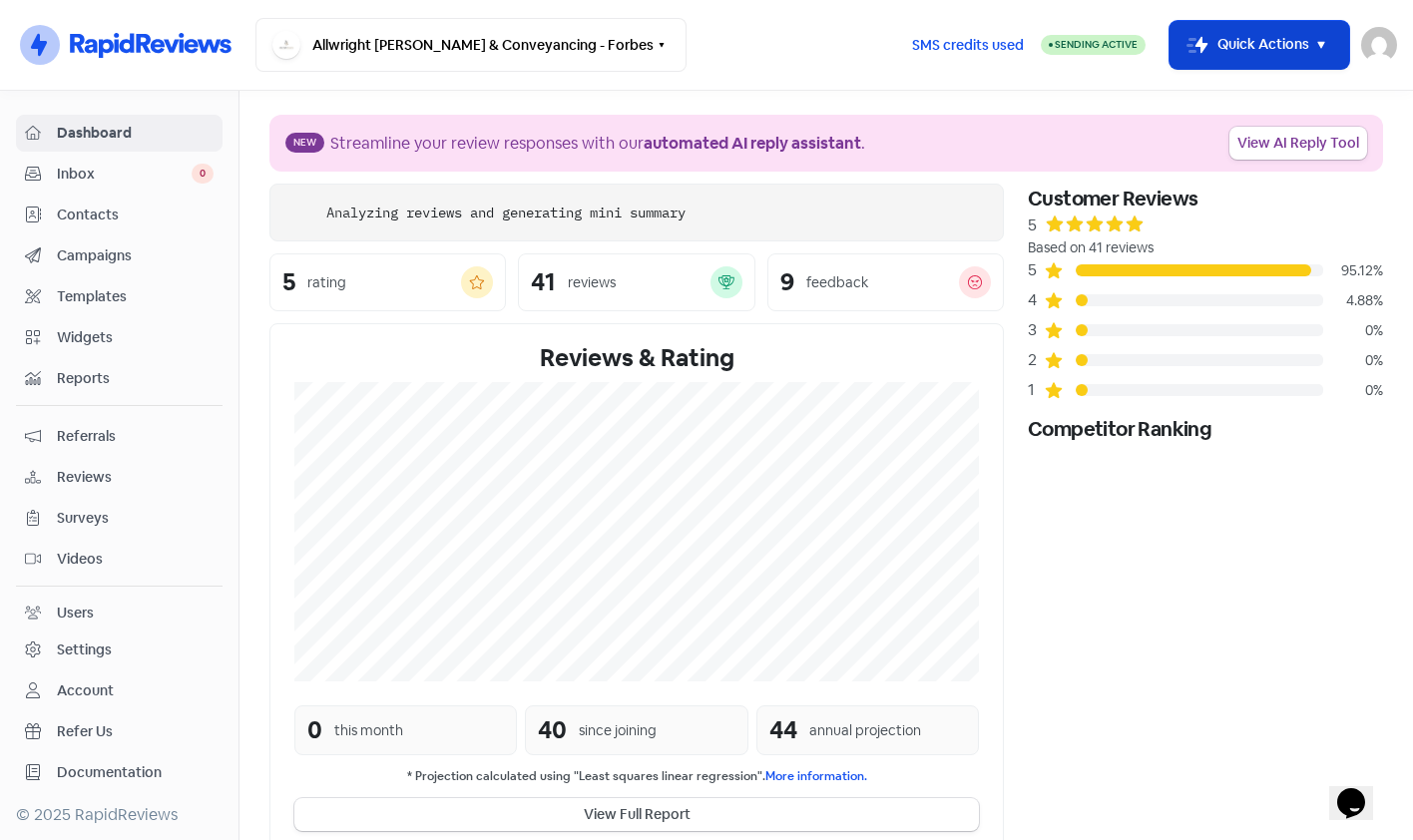 scroll, scrollTop: 0, scrollLeft: 0, axis: both 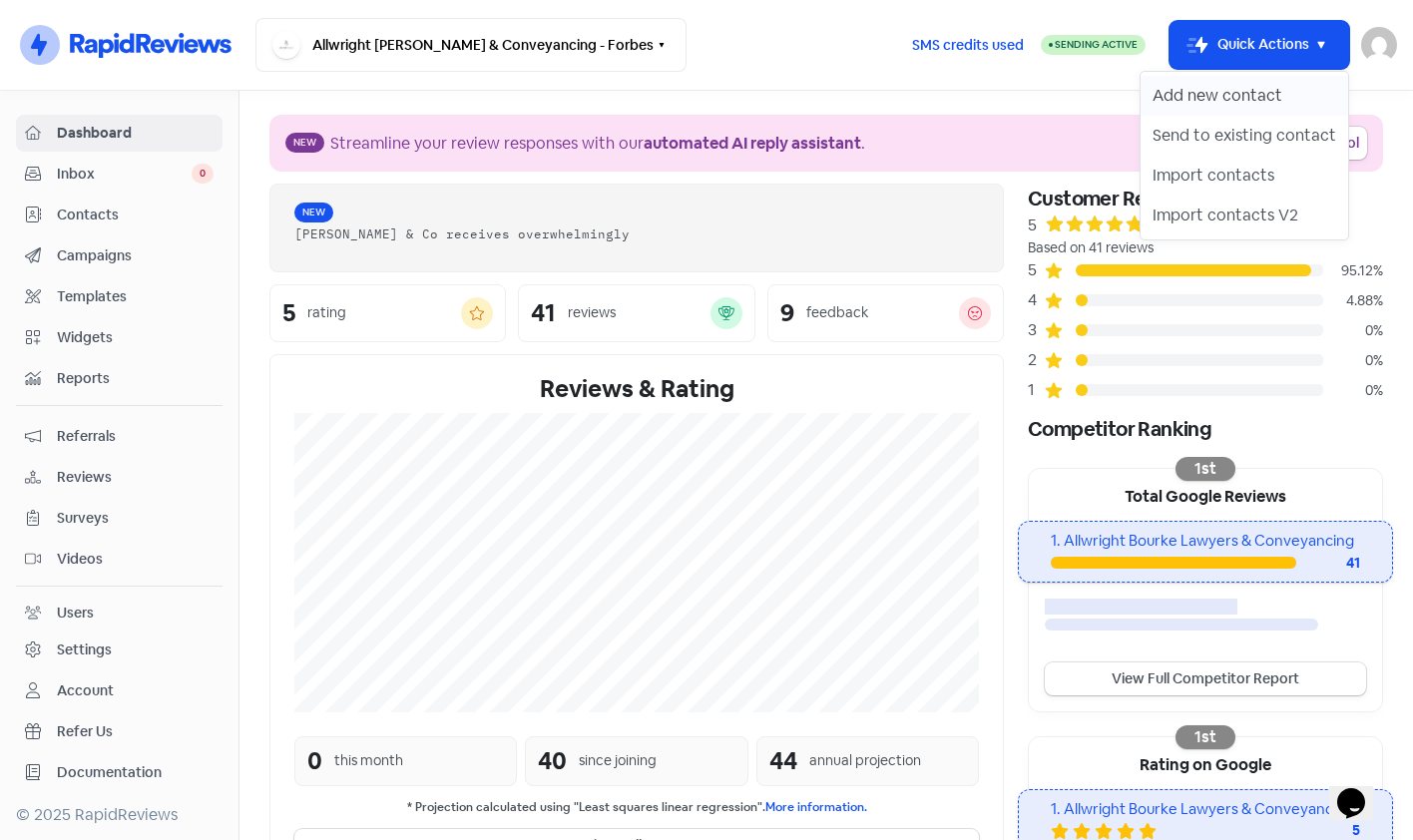 click on "Add new contact" at bounding box center (1244, 96) 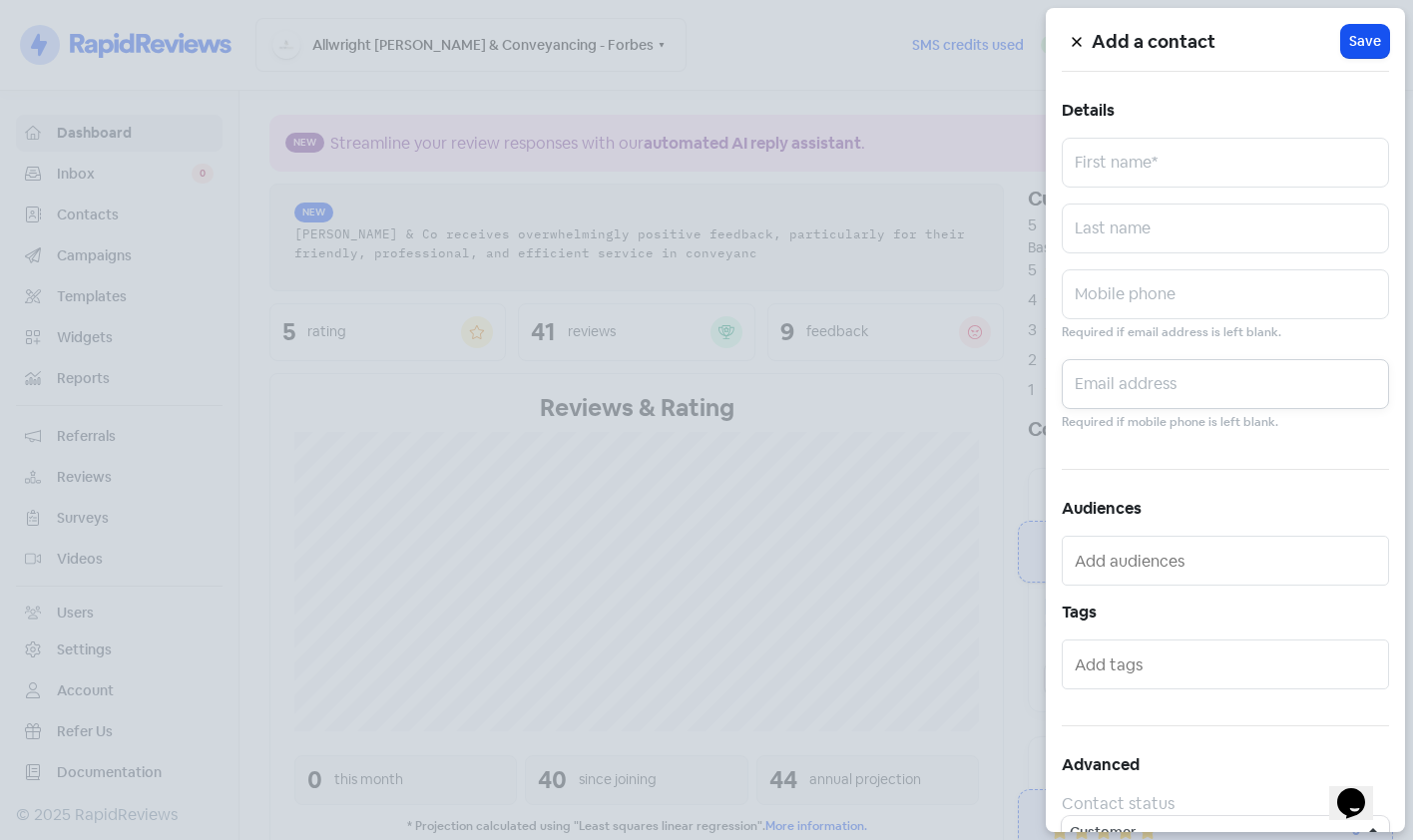 drag, startPoint x: 1191, startPoint y: 377, endPoint x: 1187, endPoint y: 354, distance: 23.345235 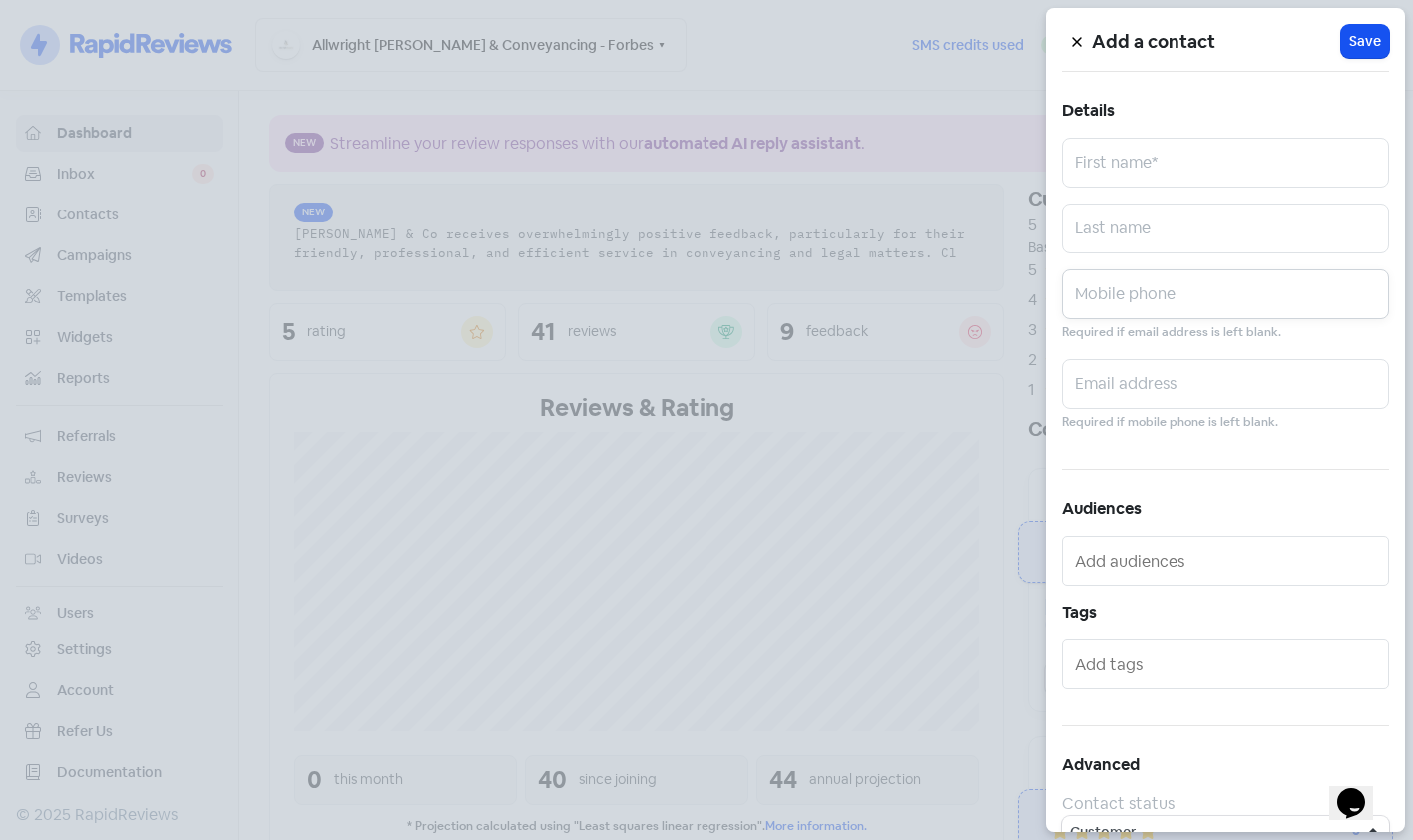 click at bounding box center (1225, 294) 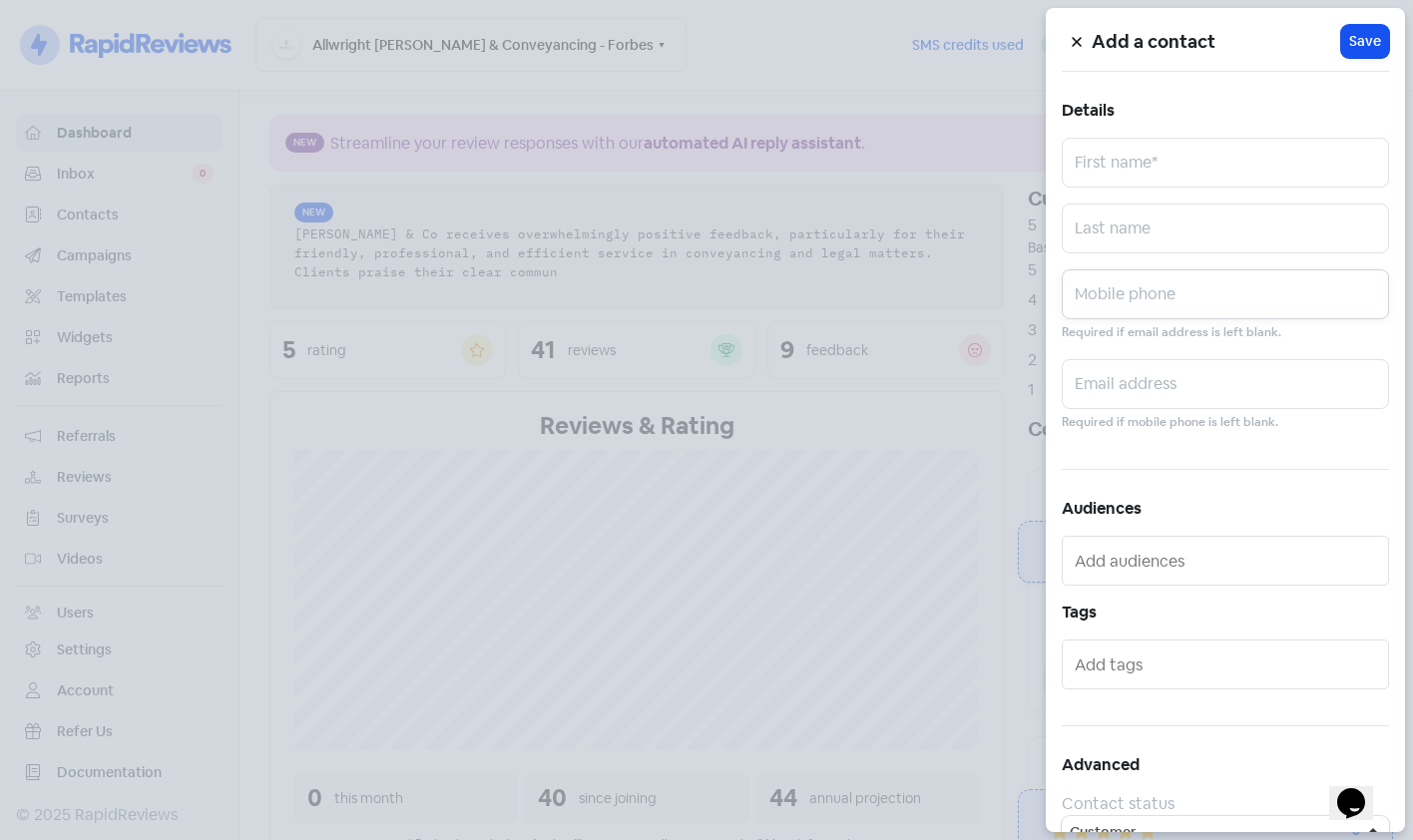 paste on "0401 719 474" 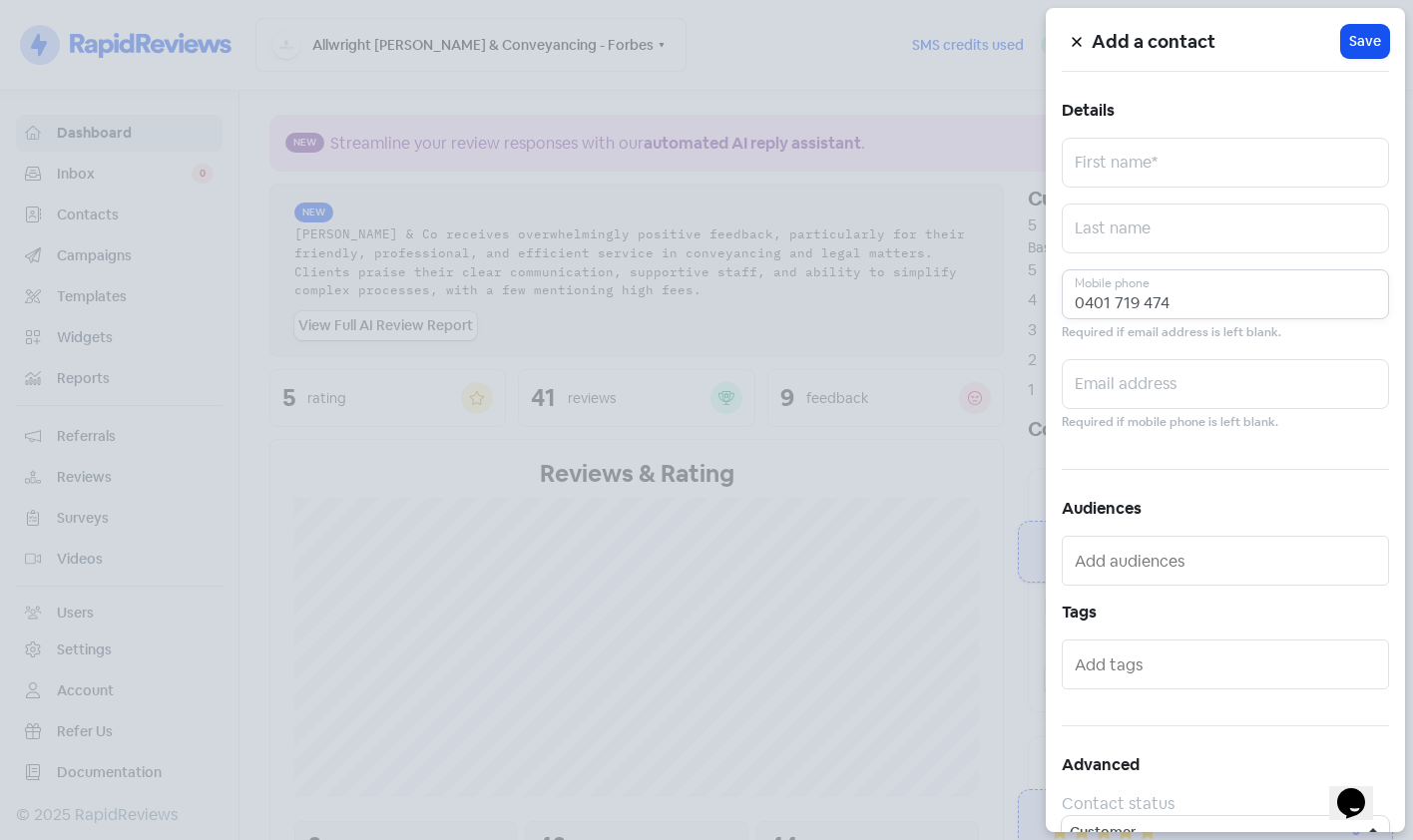 type on "0401 719 474" 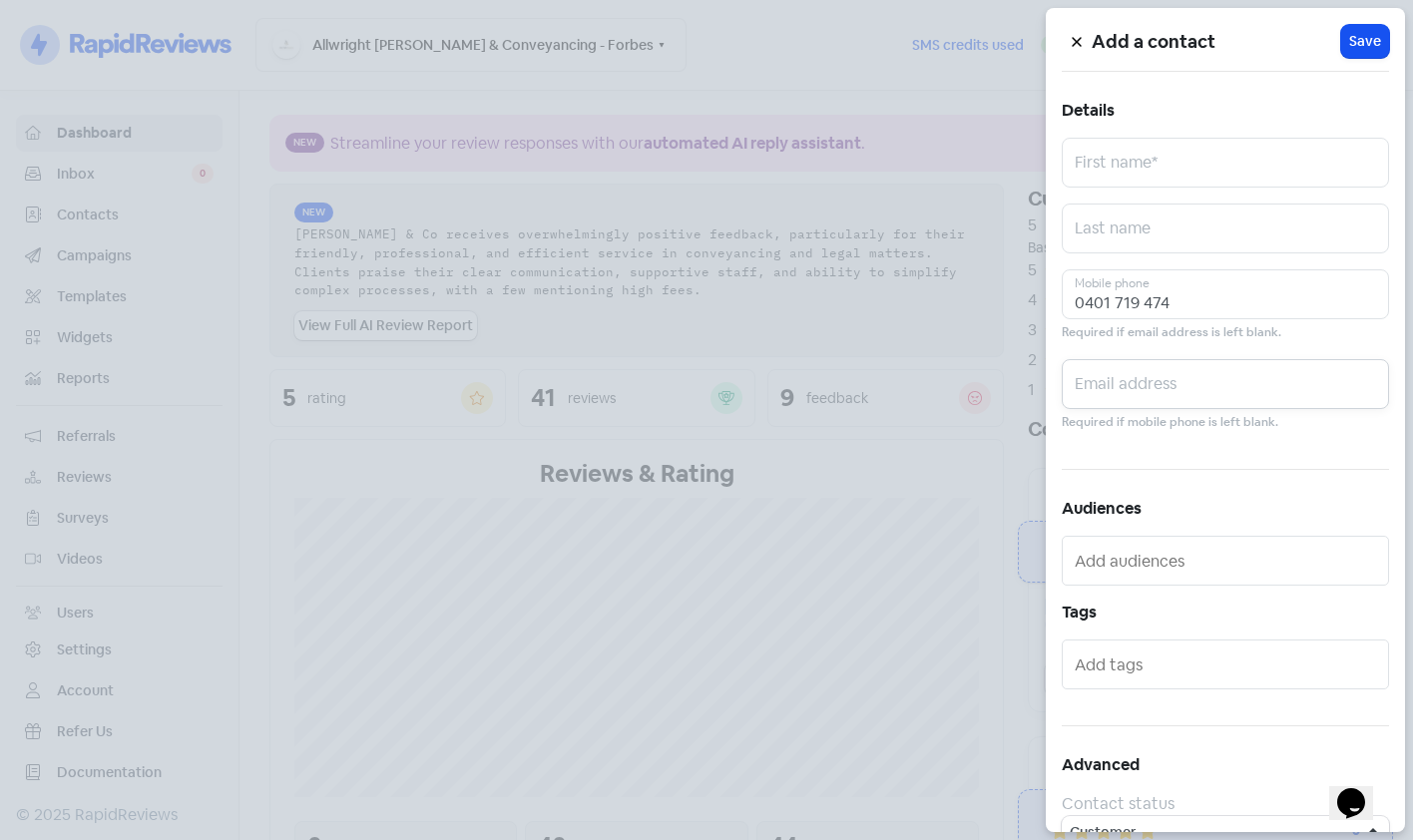 drag, startPoint x: 1222, startPoint y: 389, endPoint x: 1236, endPoint y: 381, distance: 16.124515 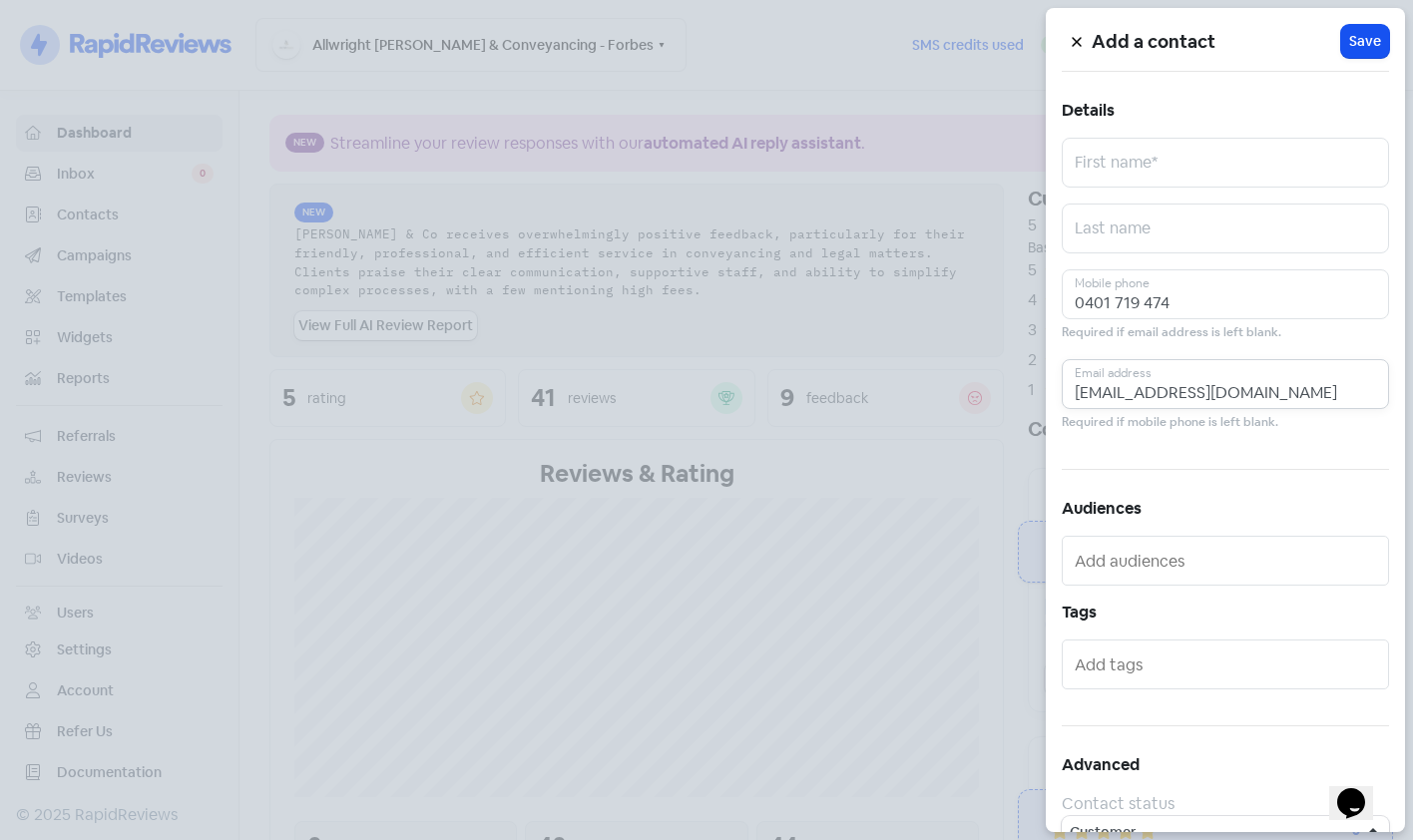 type on "[EMAIL_ADDRESS][DOMAIN_NAME]" 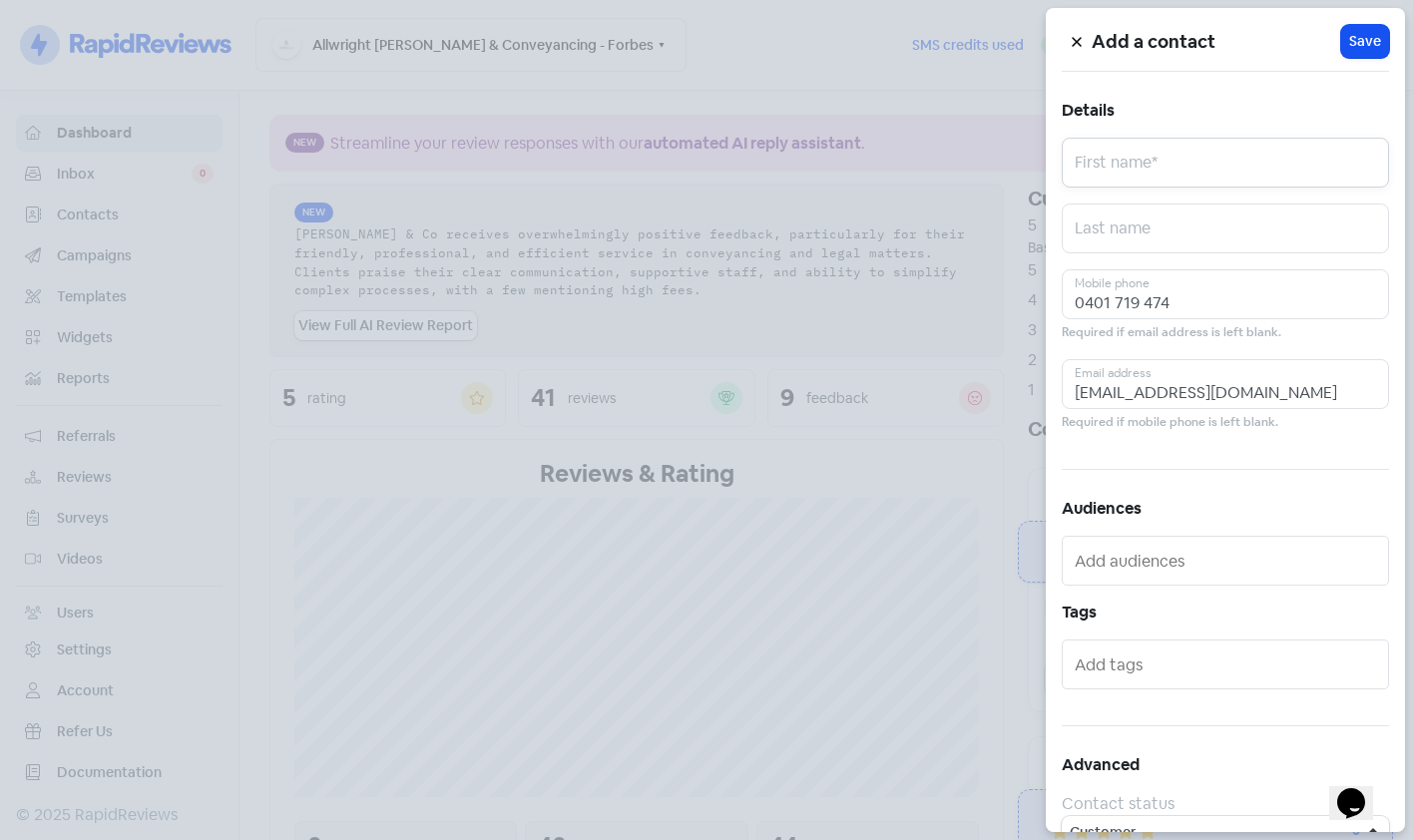 drag, startPoint x: 1190, startPoint y: 186, endPoint x: 1198, endPoint y: 221, distance: 35.902646 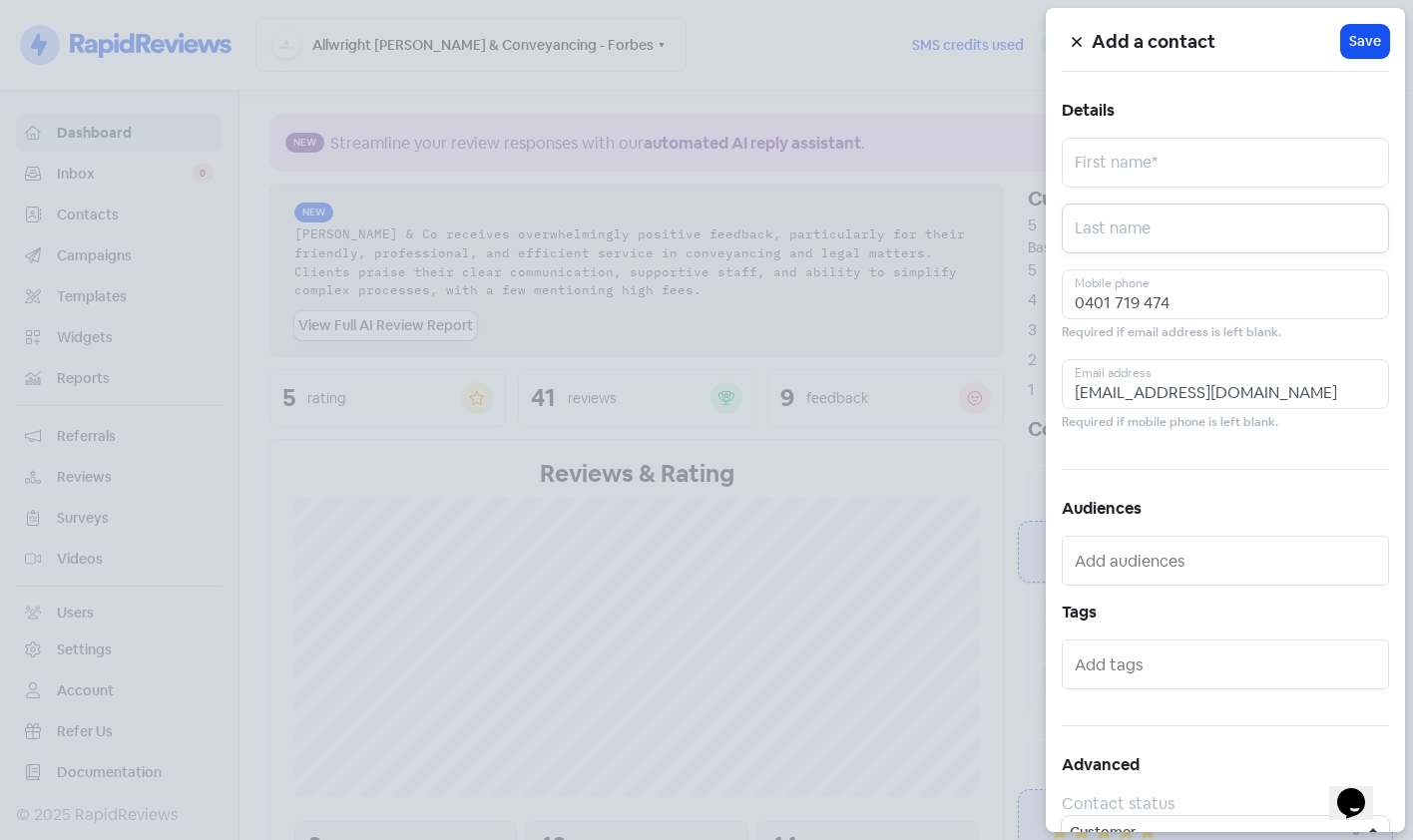 click at bounding box center [1225, 228] 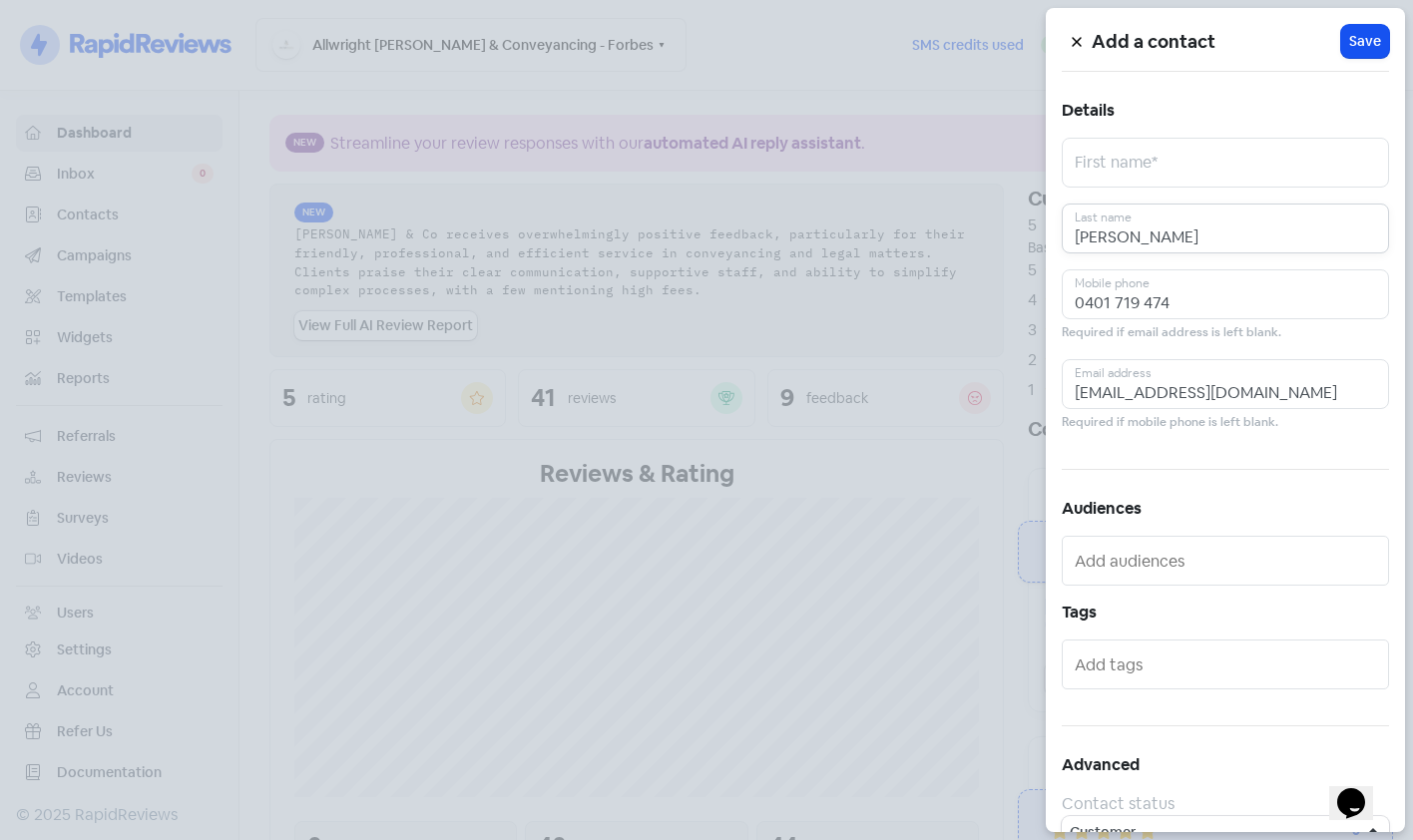 type on "[PERSON_NAME]" 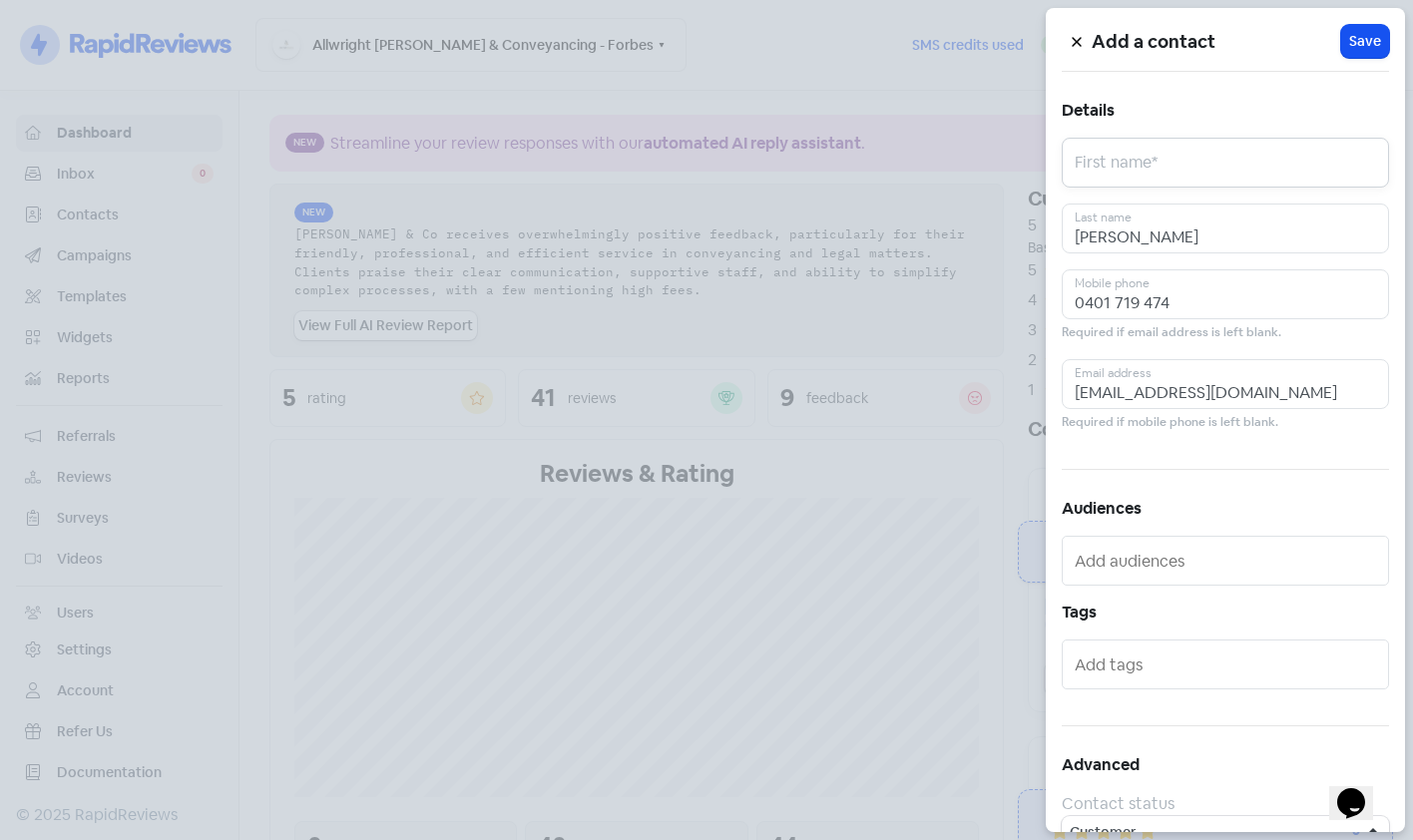 click at bounding box center [1225, 163] 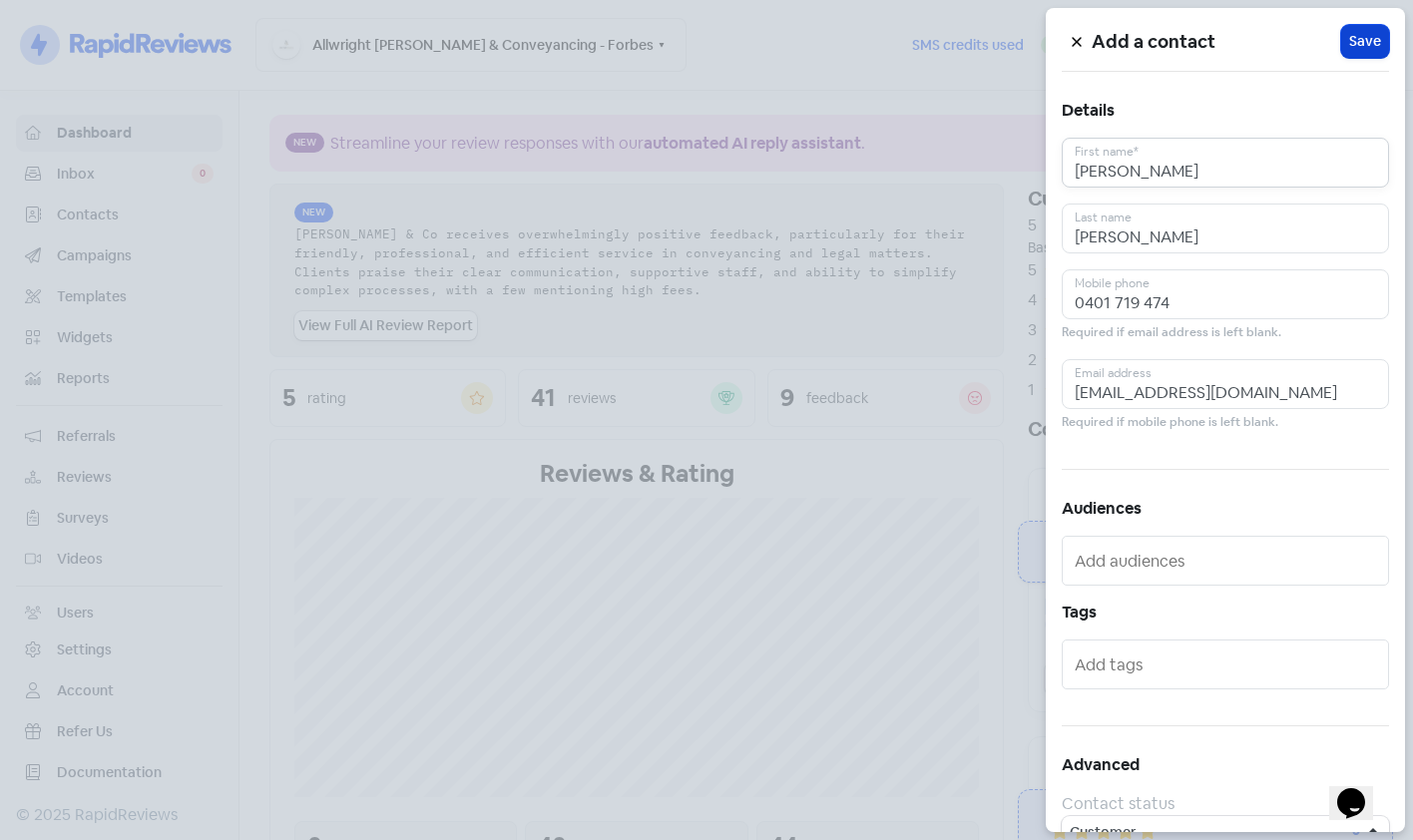 type on "[PERSON_NAME]" 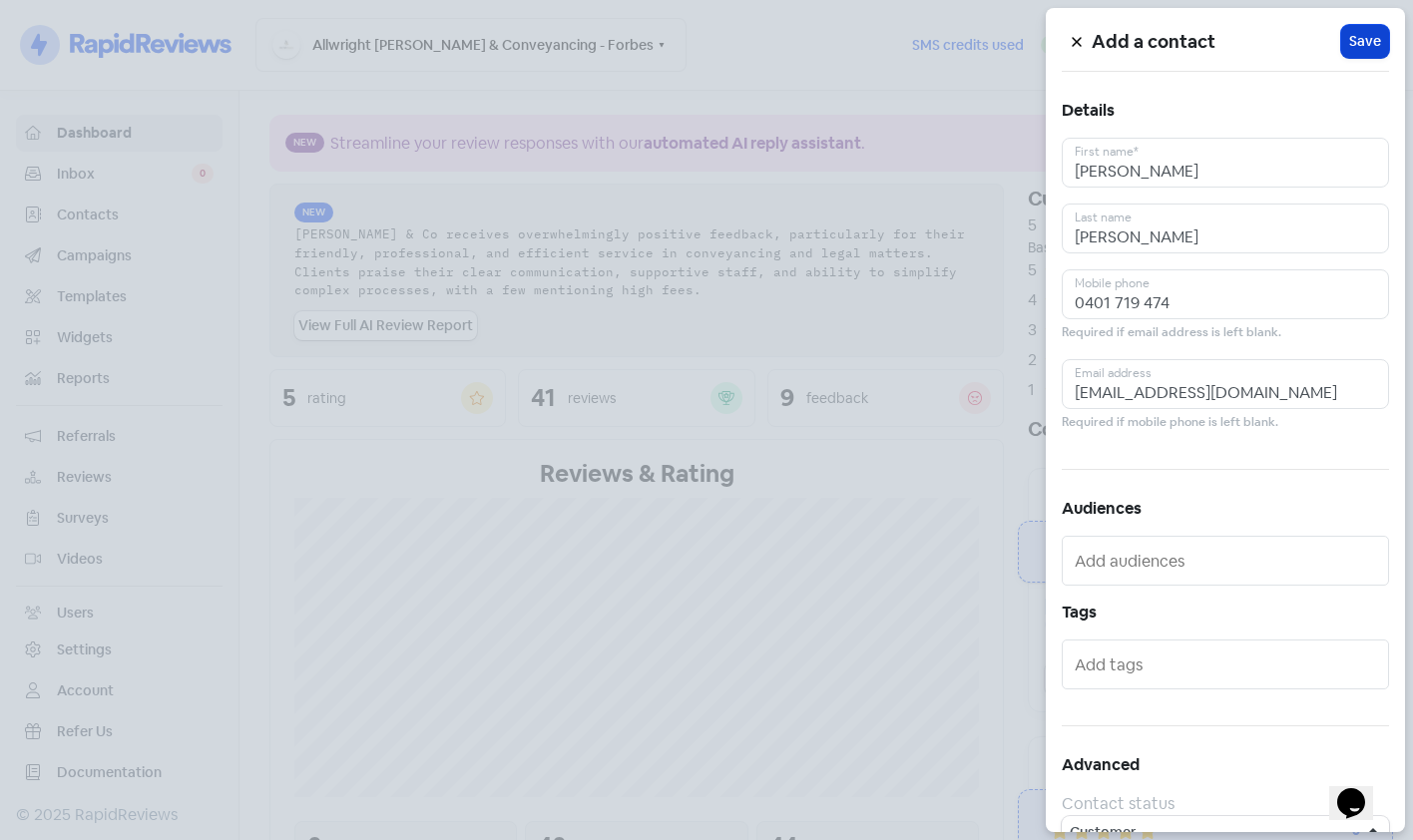 click on "Save" at bounding box center [1365, 41] 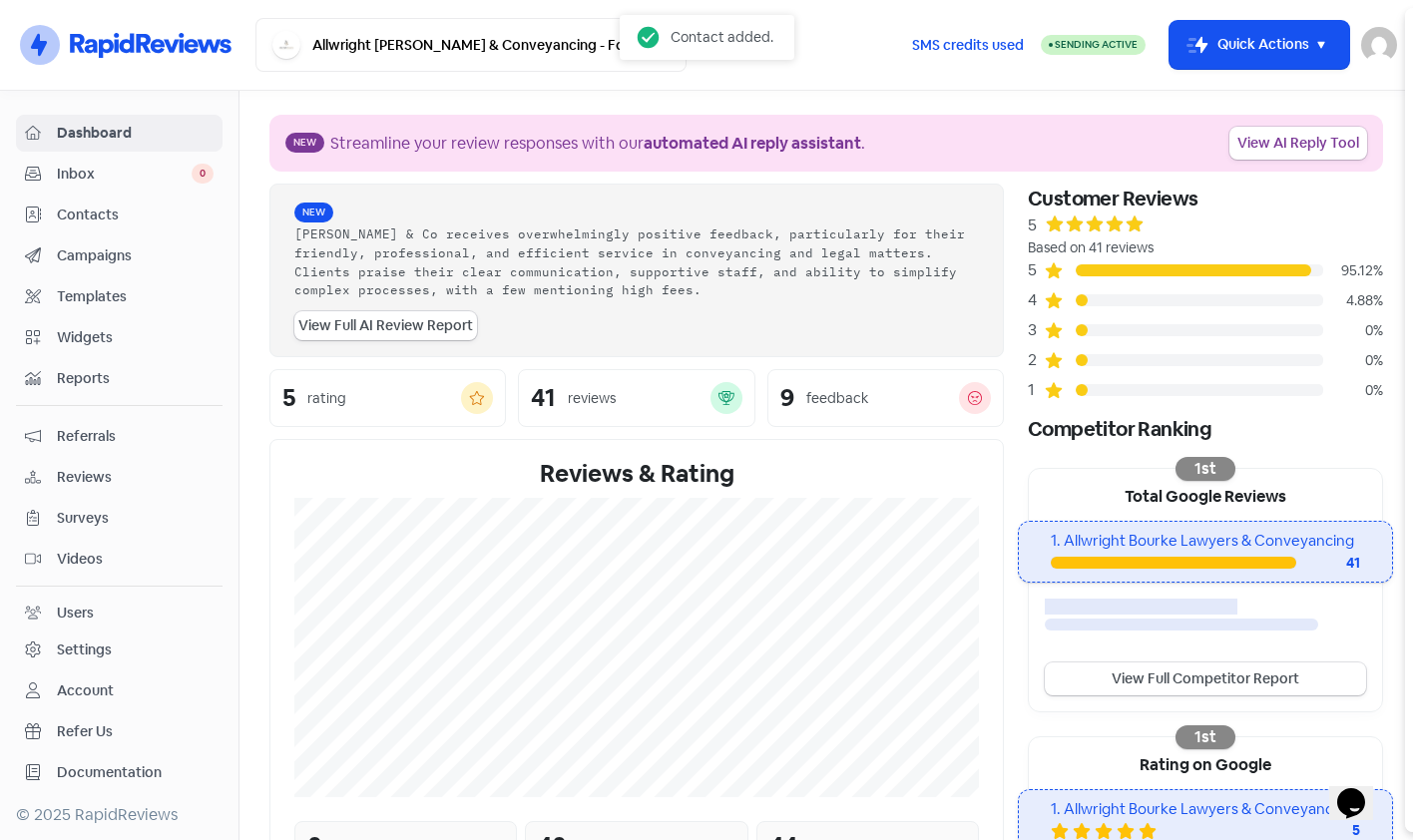 click on "Icon For Thunder-move  Quick Actions" at bounding box center (1259, 45) 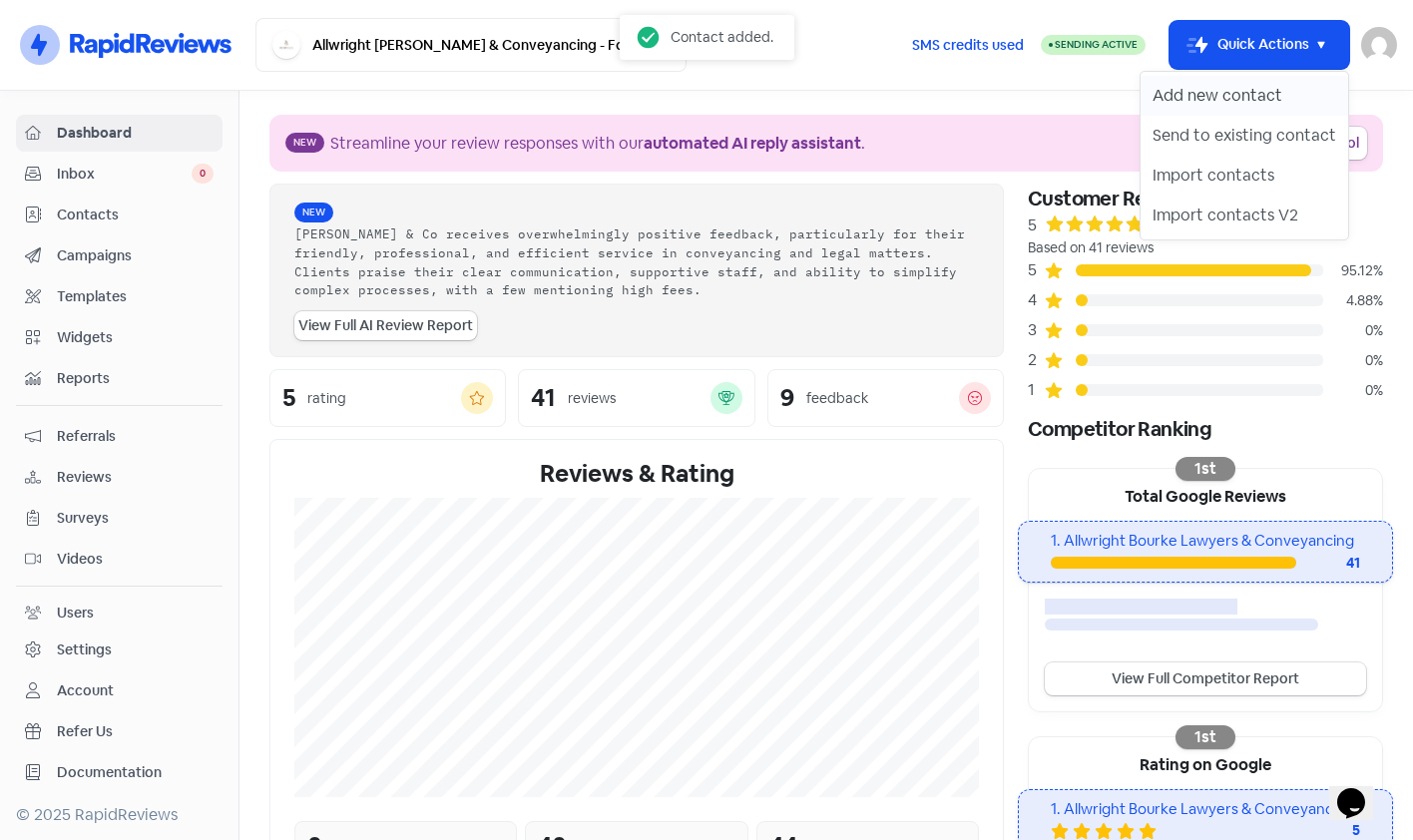 click on "Add new contact" at bounding box center (1244, 96) 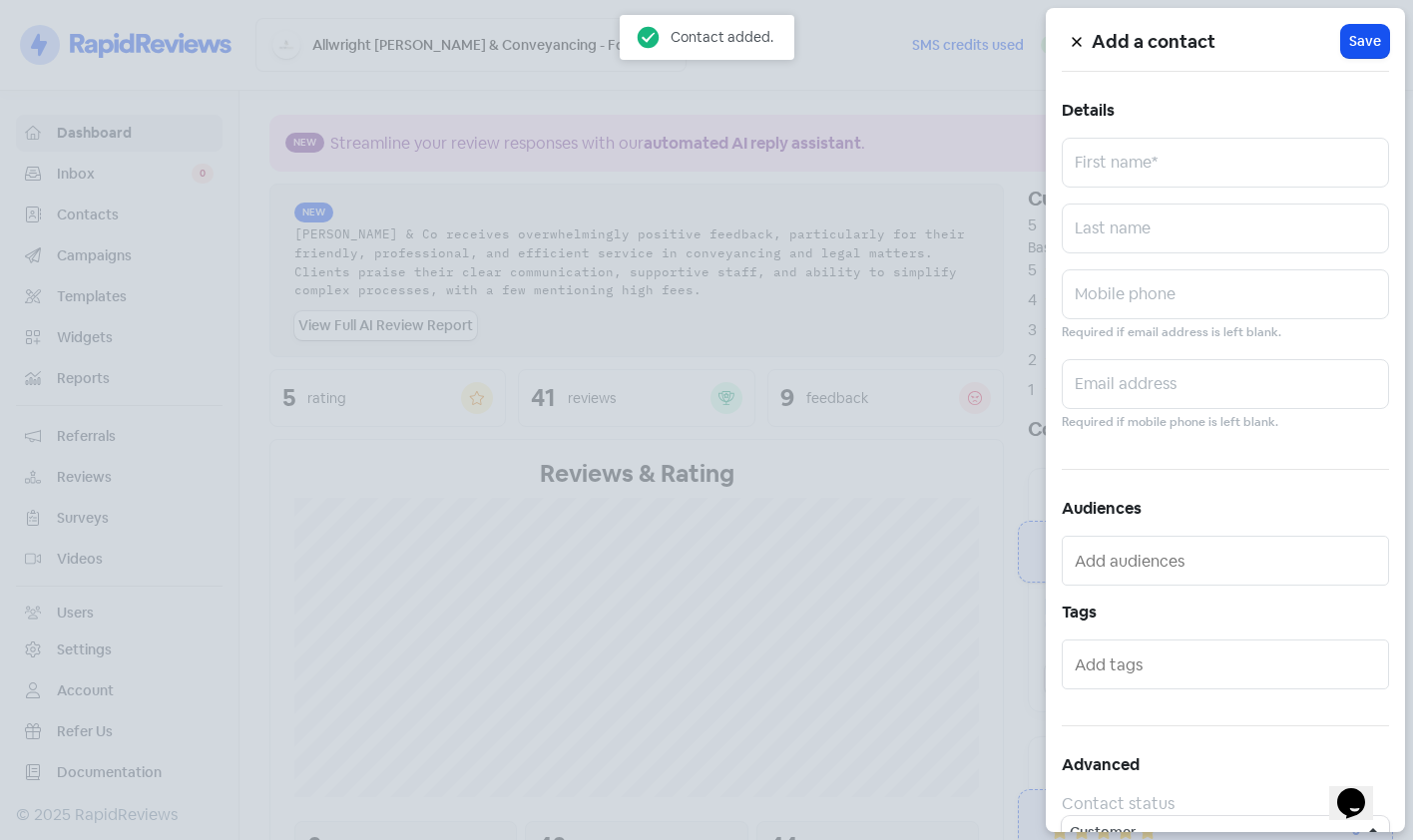 click on "Add a contact" at bounding box center (1216, 42) 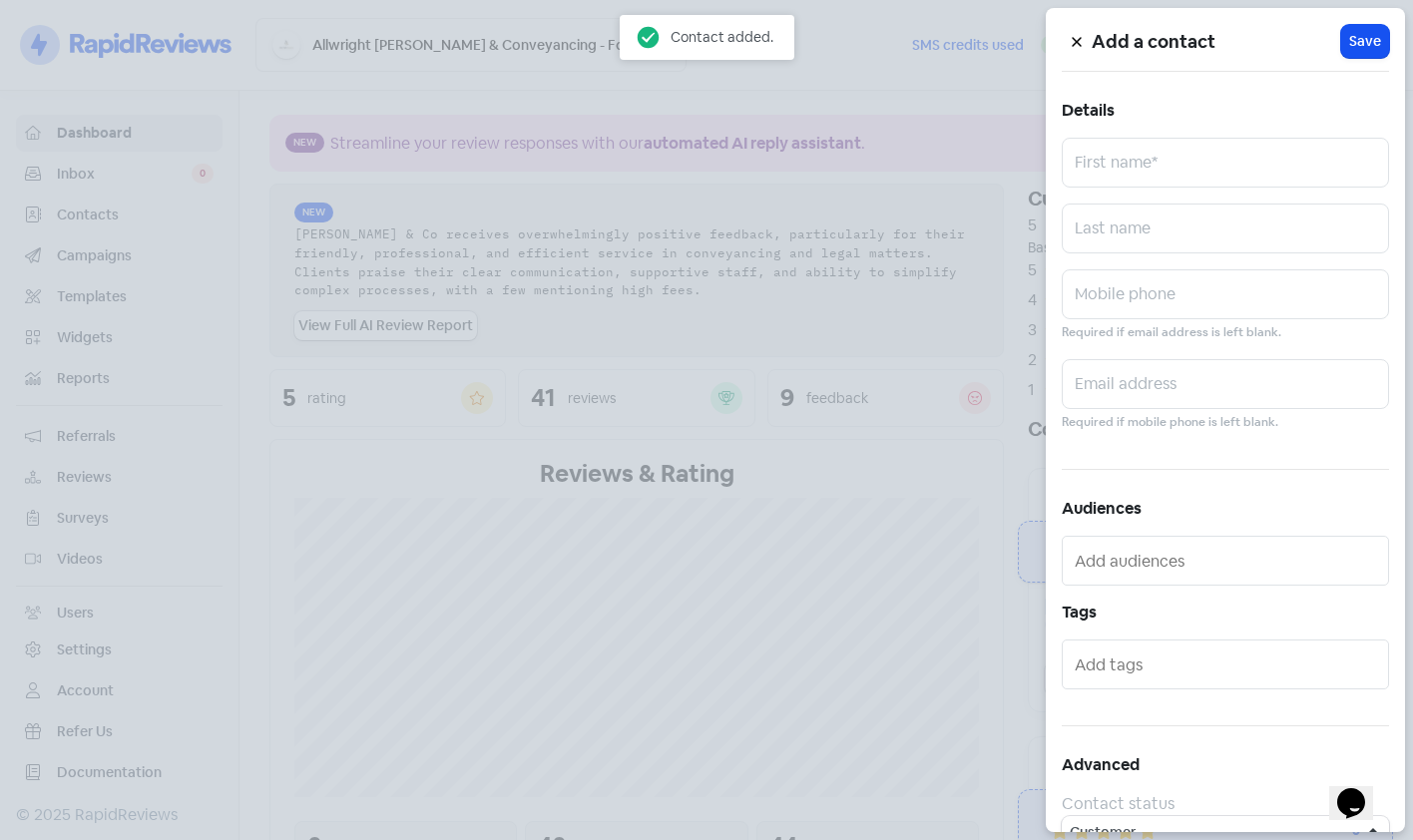 click 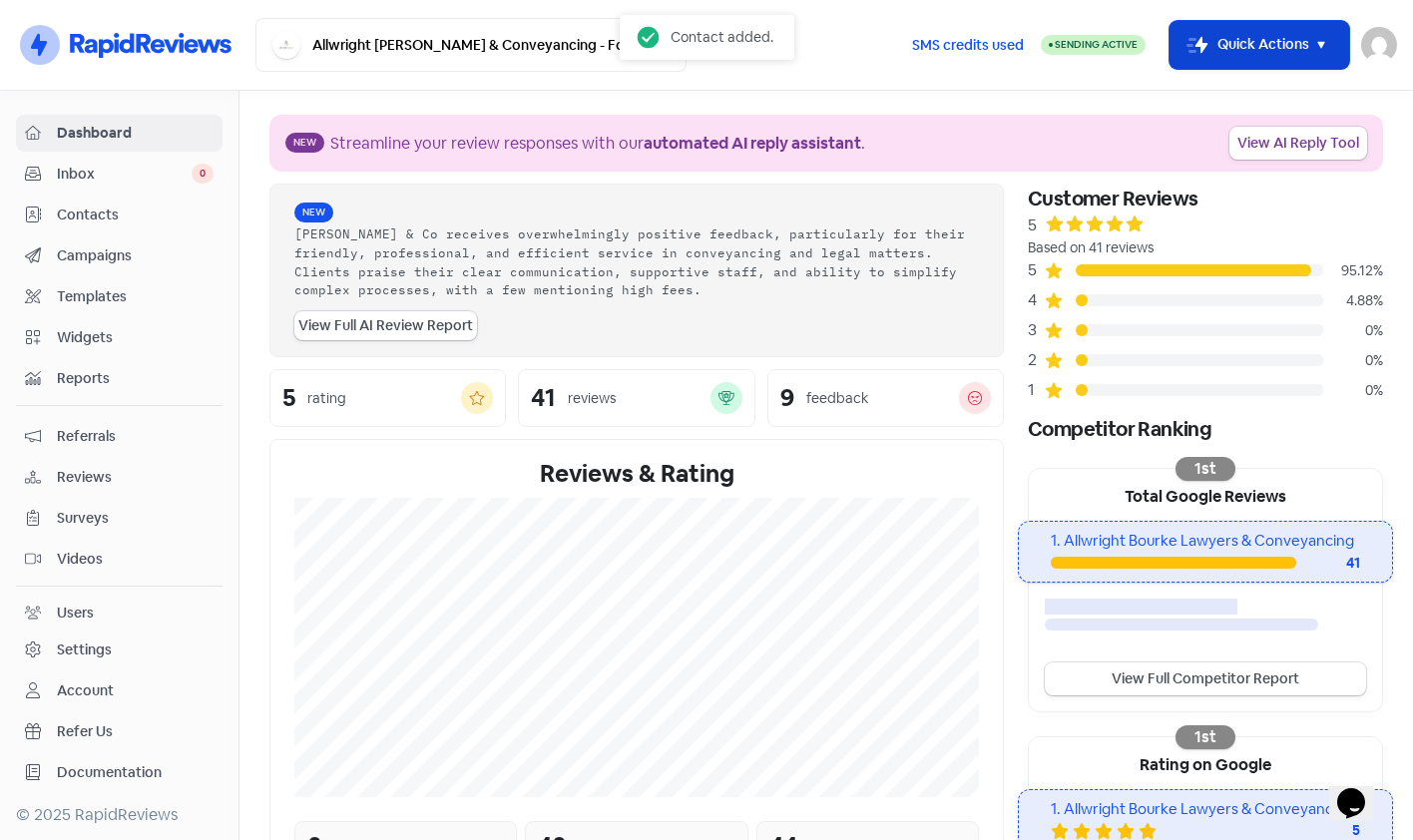drag, startPoint x: 1207, startPoint y: 45, endPoint x: 1218, endPoint y: 67, distance: 24.596748 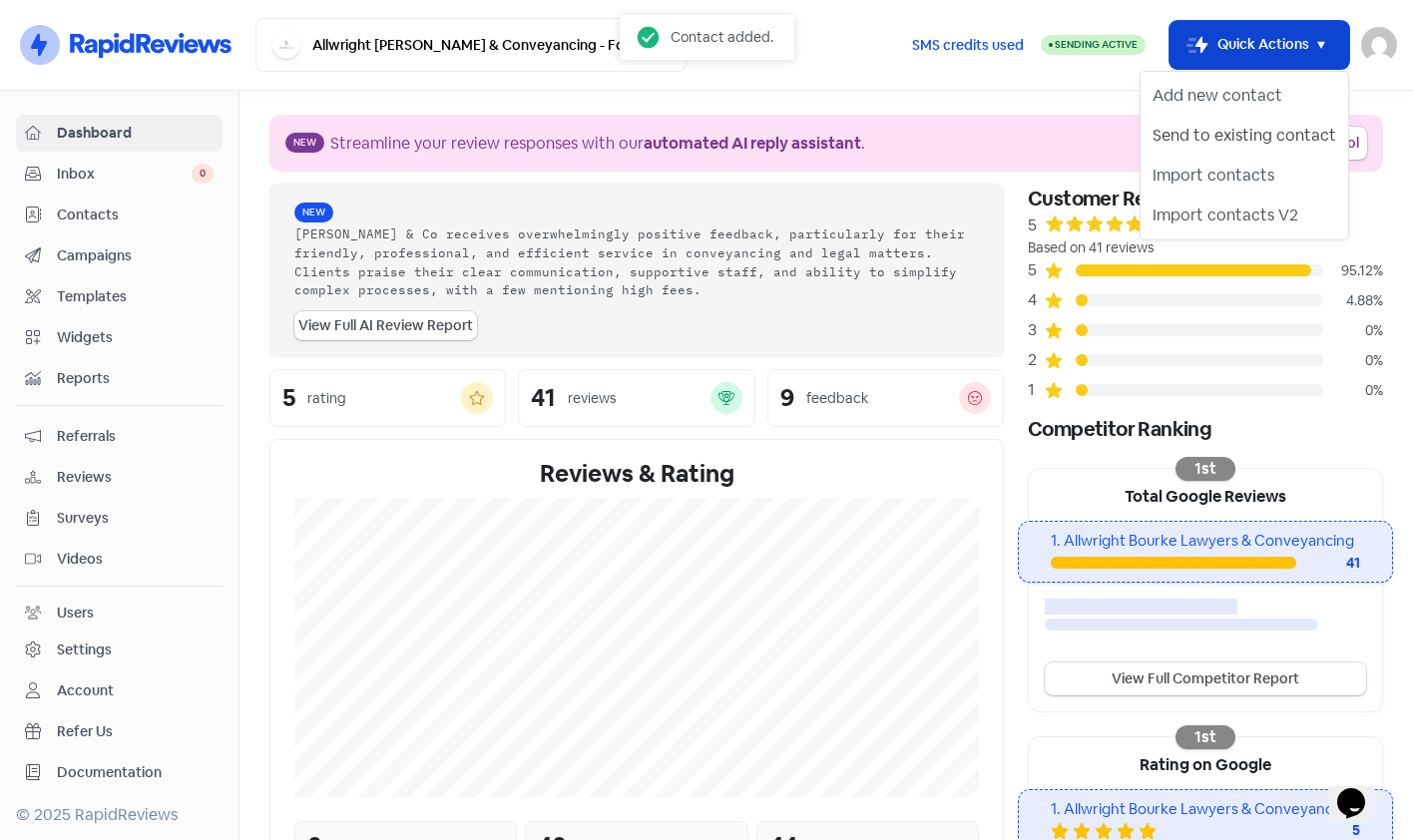 drag, startPoint x: 1218, startPoint y: 67, endPoint x: 1238, endPoint y: 147, distance: 82.46211 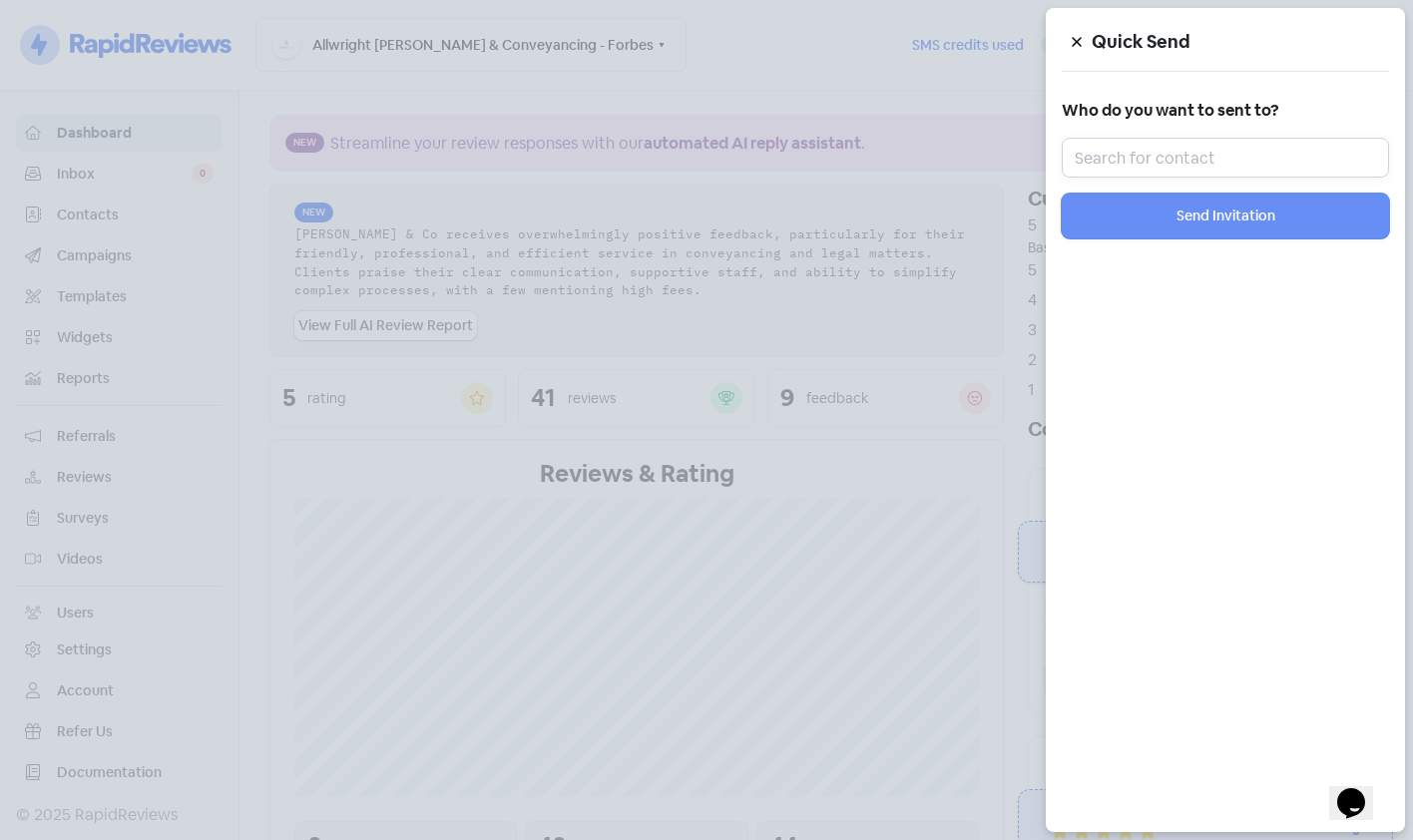 click at bounding box center (1225, 158) 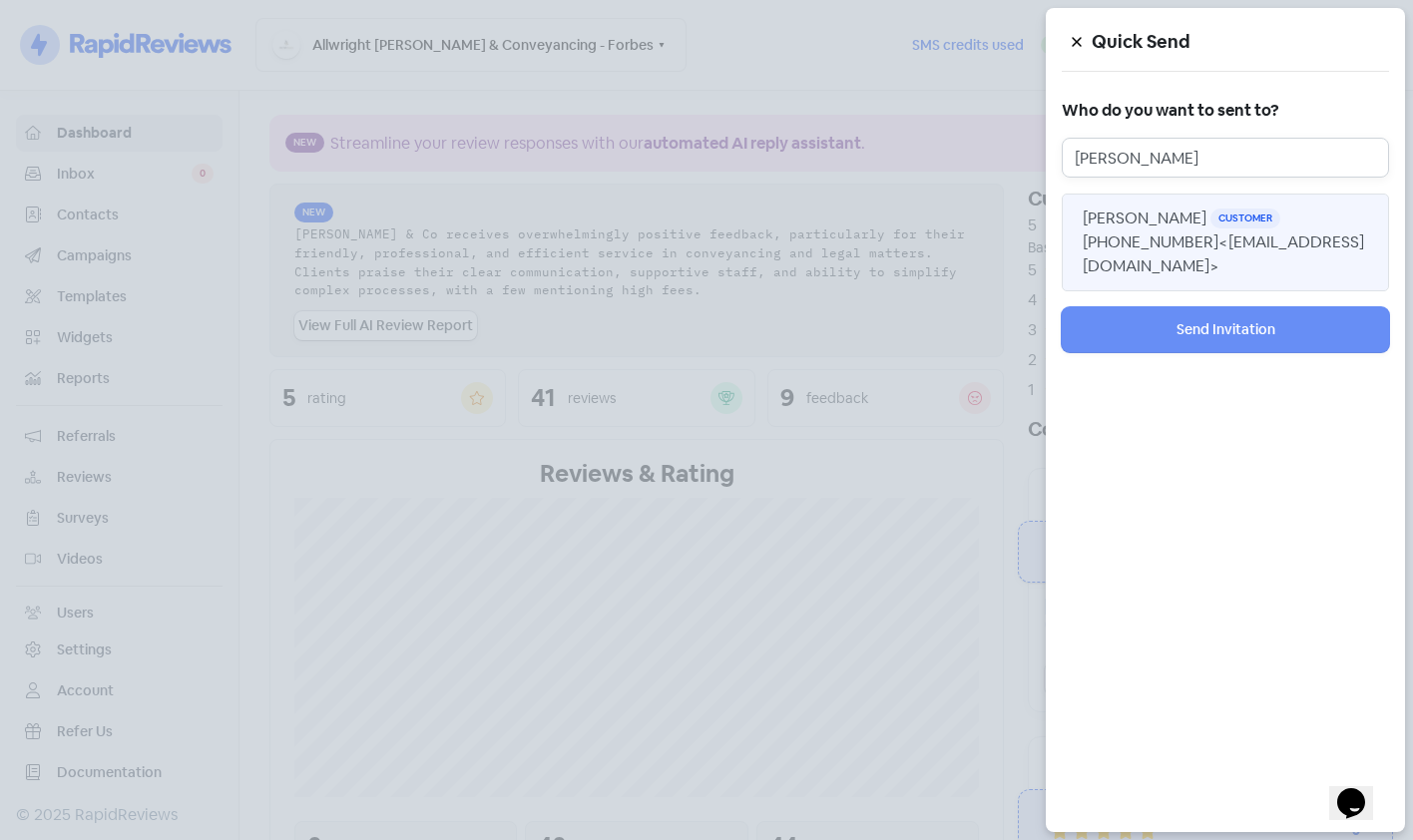 type on "[PERSON_NAME]" 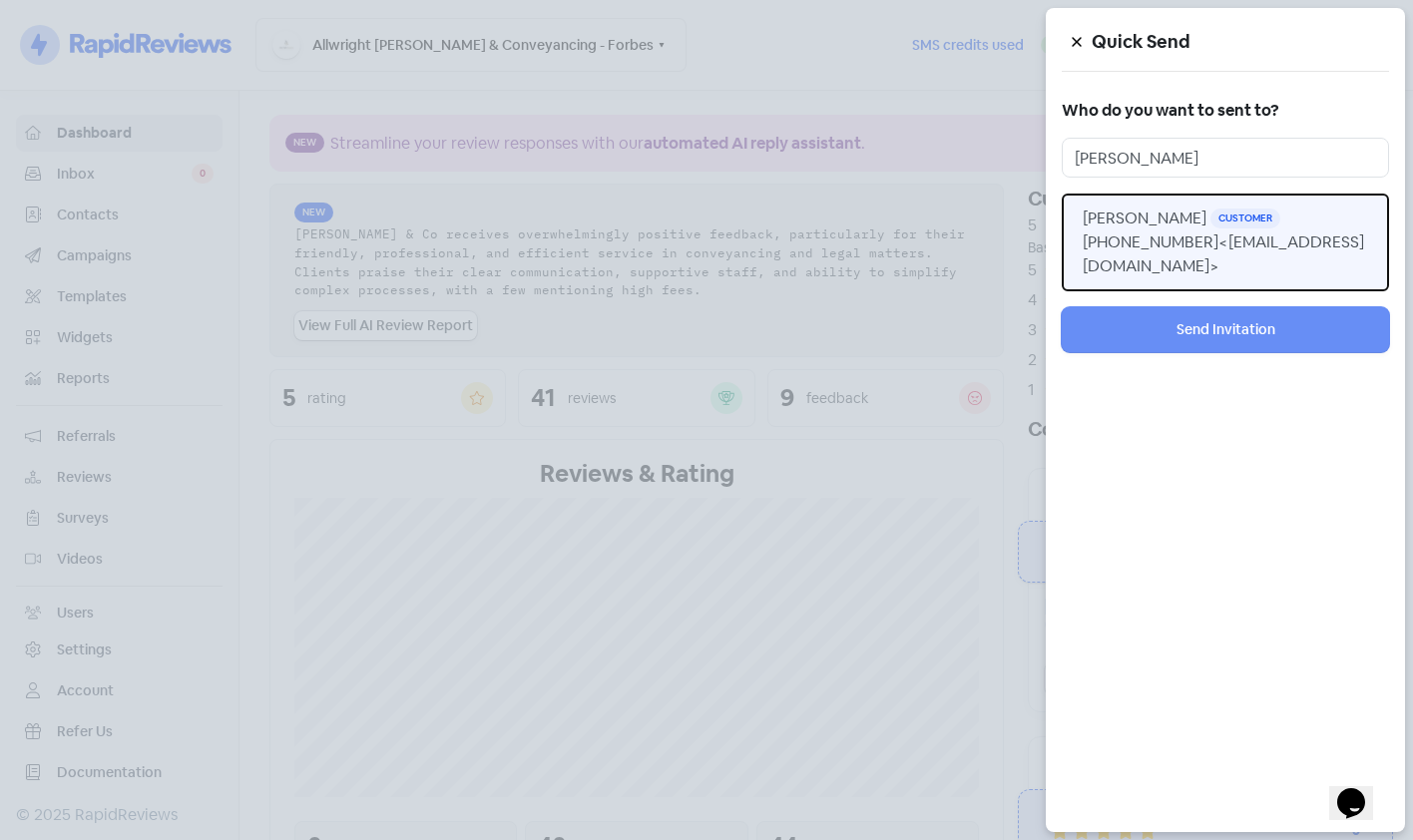 click on "<[EMAIL_ADDRESS][DOMAIN_NAME]>" at bounding box center (1223, 253) 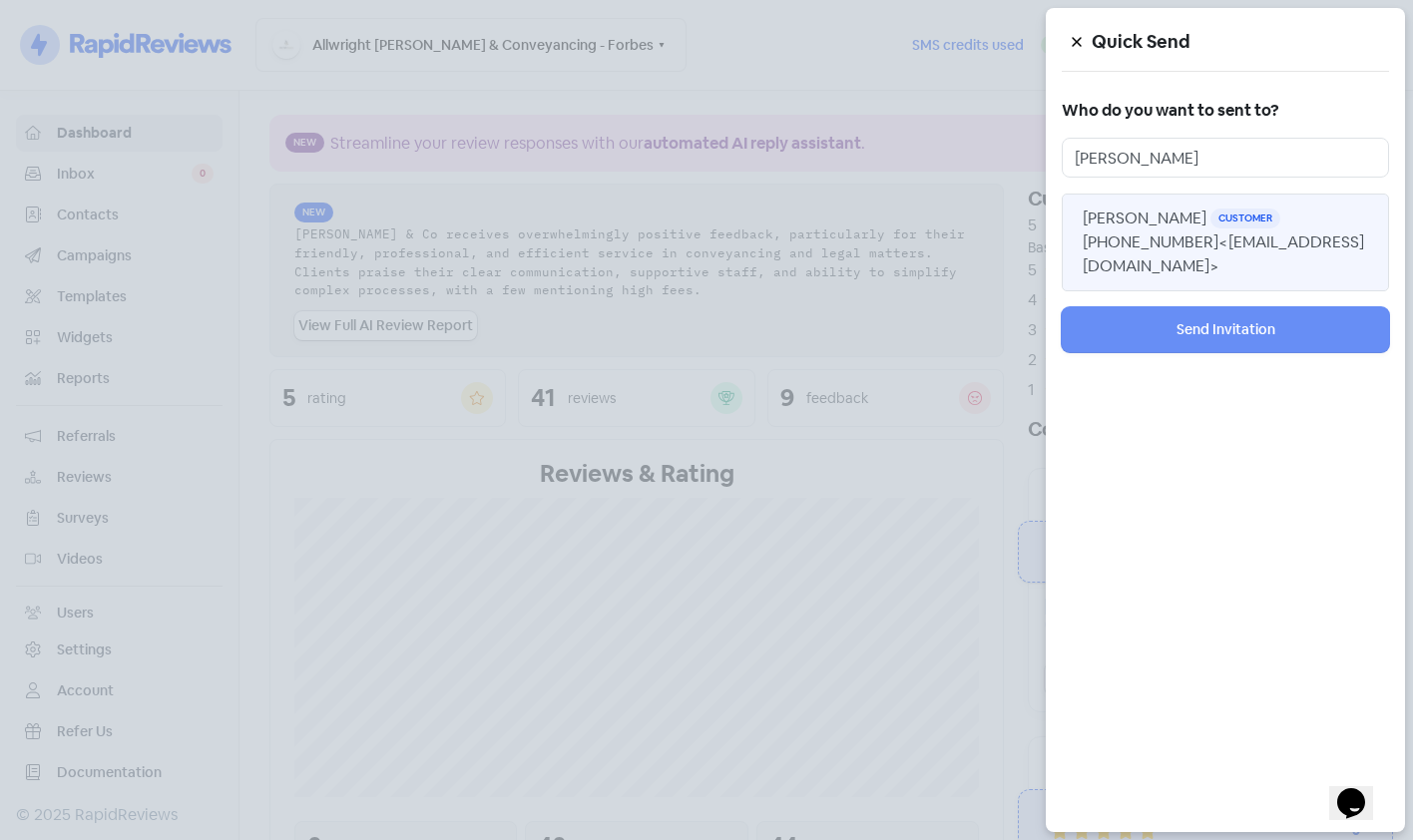 type 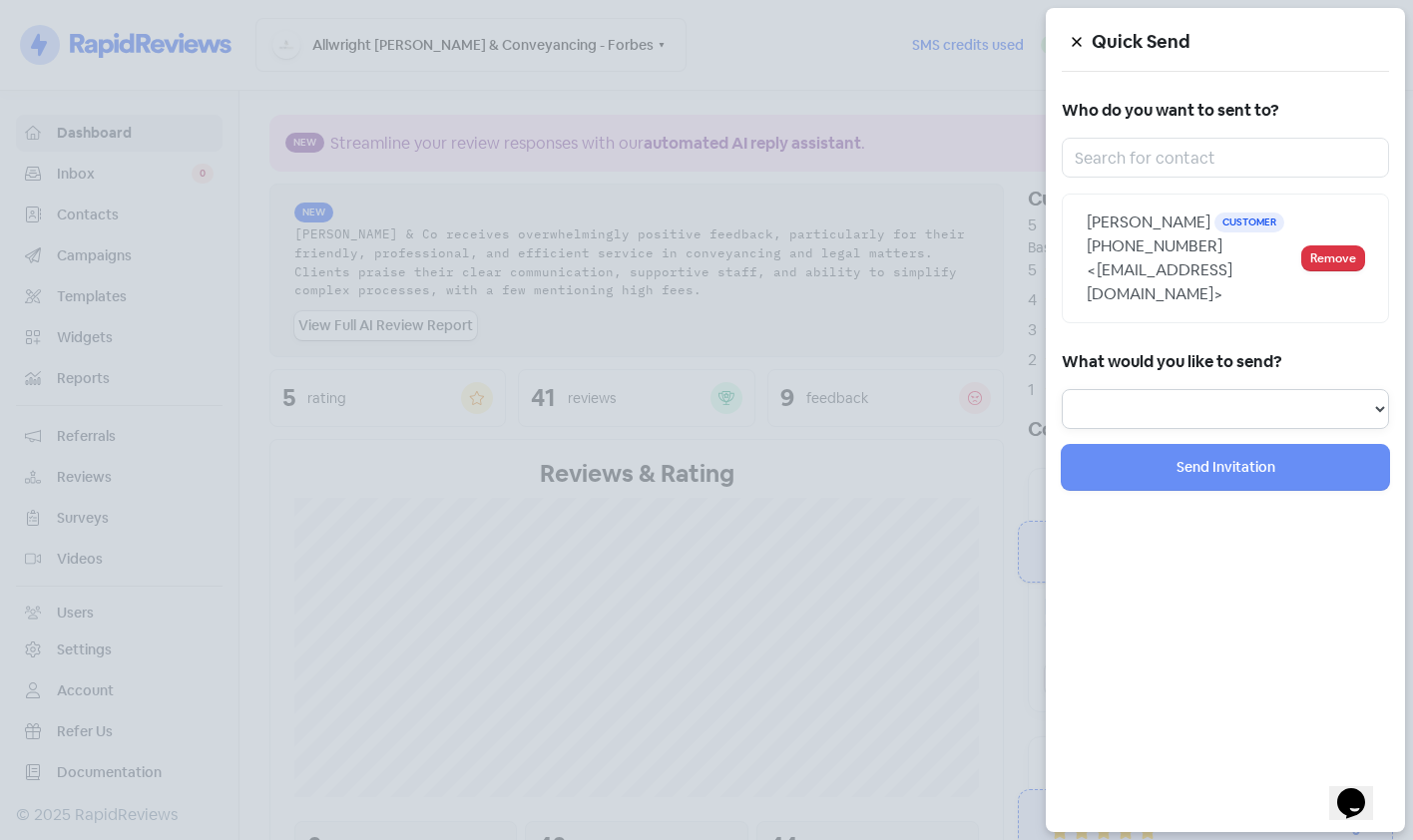 click on "Review Invitation Referral Invitation Survey Invitation Video Invitation" at bounding box center [1225, 409] 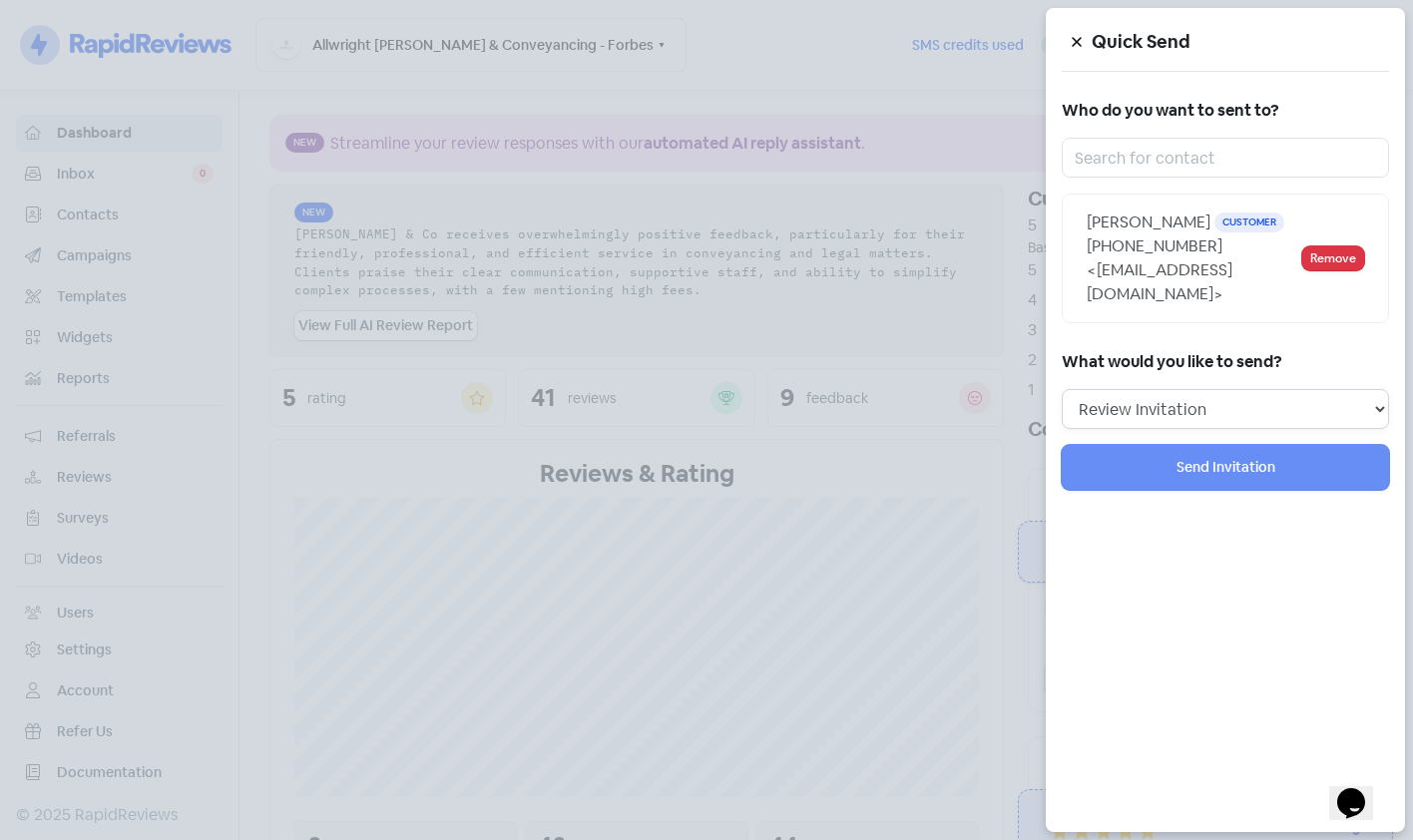 click on "Review Invitation Referral Invitation Survey Invitation Video Invitation" at bounding box center (1225, 409) 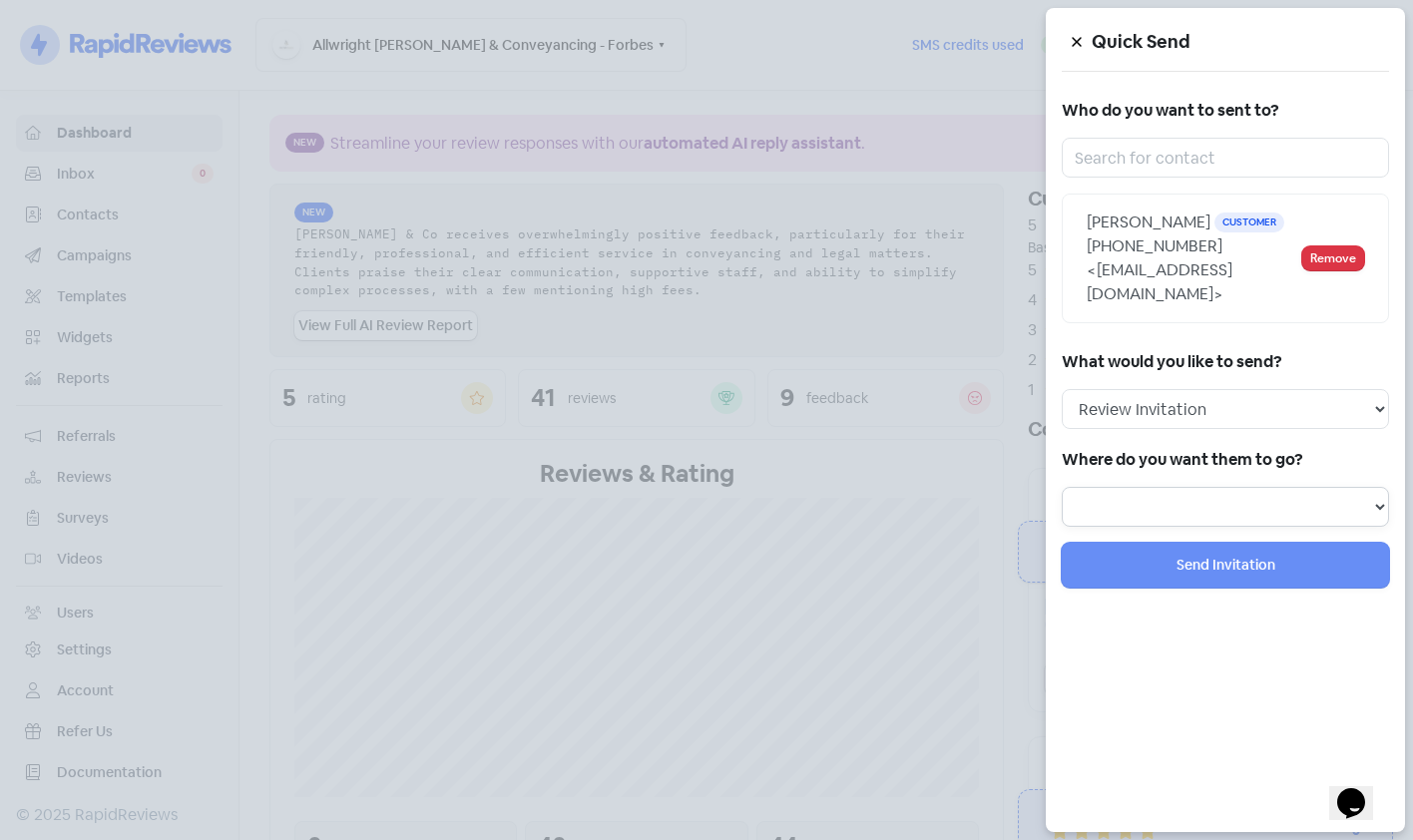 click at bounding box center (1225, 507) 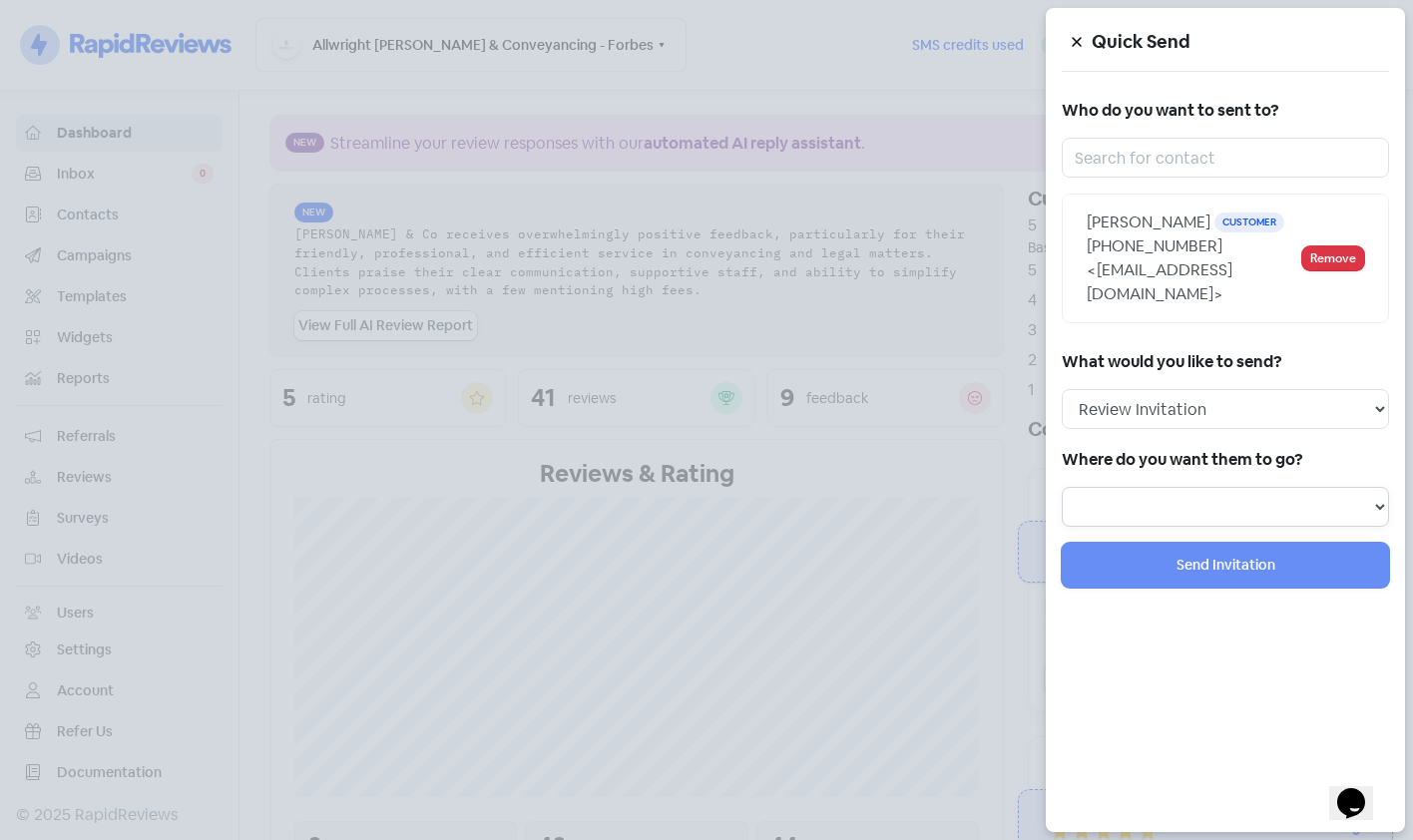 select on "292" 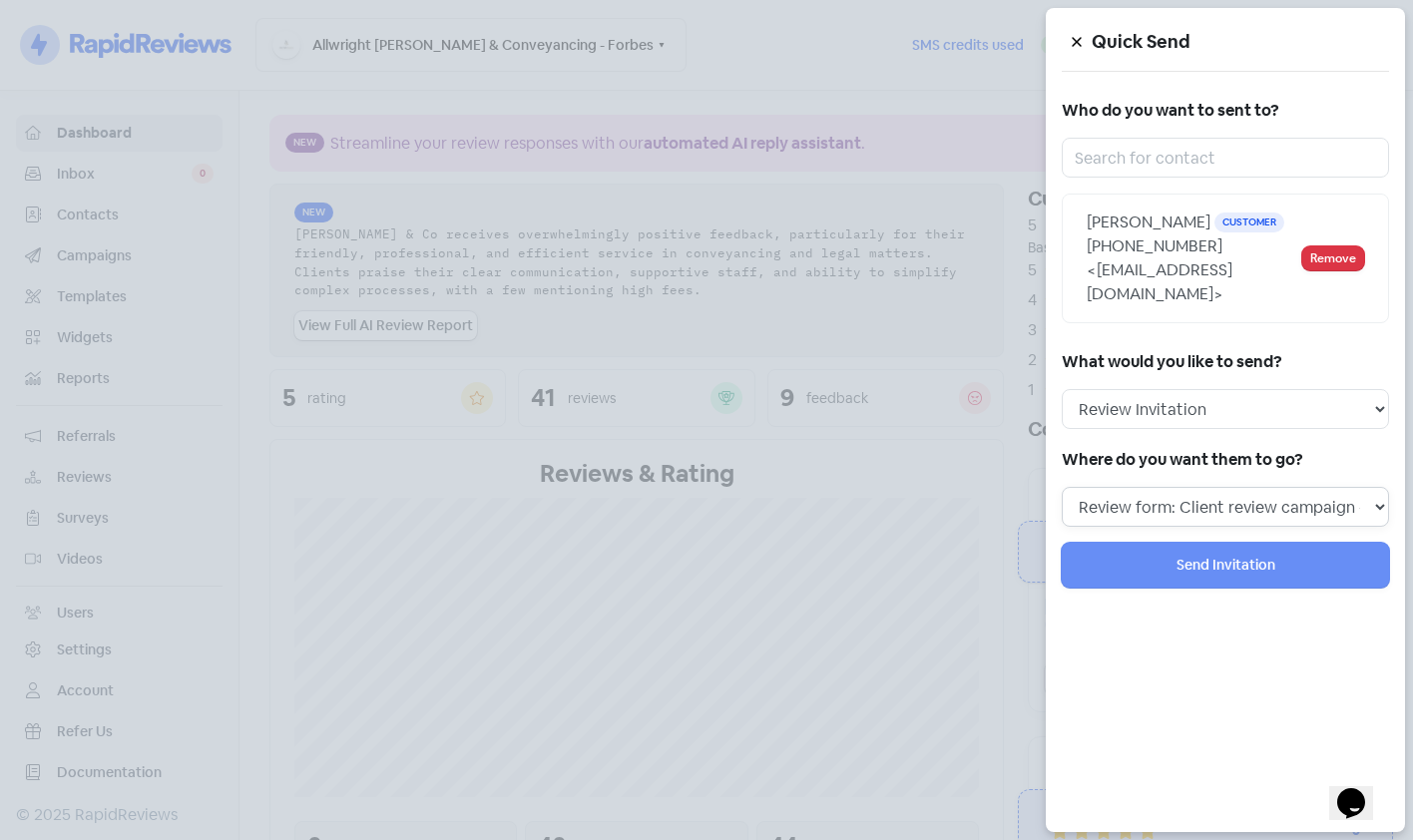 click on "Review form: Client review campaign - review form   Review form: Professionals review campaign - review form" at bounding box center [1225, 507] 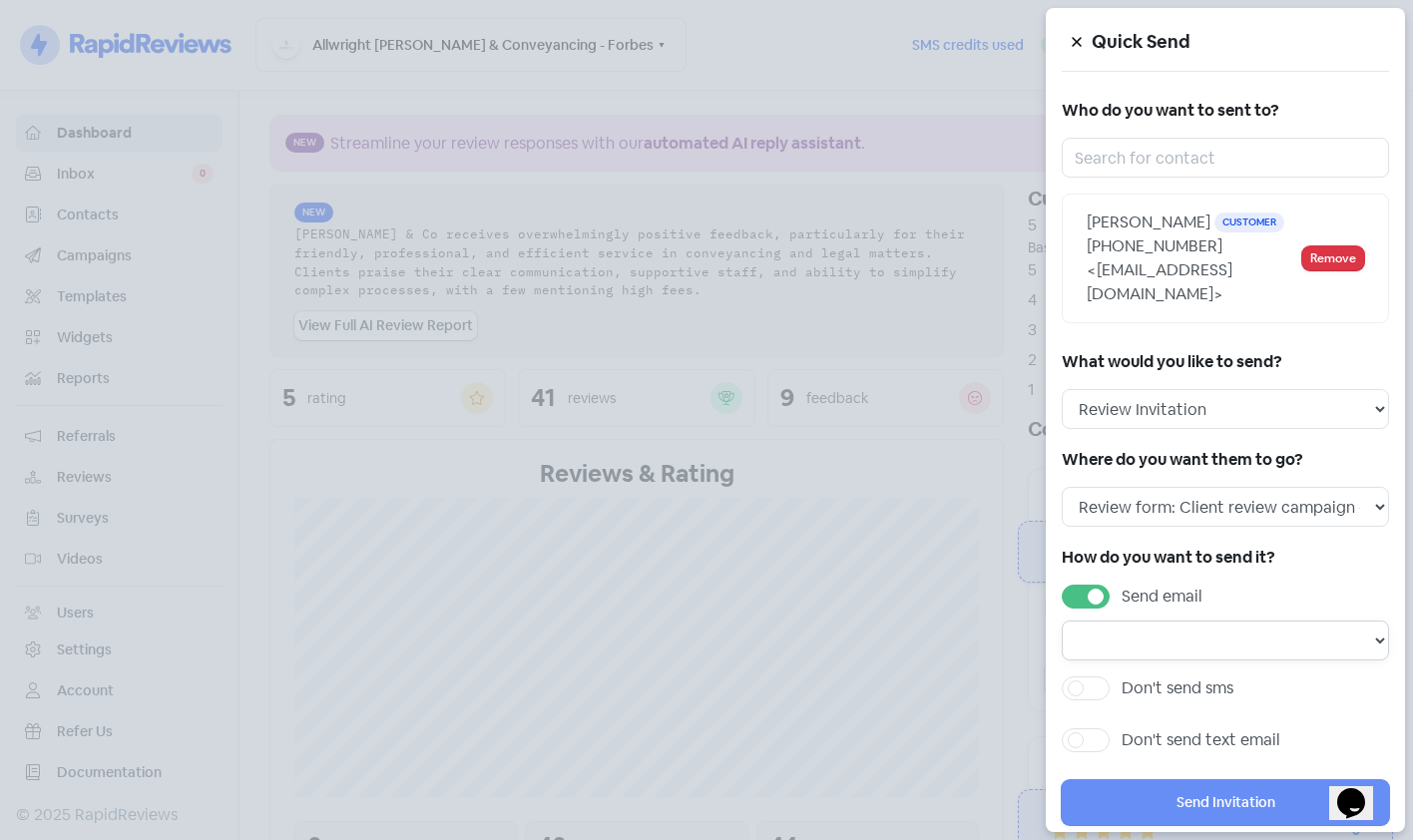 click on "Email template: Professional first email Email template: First email Email template: Second email Email template: Third email" at bounding box center [1225, 640] 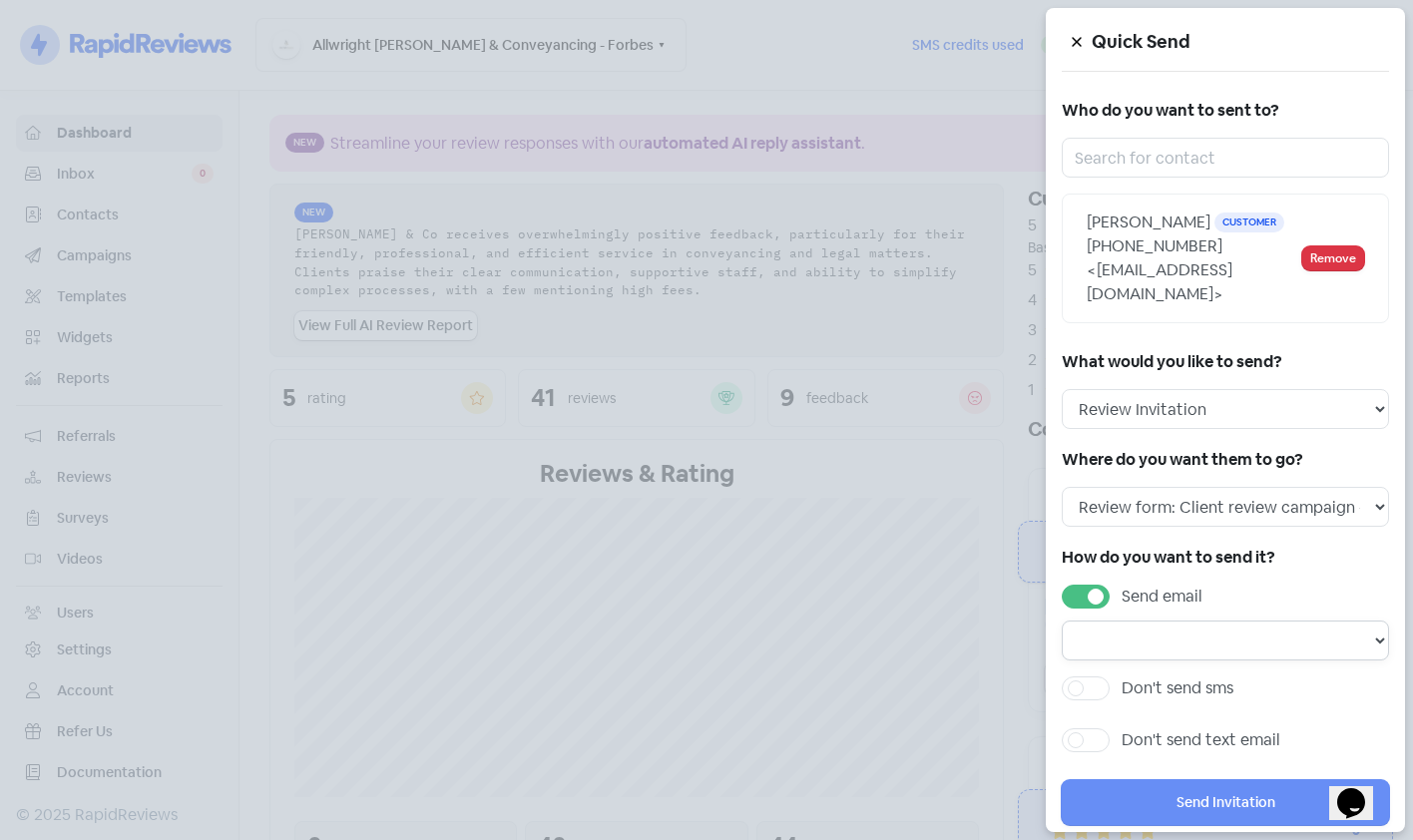 select on "832" 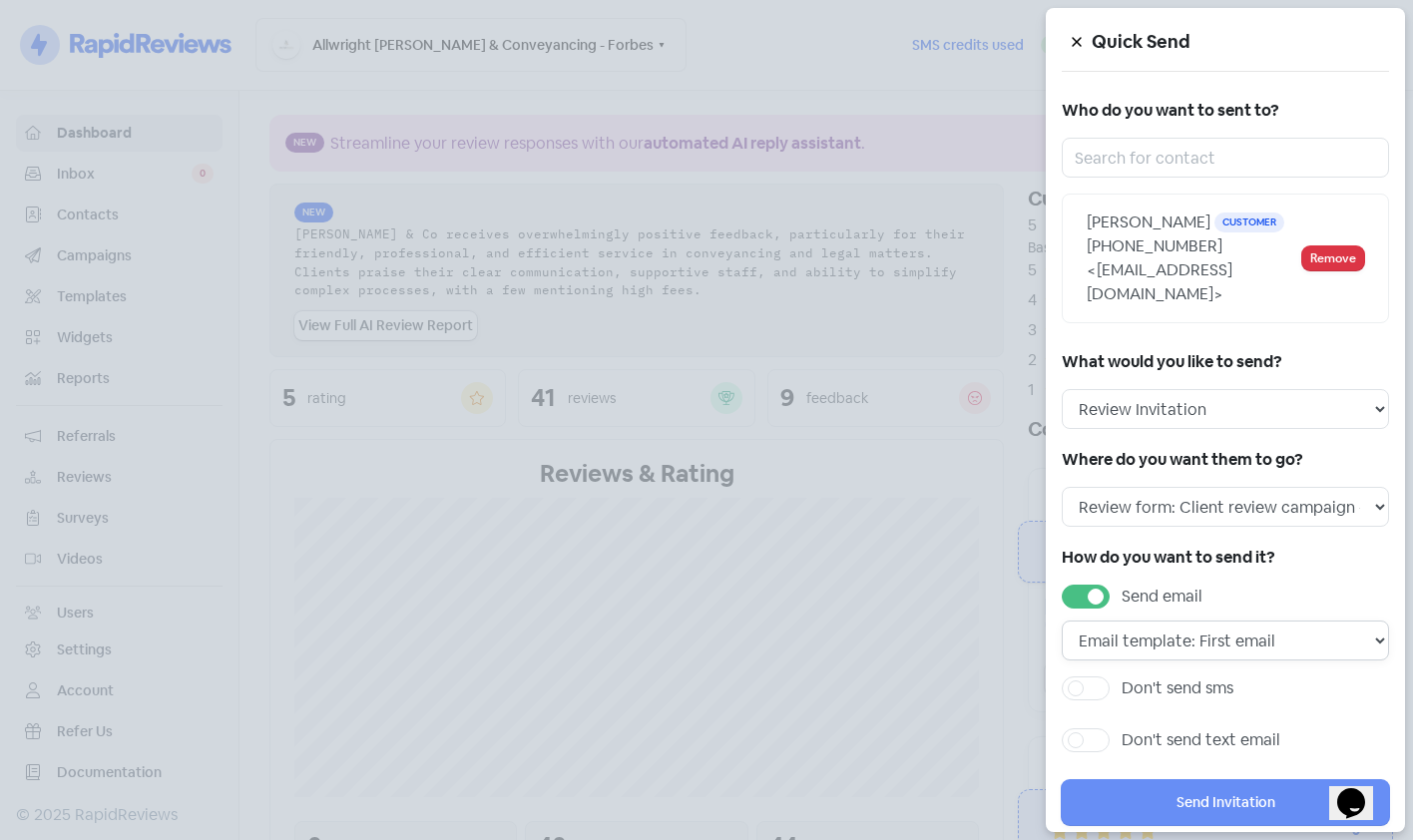 click on "Email template: Professional first email Email template: First email Email template: Second email Email template: Third email" at bounding box center (1225, 640) 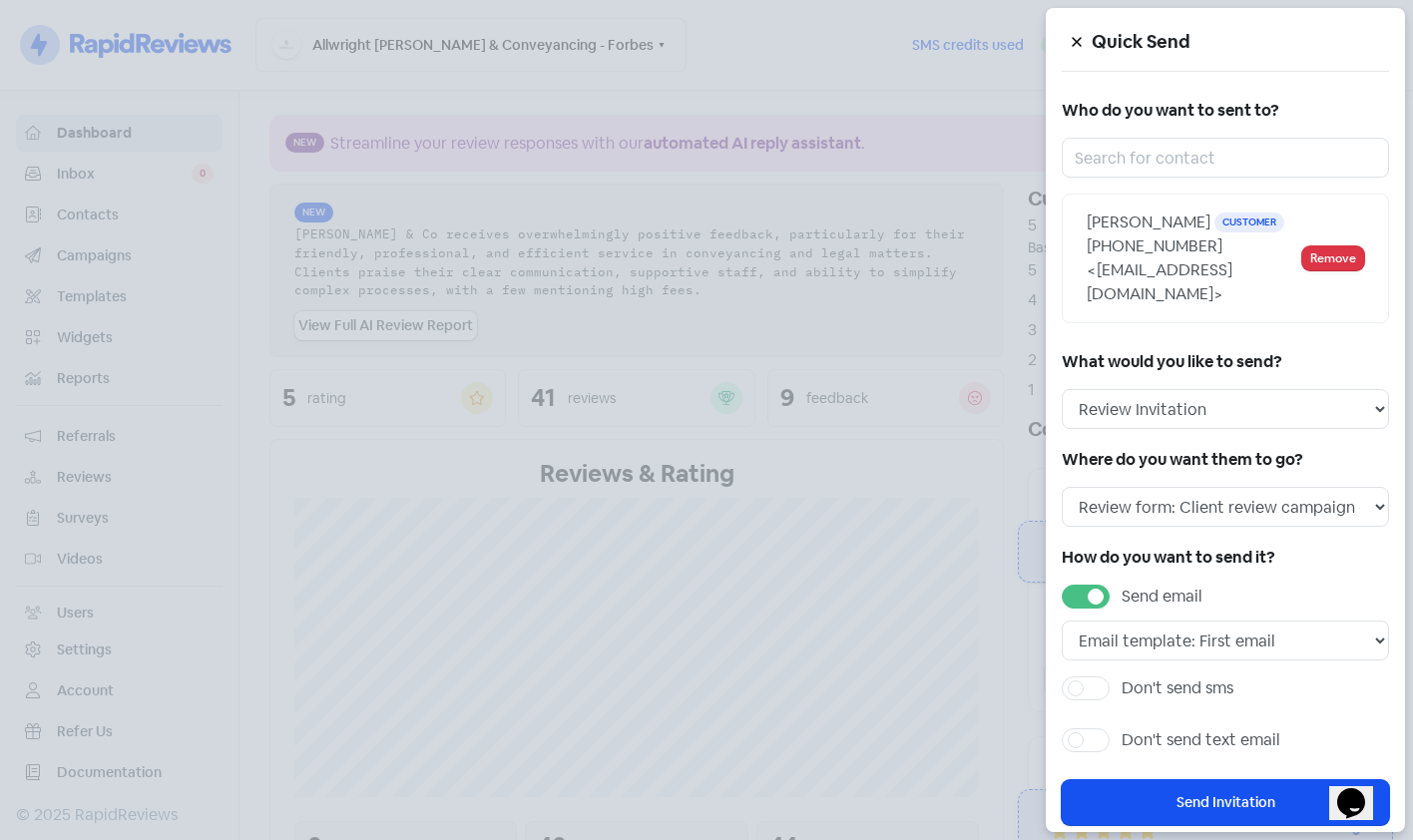 click on "Don't send sms" at bounding box center (1225, 694) 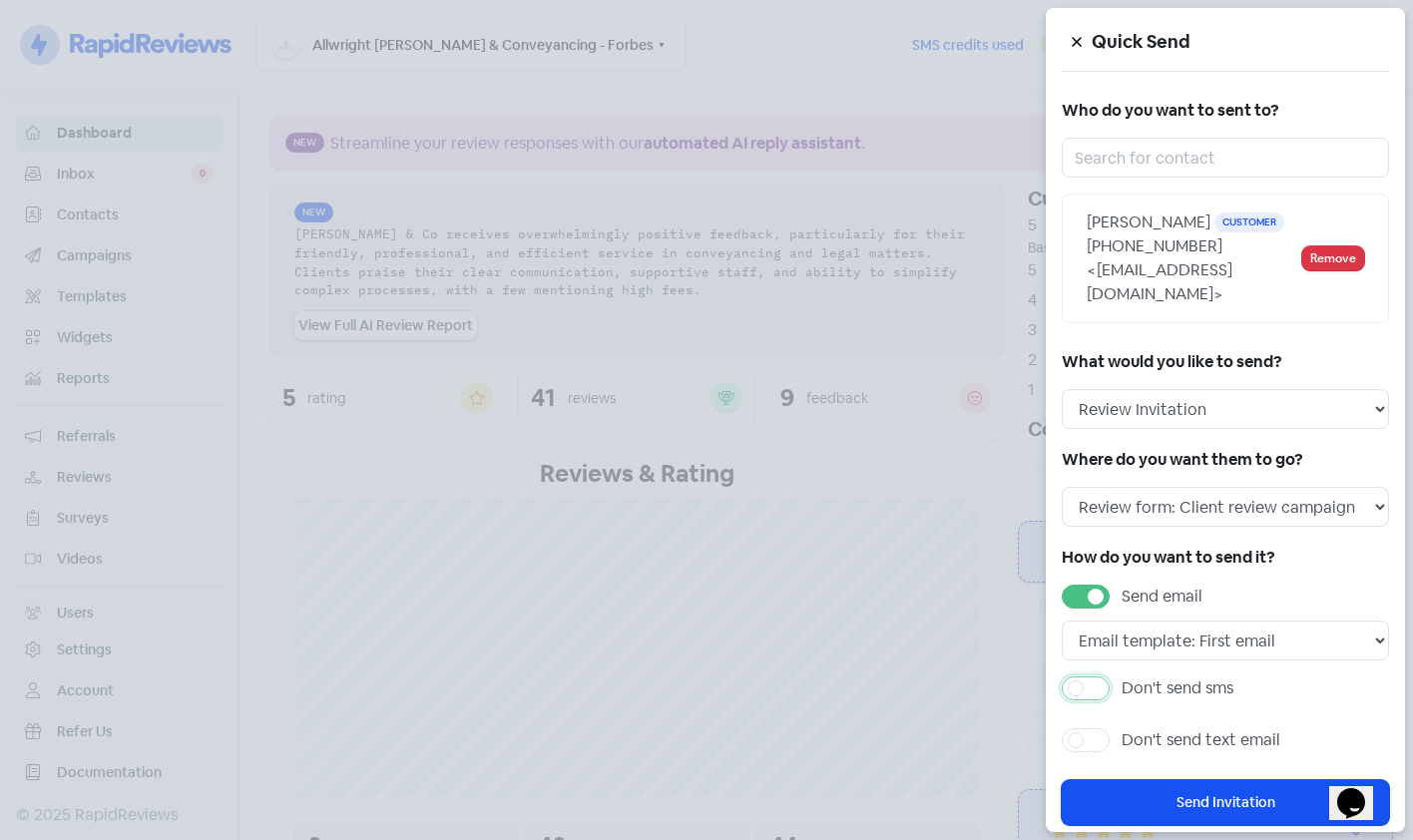 checkbox on "true" 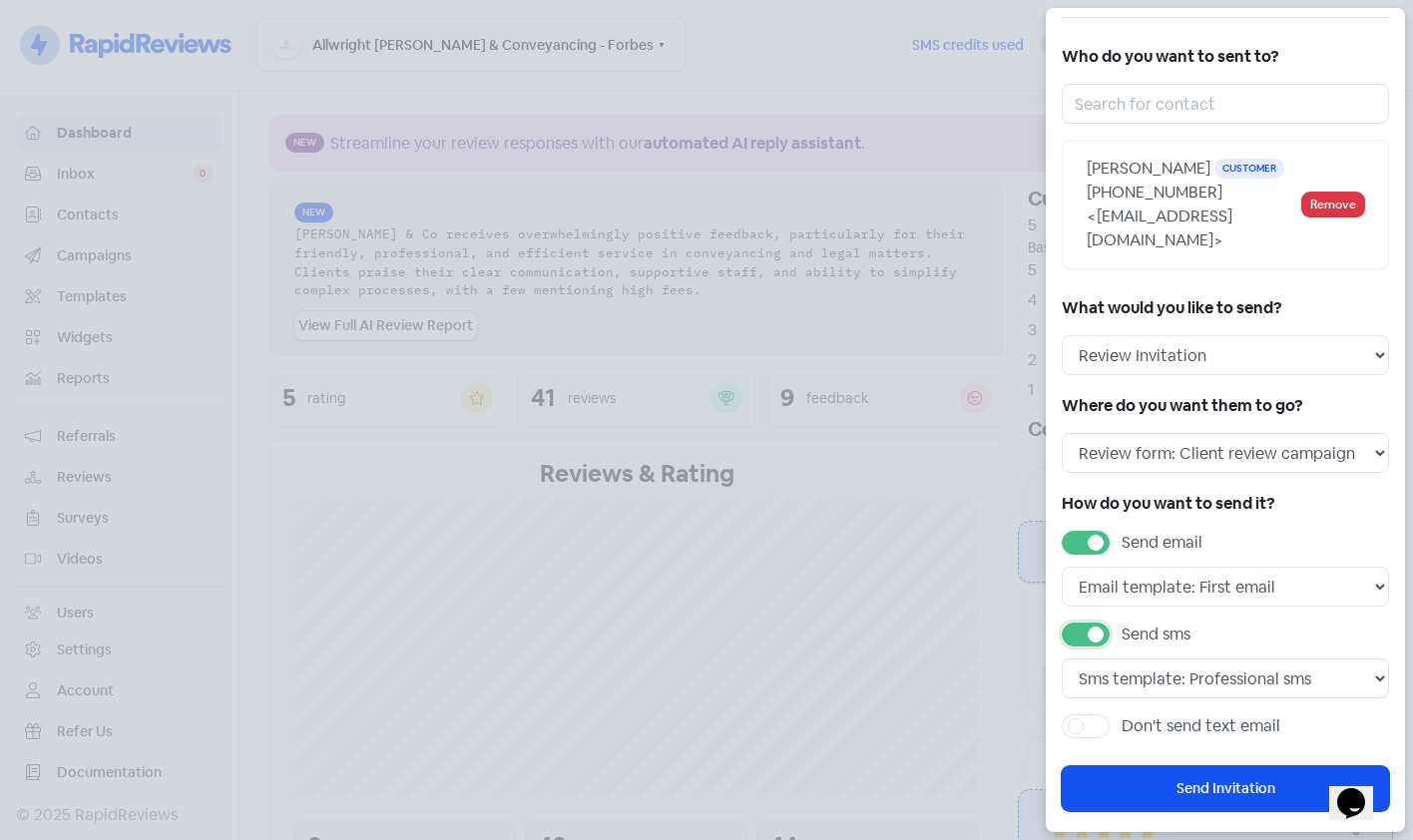 scroll, scrollTop: 97, scrollLeft: 0, axis: vertical 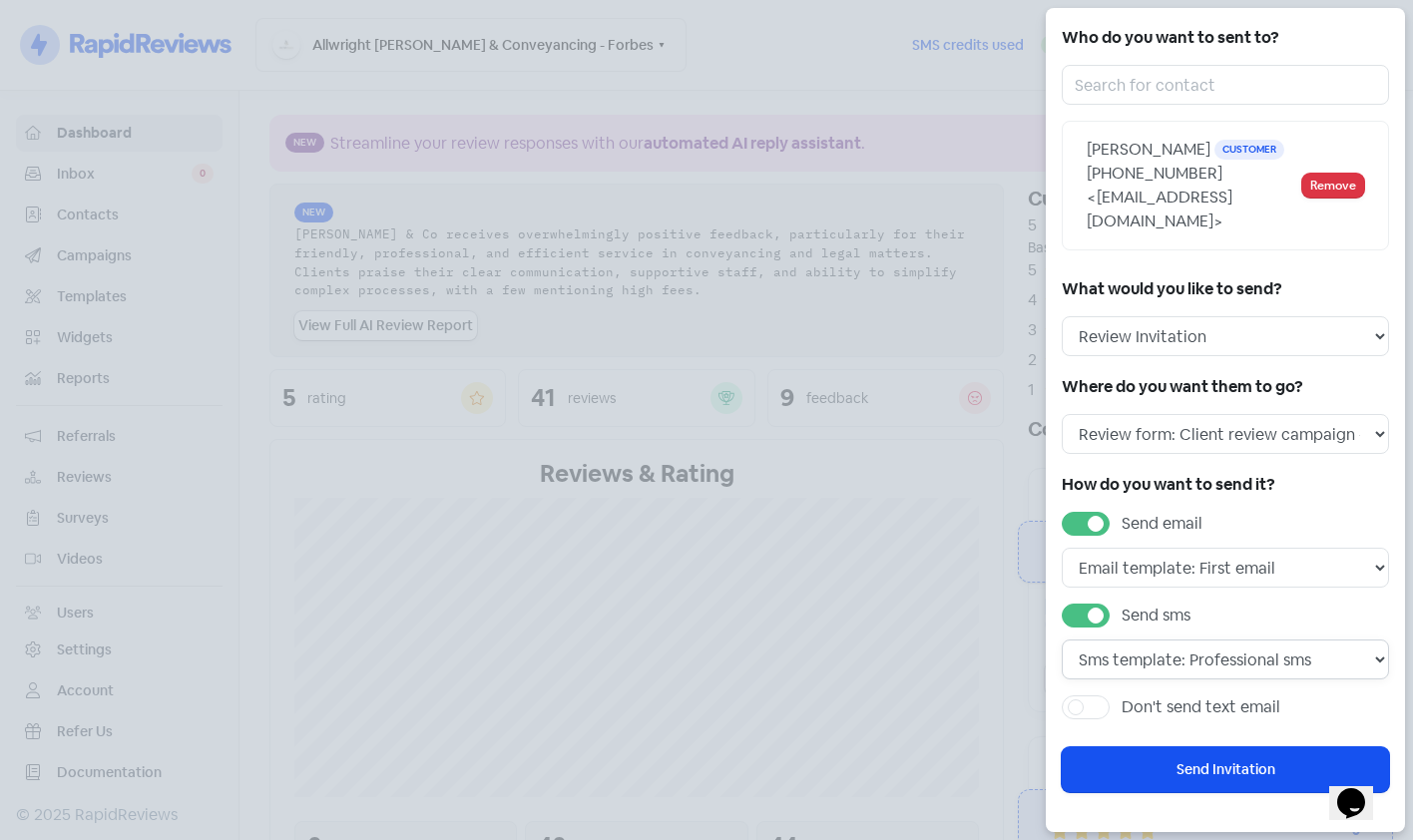 click on "Sms template: Professional sms Sms template: First sms" at bounding box center [1225, 659] 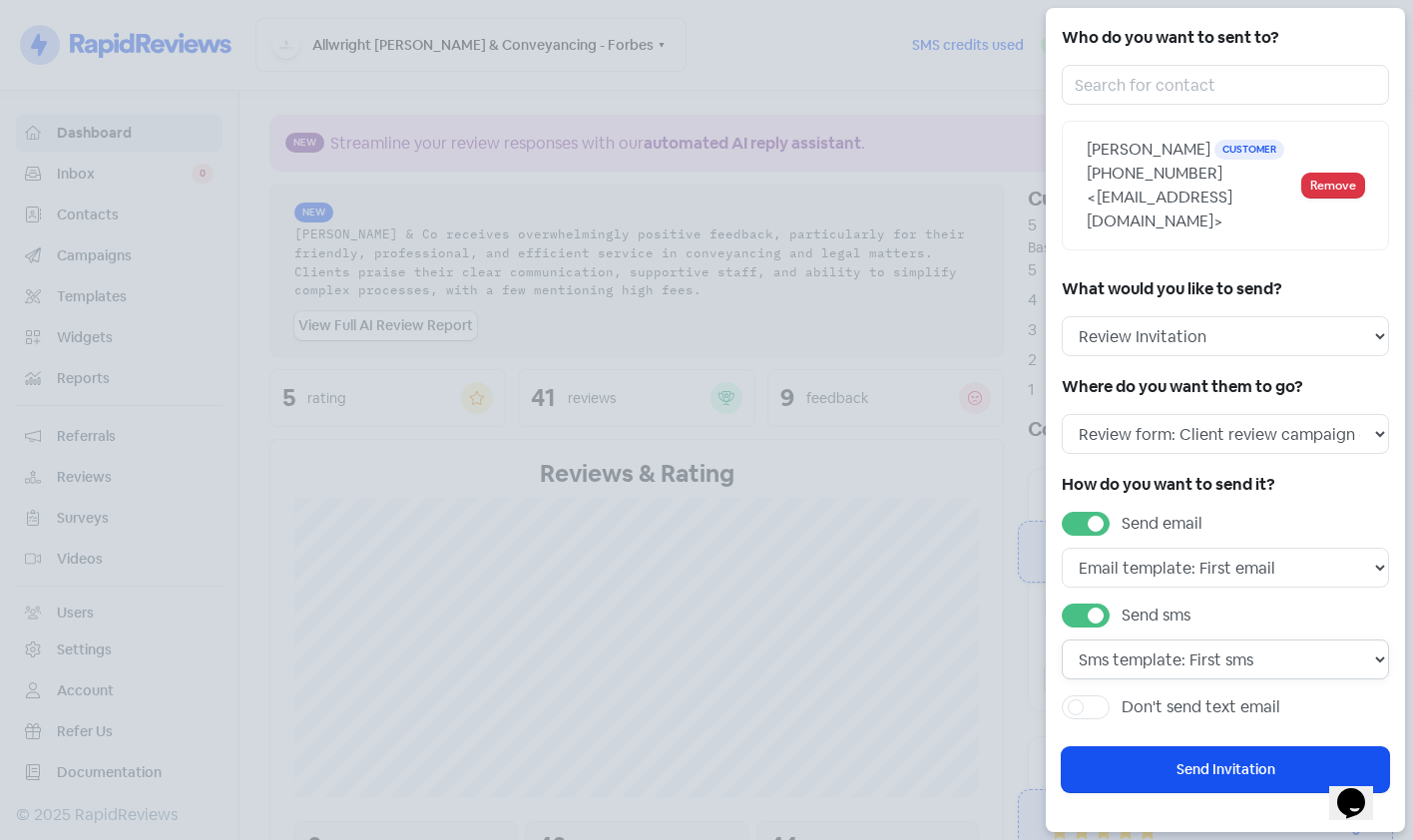 click on "Sms template: Professional sms Sms template: First sms" at bounding box center [1225, 659] 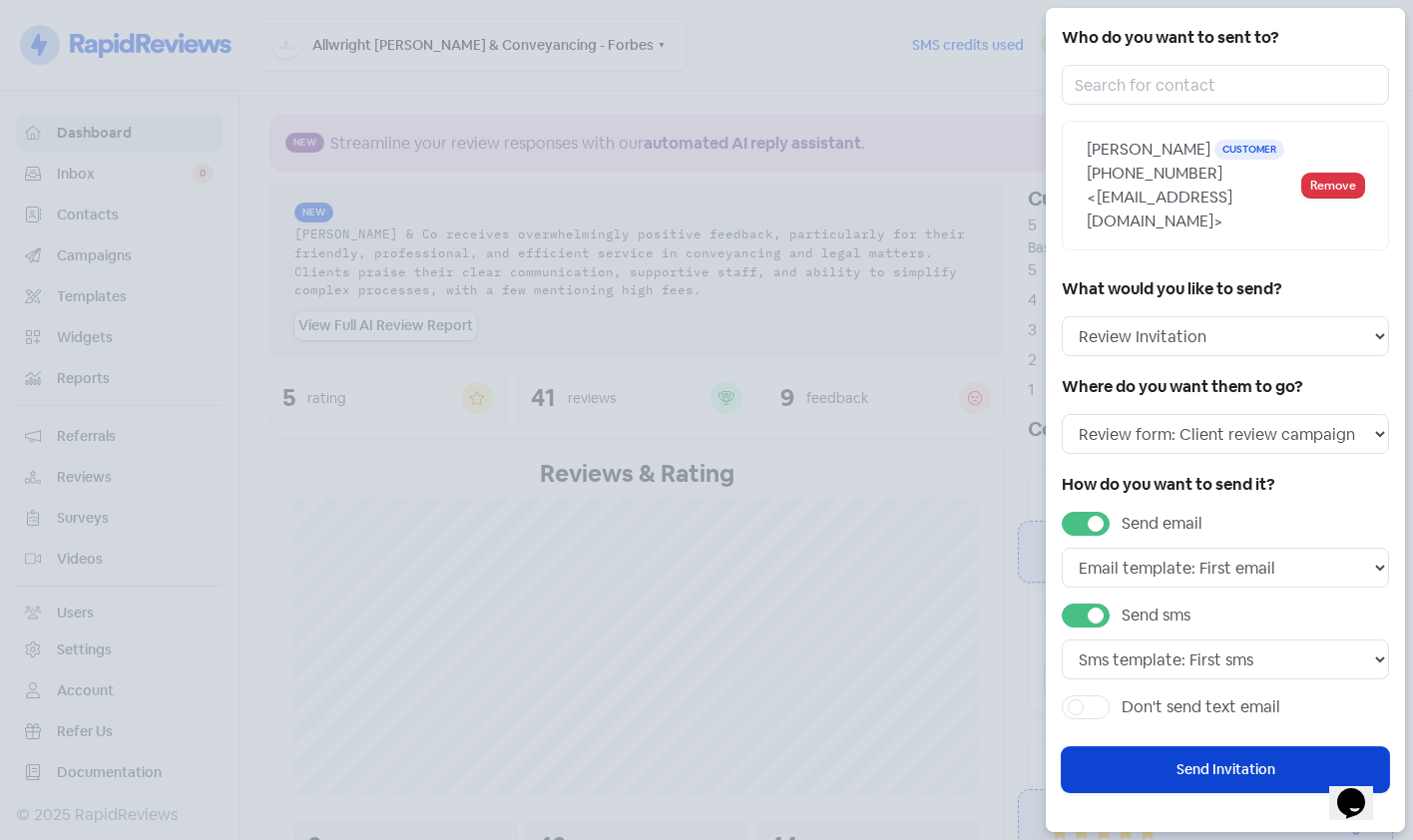 click on "Send Invitation" at bounding box center (1225, 769) 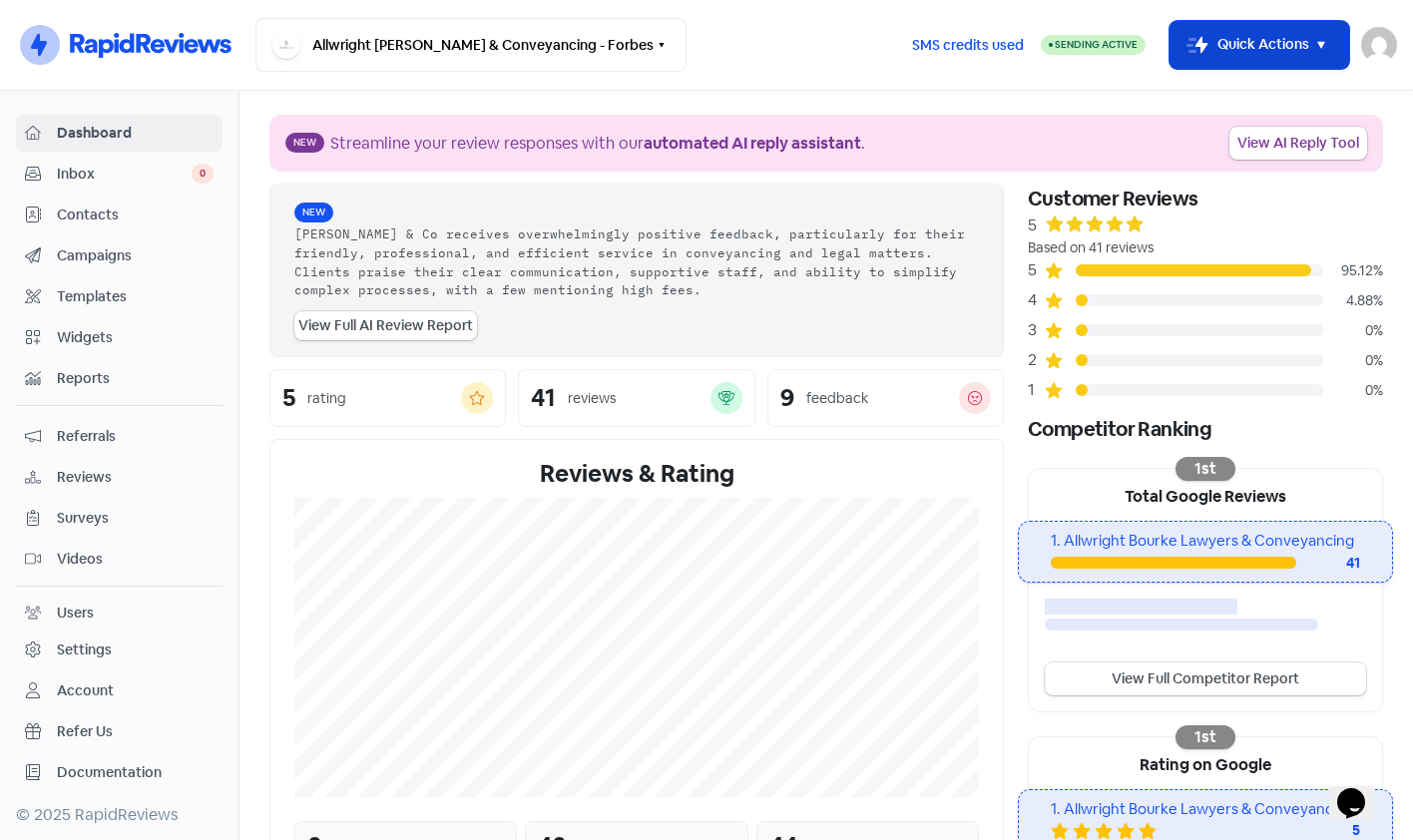 drag, startPoint x: 1206, startPoint y: 57, endPoint x: 1205, endPoint y: 47, distance: 10.049876 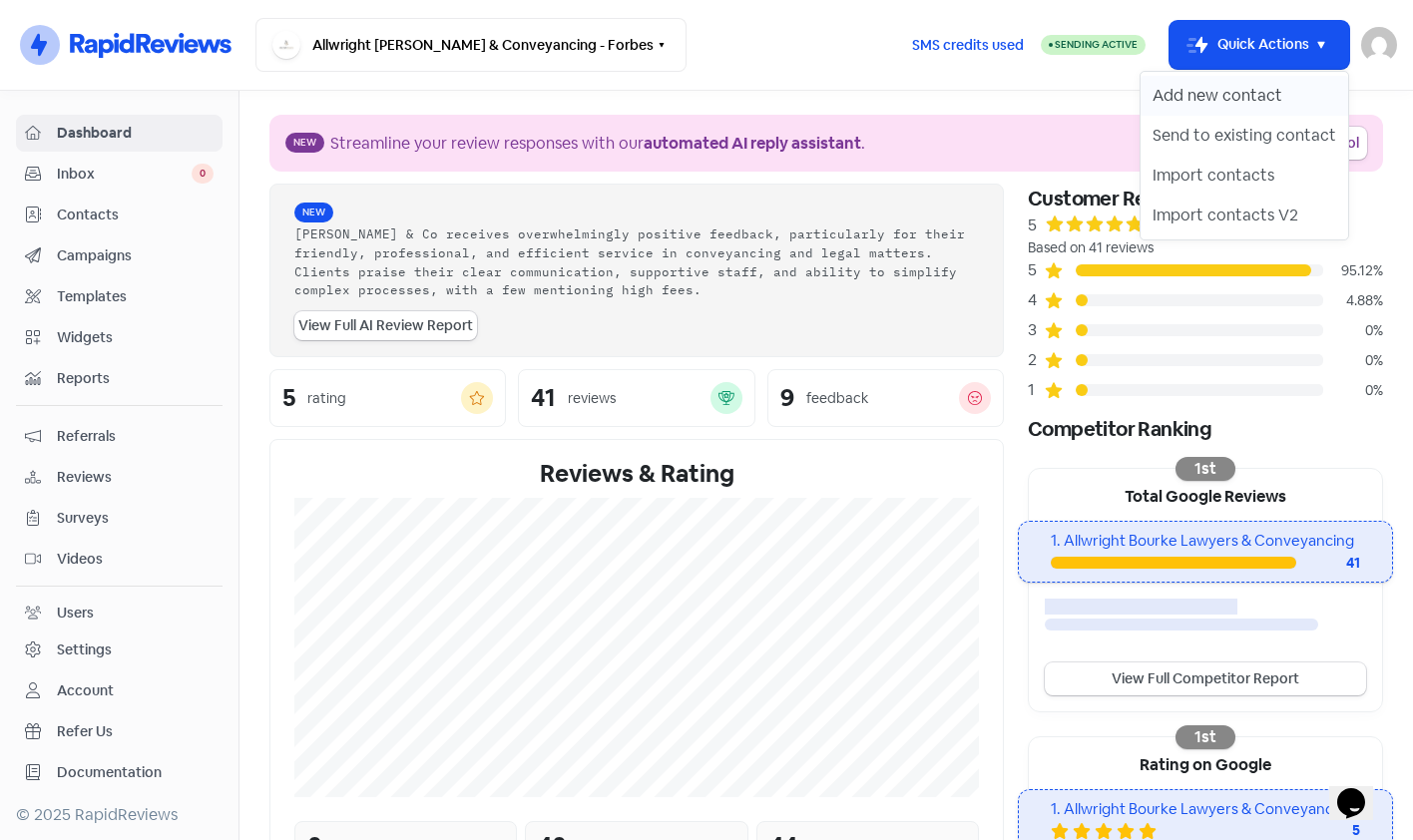 click on "Add new contact" at bounding box center [1244, 96] 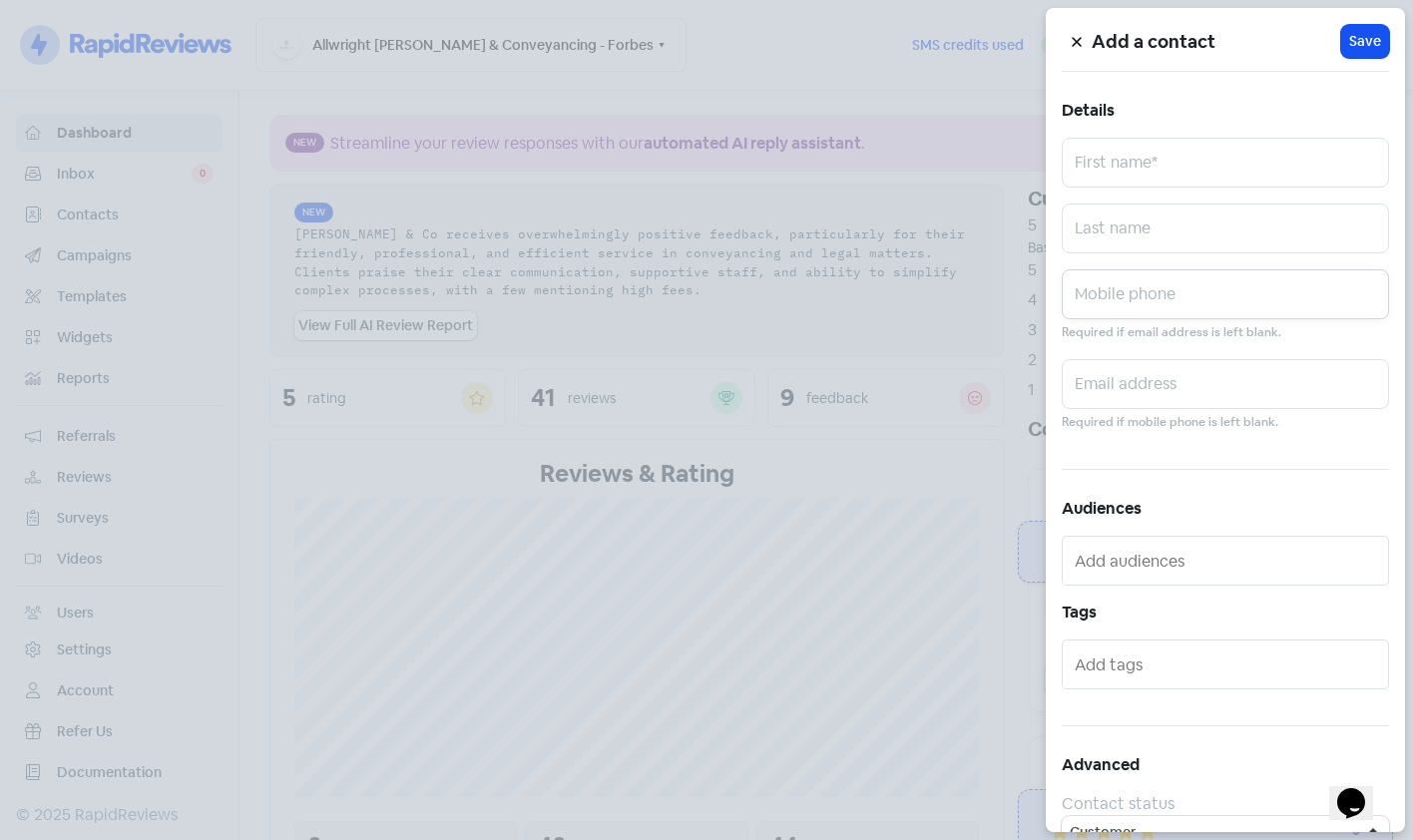 click at bounding box center [1225, 294] 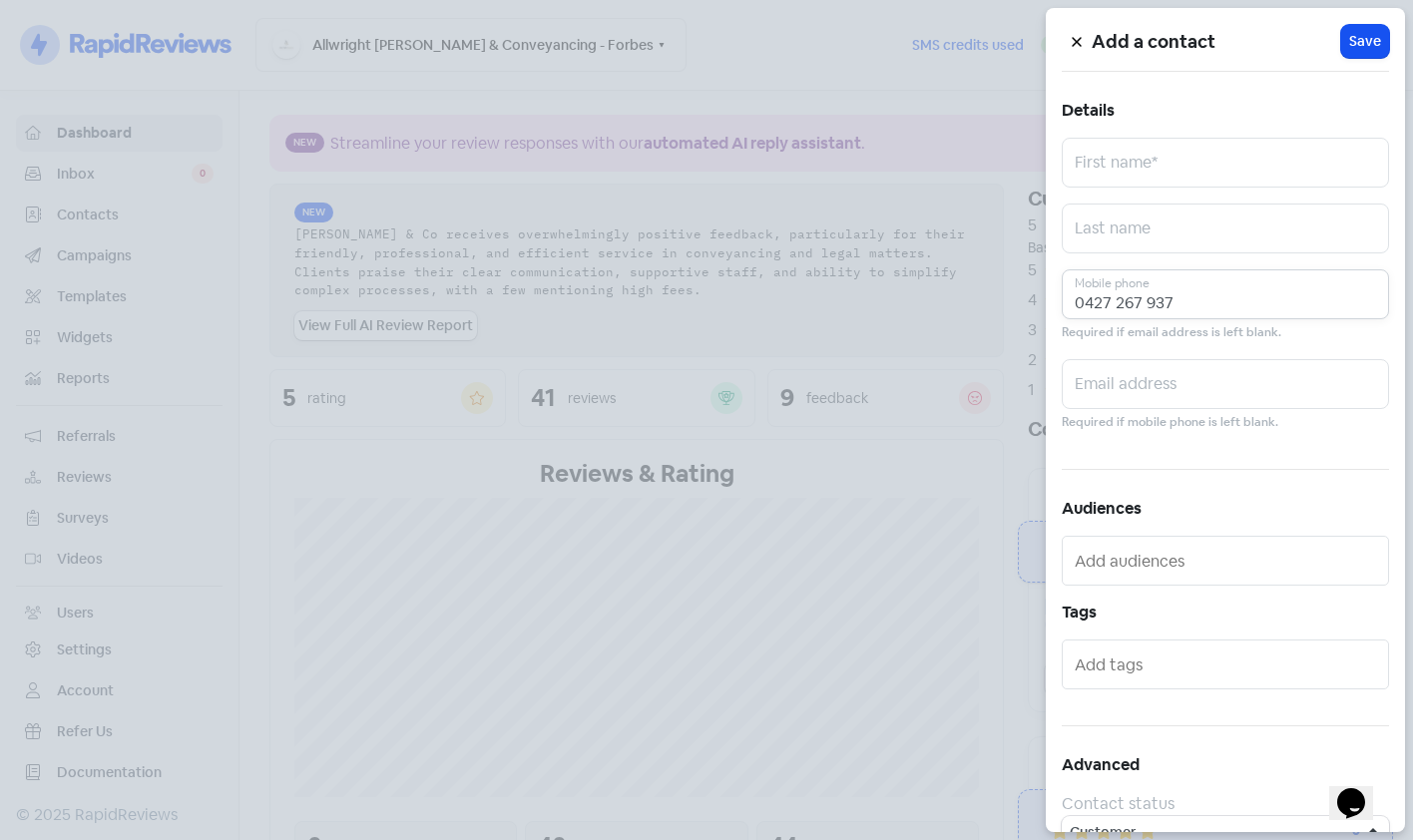 type on "0427 267 937" 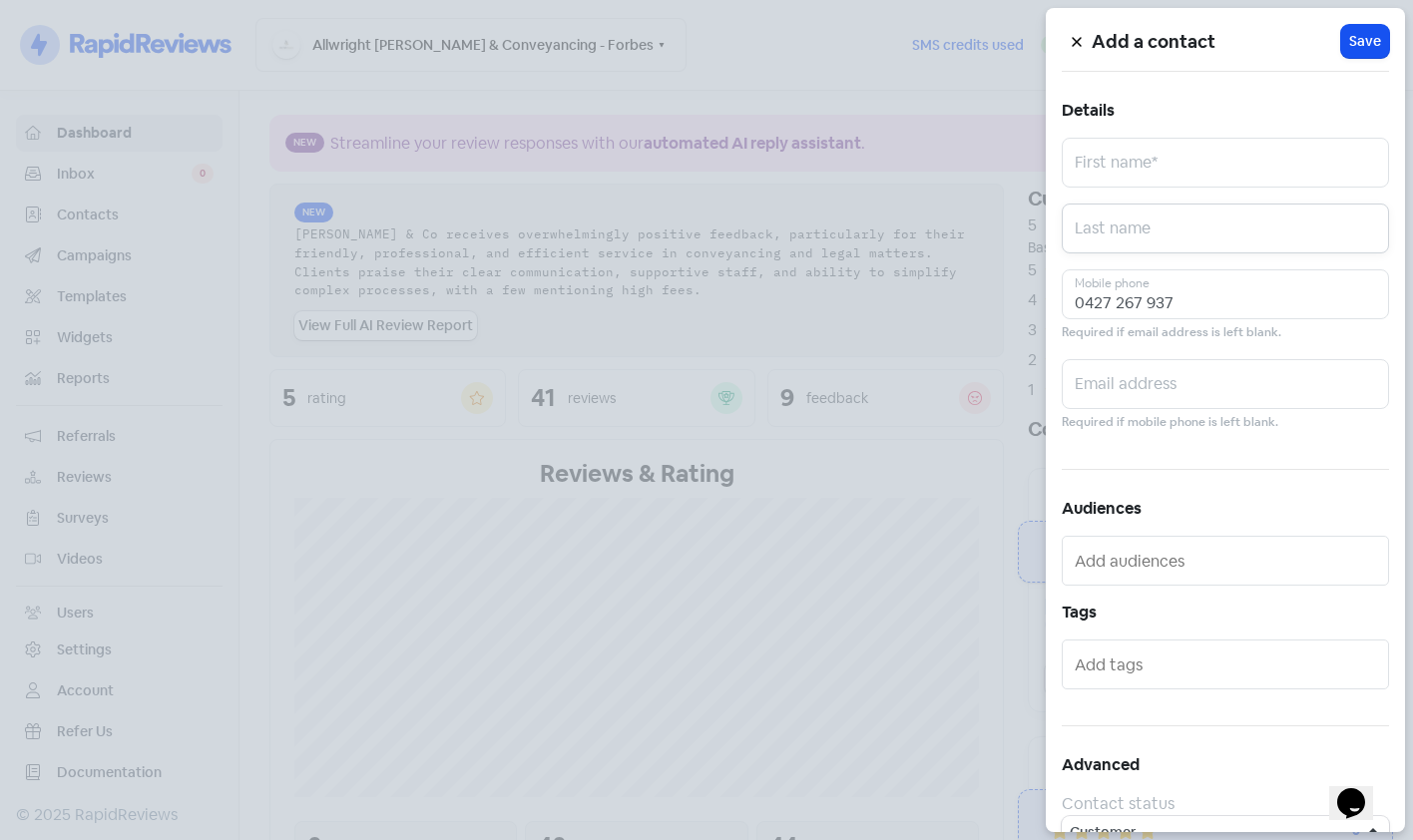 click at bounding box center (1225, 228) 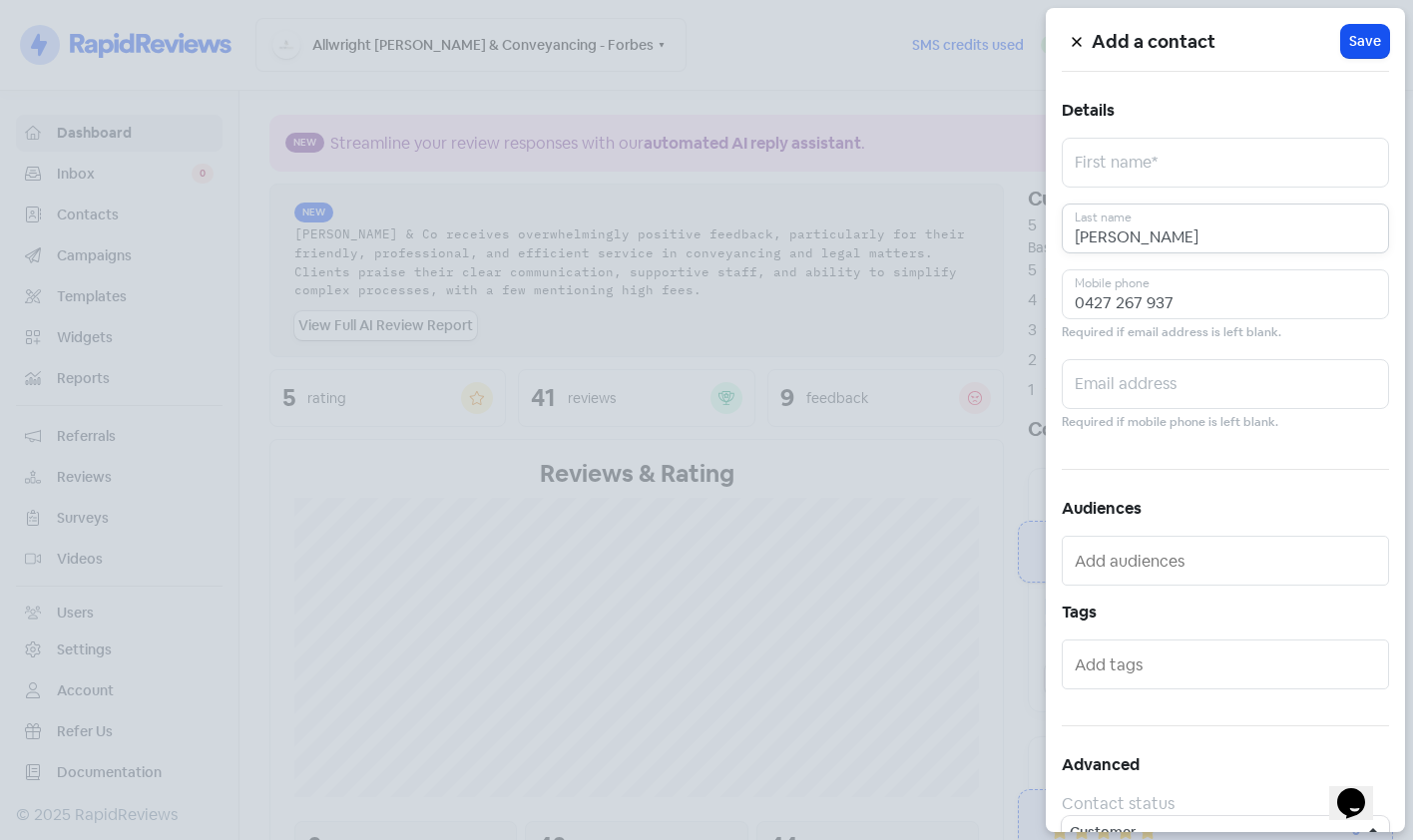 type on "[PERSON_NAME]" 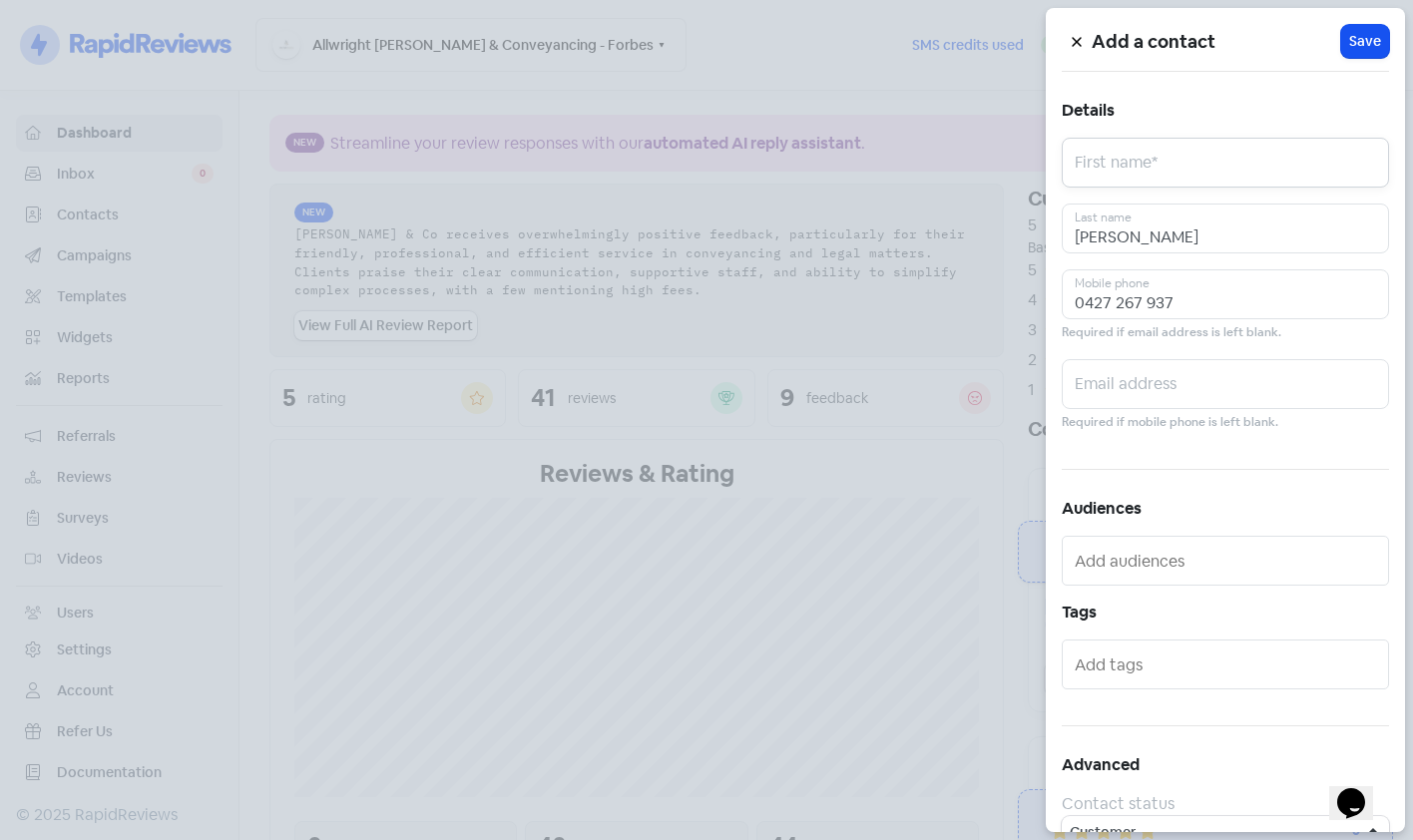 click at bounding box center (1225, 163) 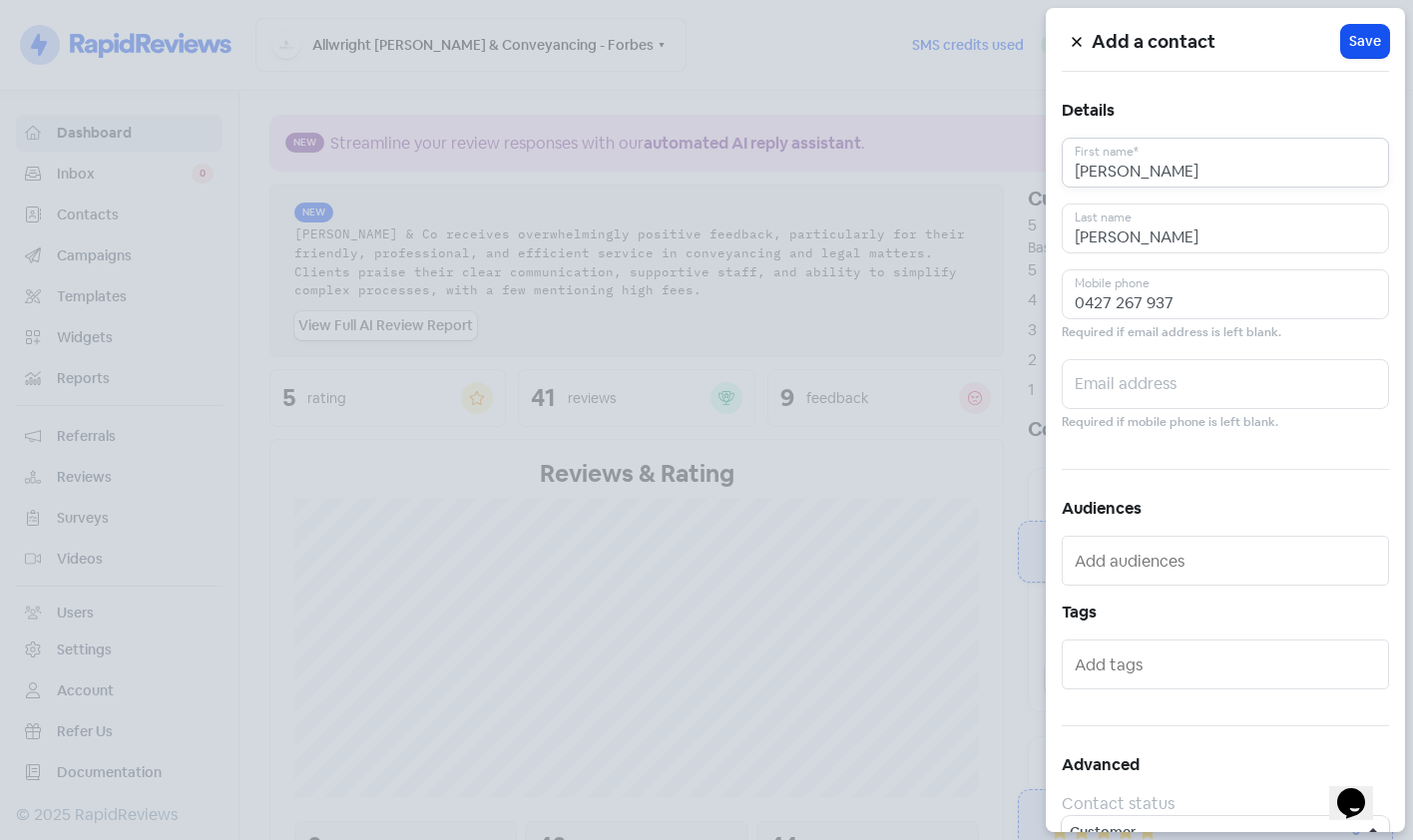 type on "[PERSON_NAME]" 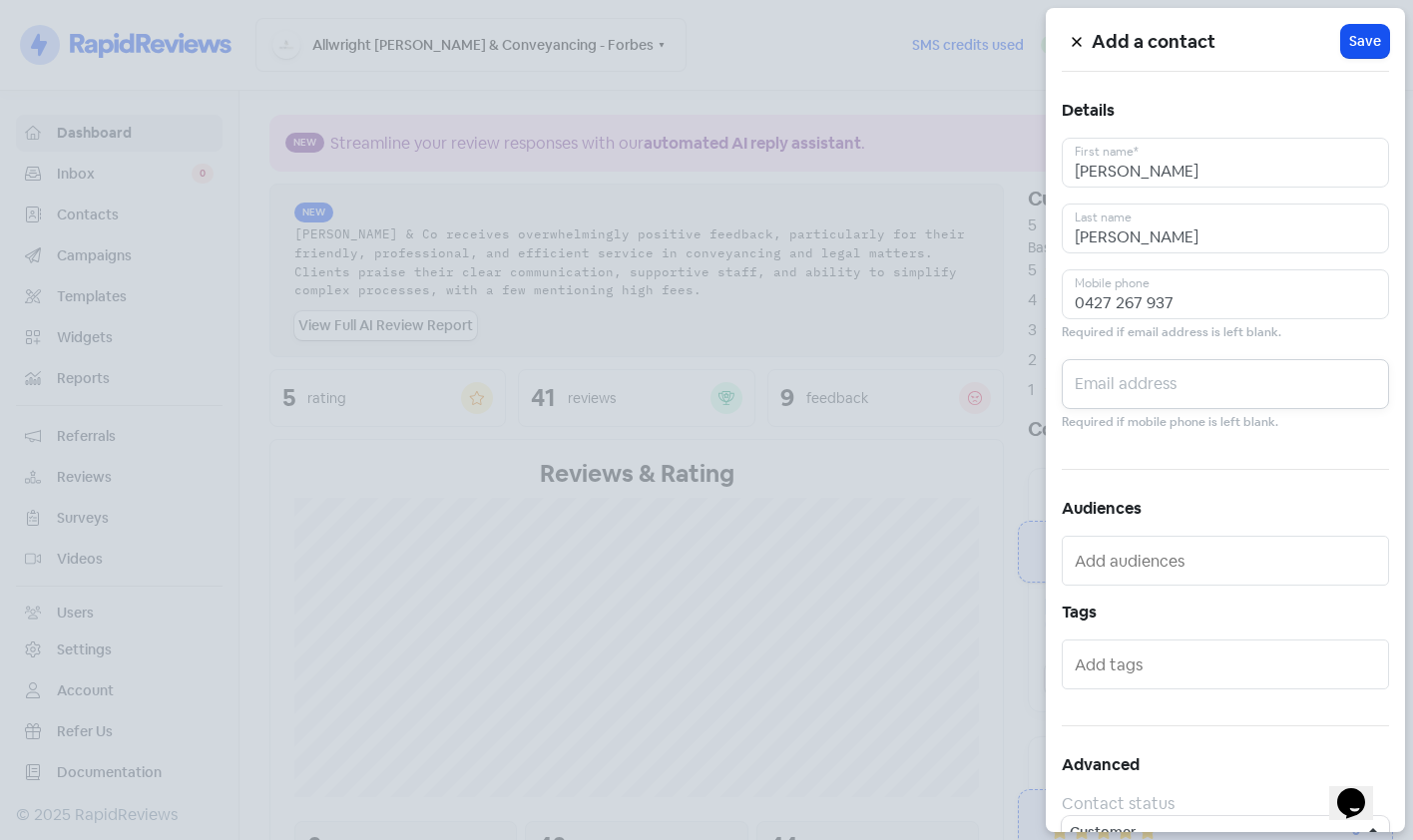drag, startPoint x: 1253, startPoint y: 370, endPoint x: 1235, endPoint y: 375, distance: 18.681542 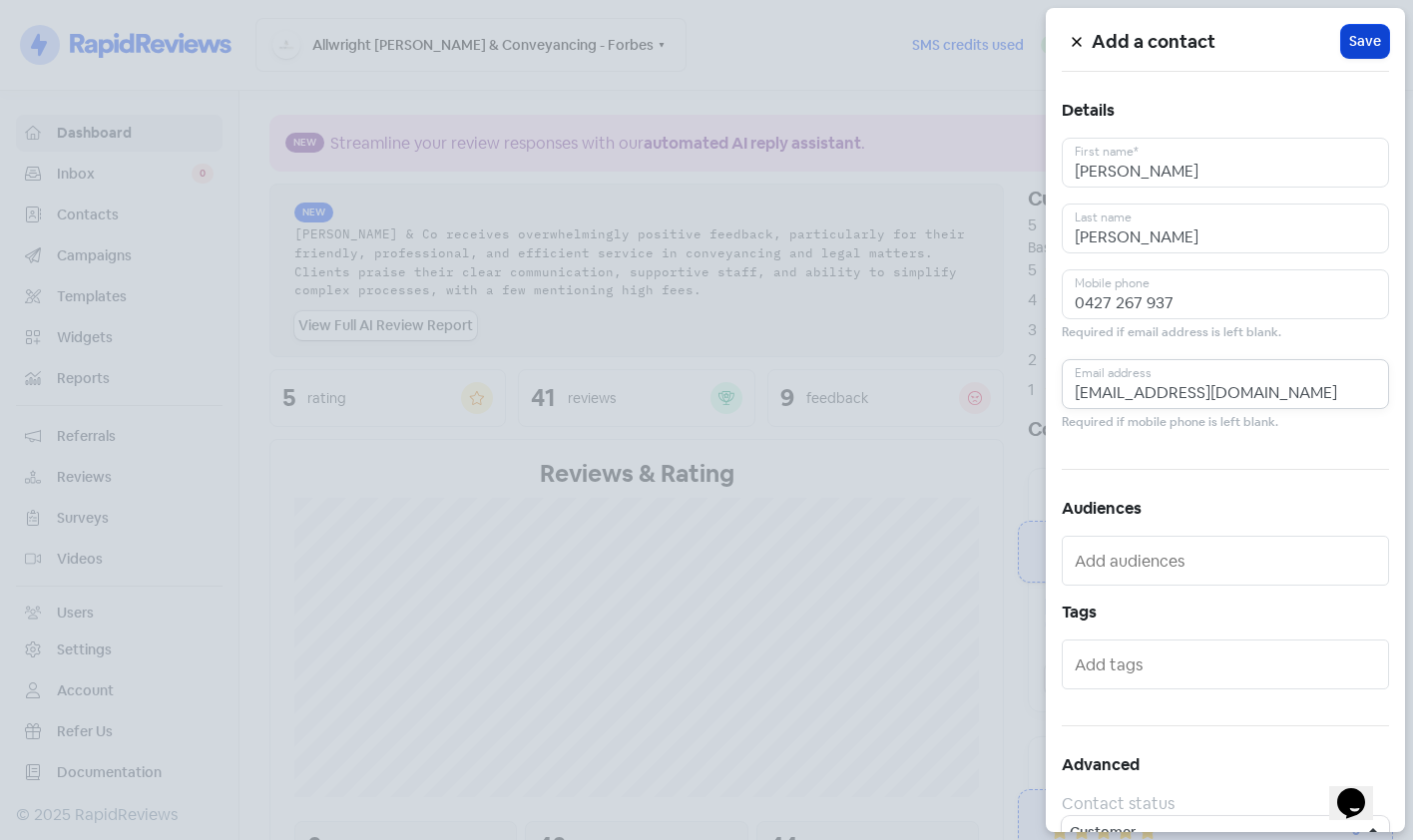 type on "[EMAIL_ADDRESS][DOMAIN_NAME]" 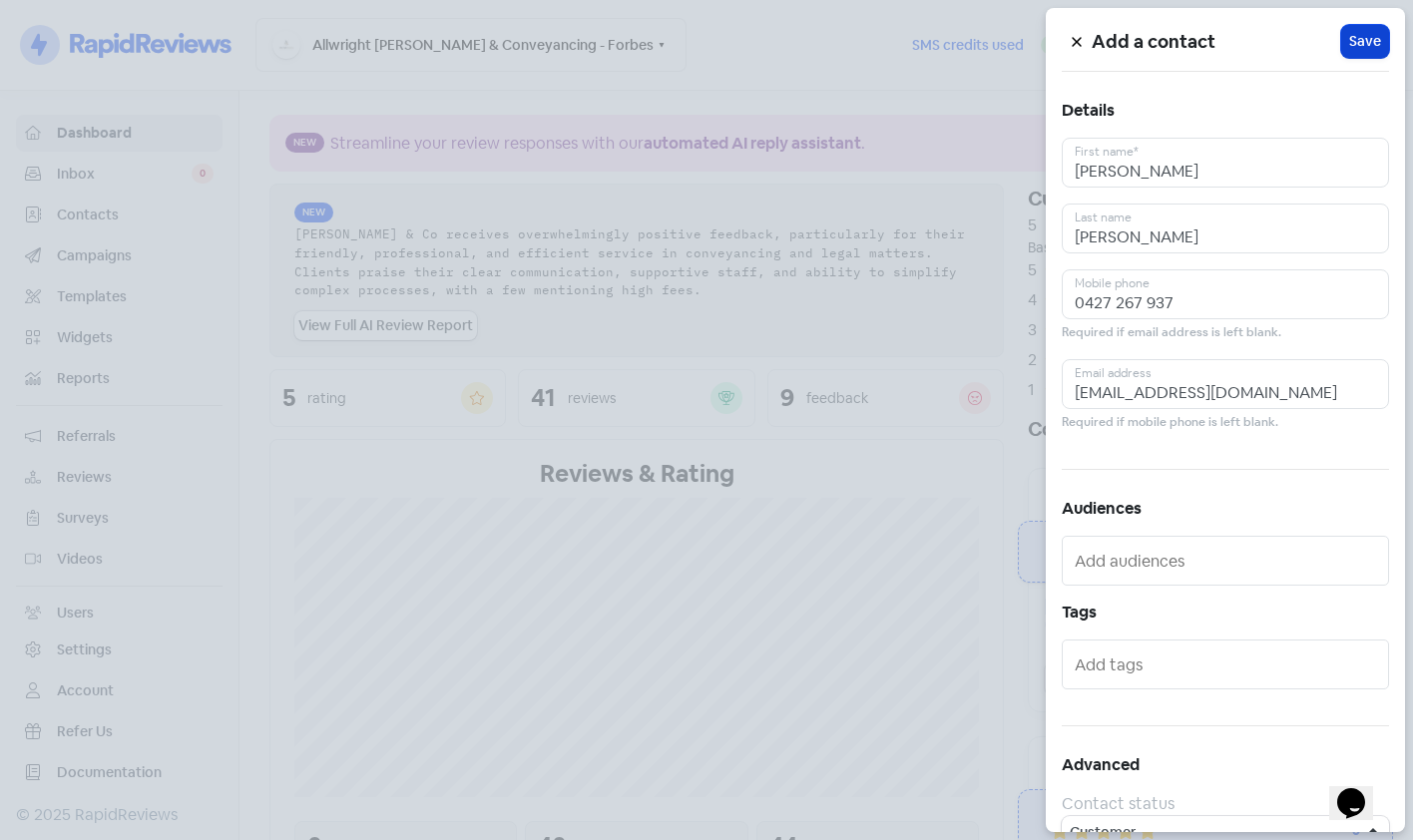 click on "Icon For Loading Save" at bounding box center [1365, 41] 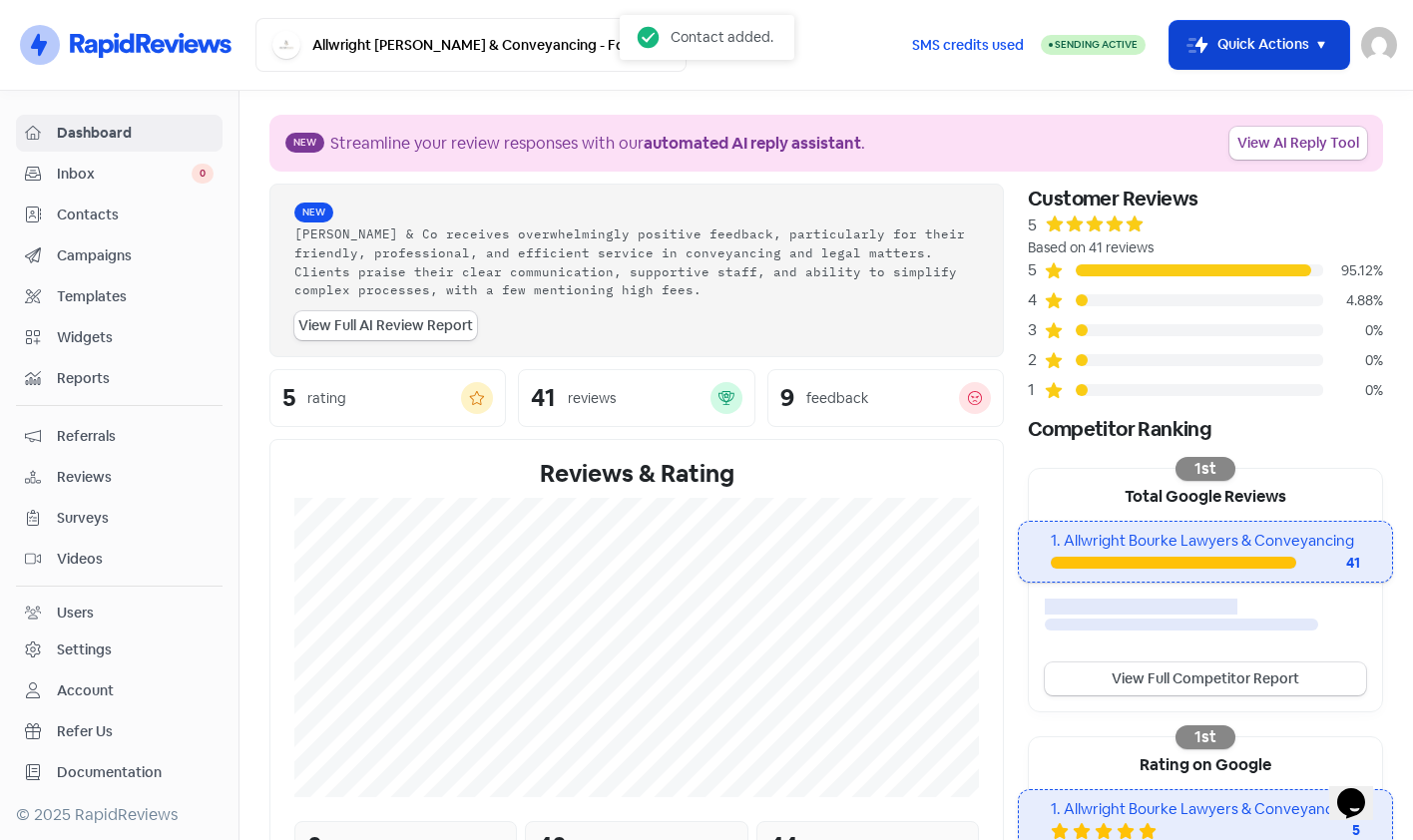 click 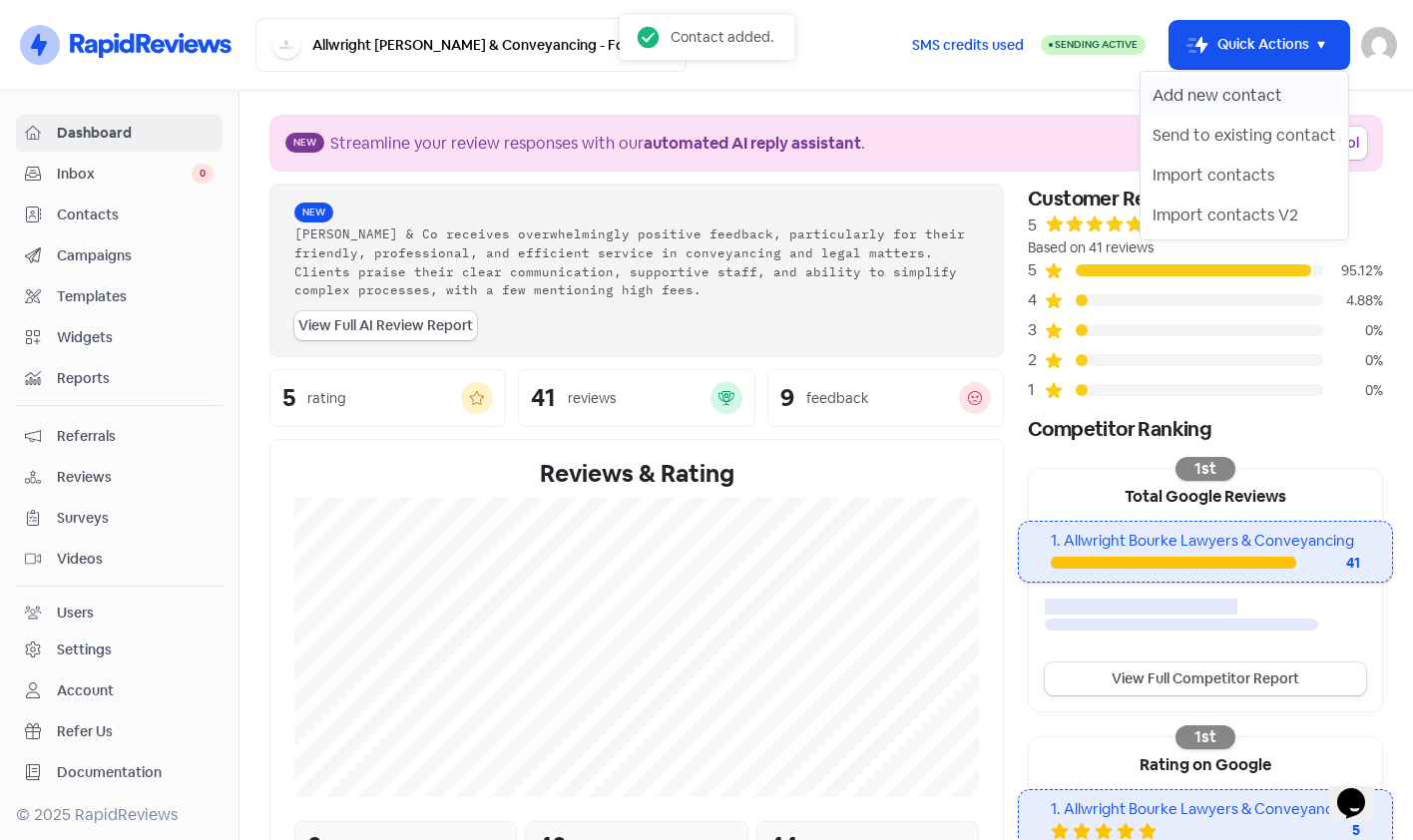 click on "Add new contact" at bounding box center [1244, 96] 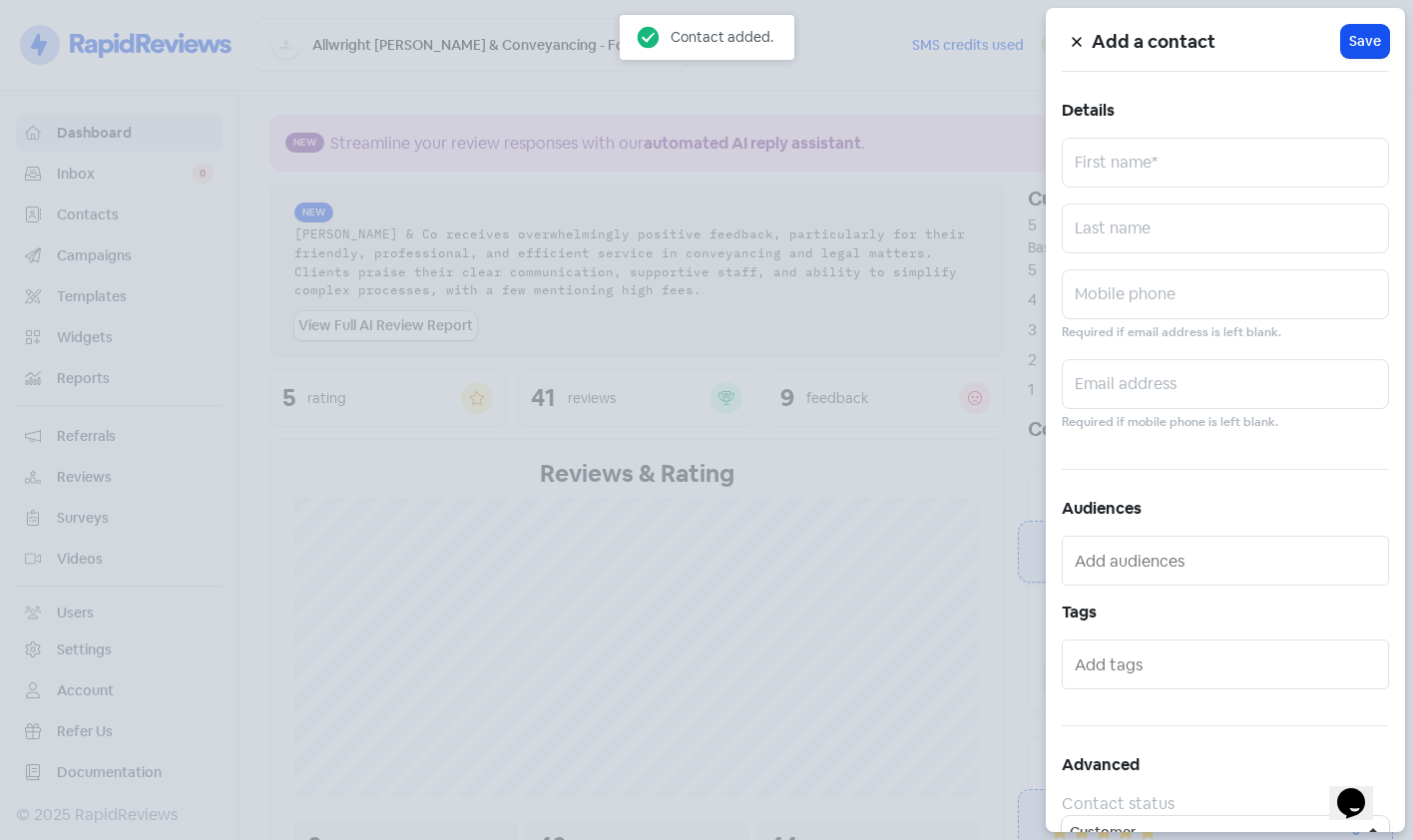 click 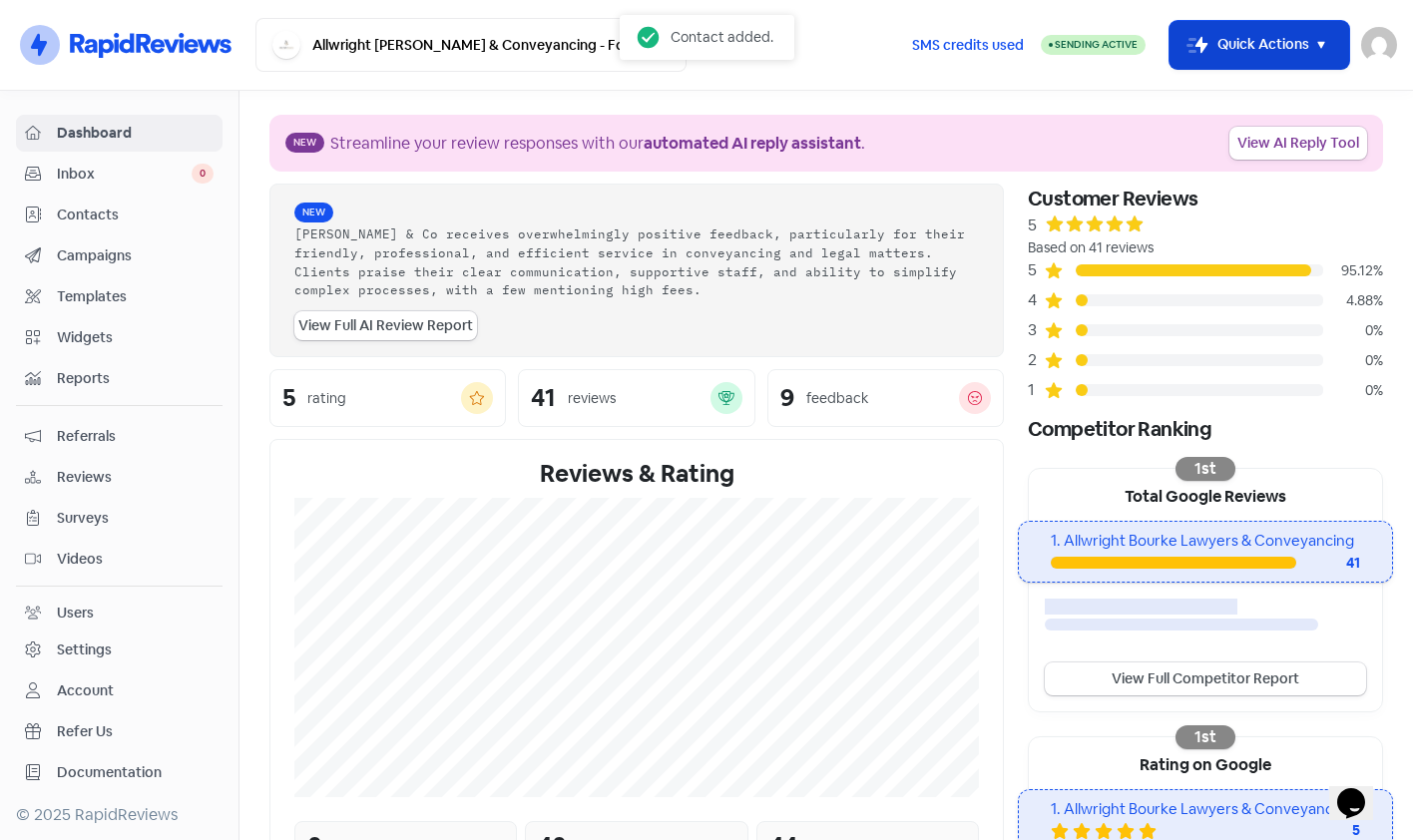 drag, startPoint x: 1261, startPoint y: 35, endPoint x: 1251, endPoint y: 44, distance: 13.453624 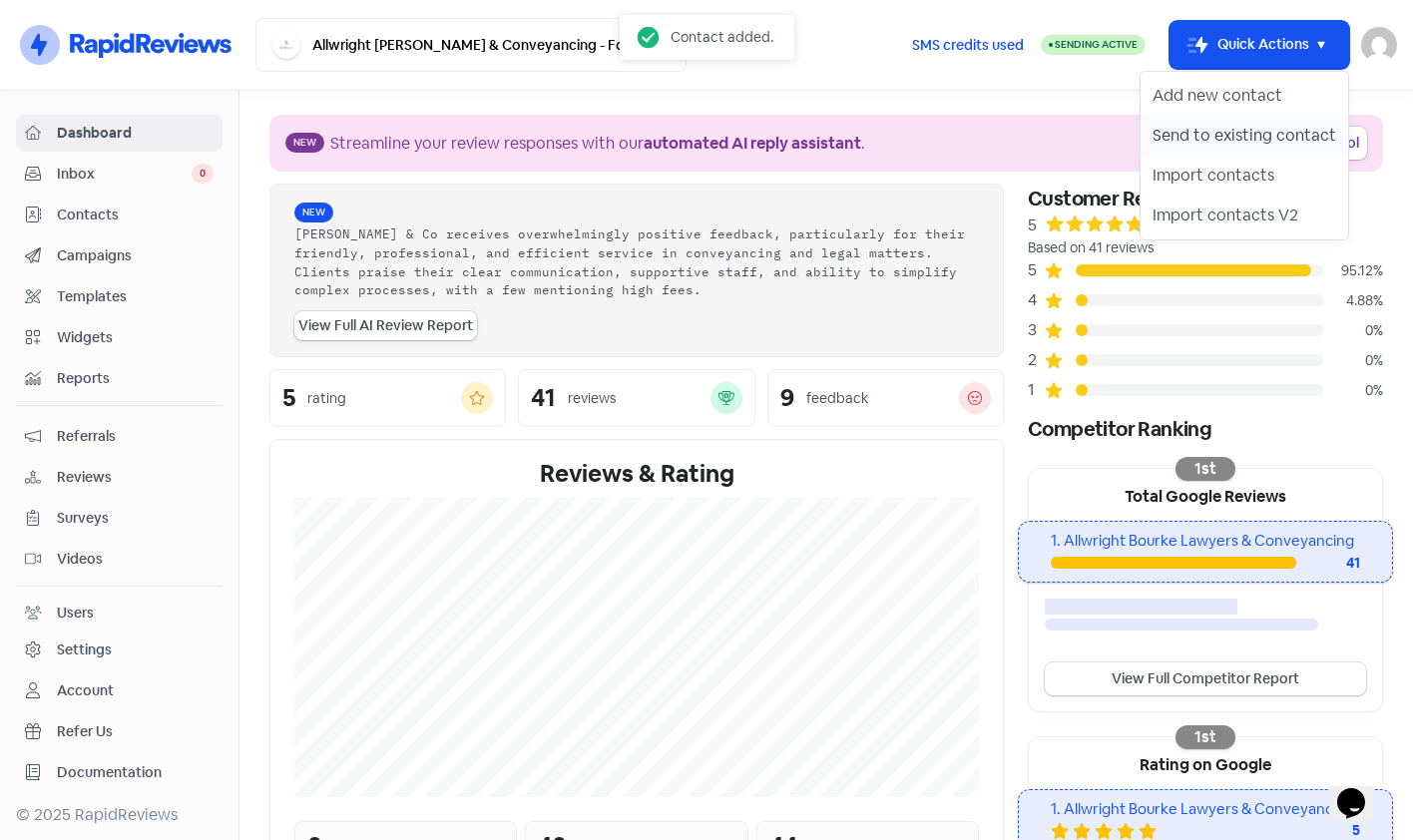 click on "Send to existing contact" at bounding box center (1244, 136) 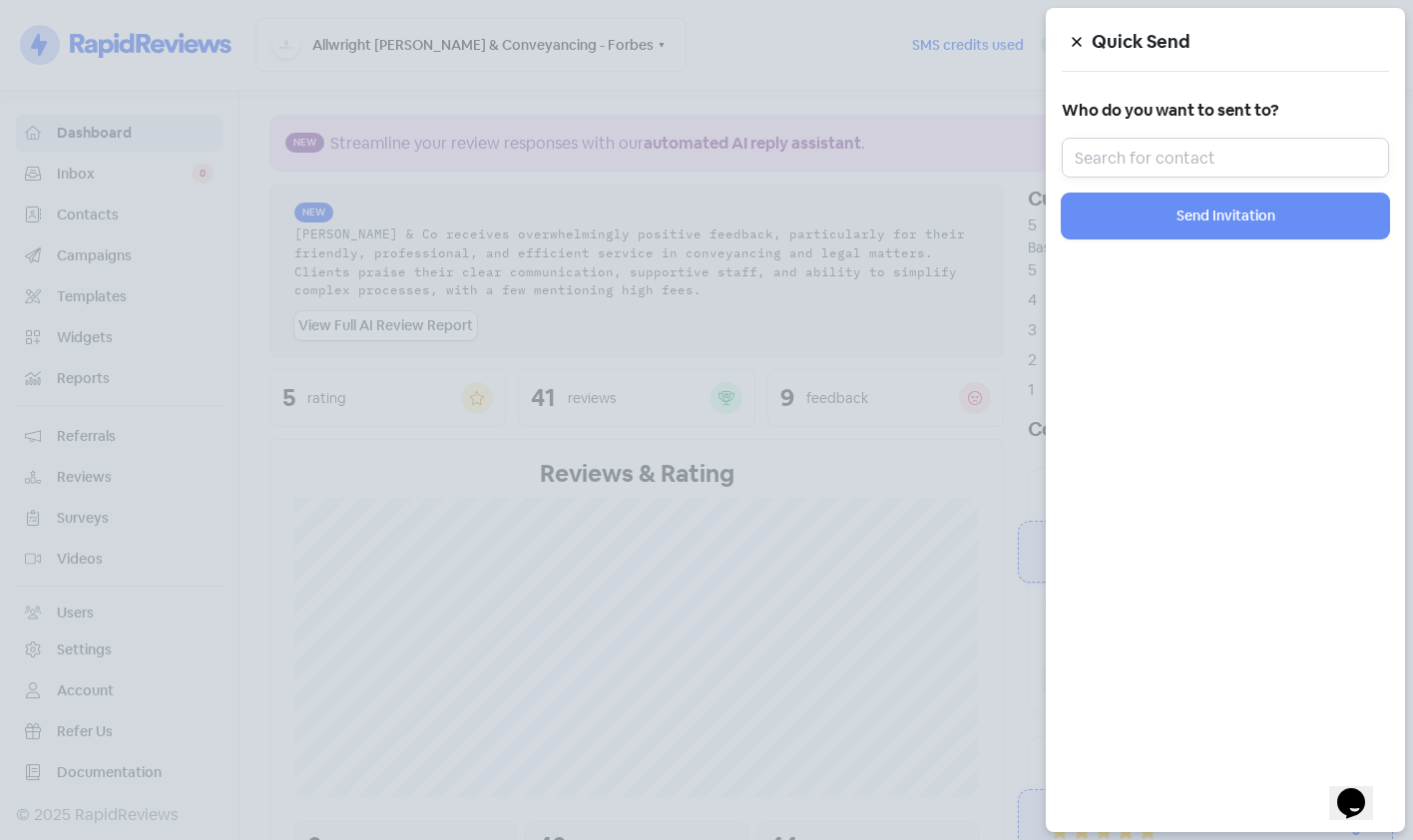 click at bounding box center [1225, 158] 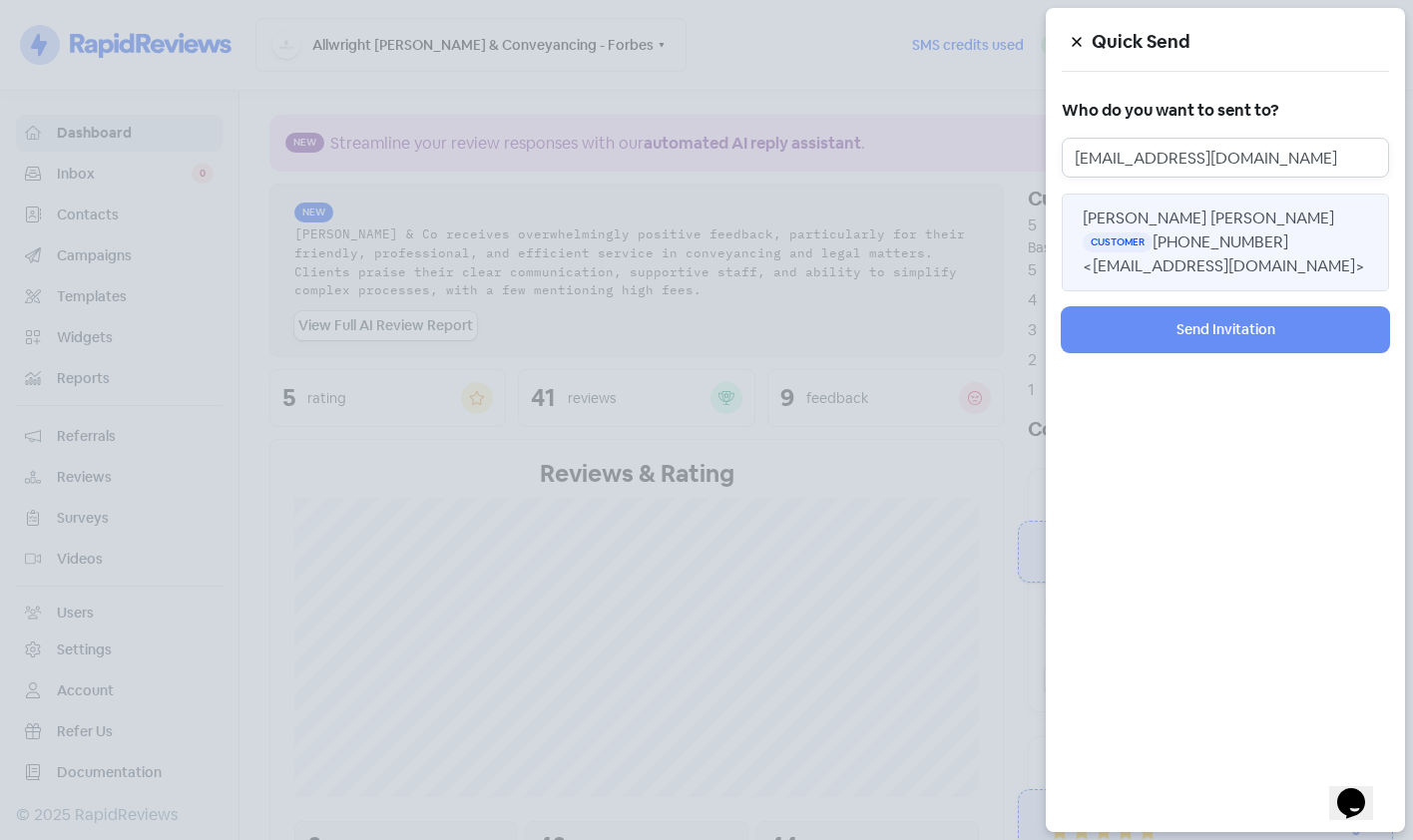 type on "[EMAIL_ADDRESS][DOMAIN_NAME]" 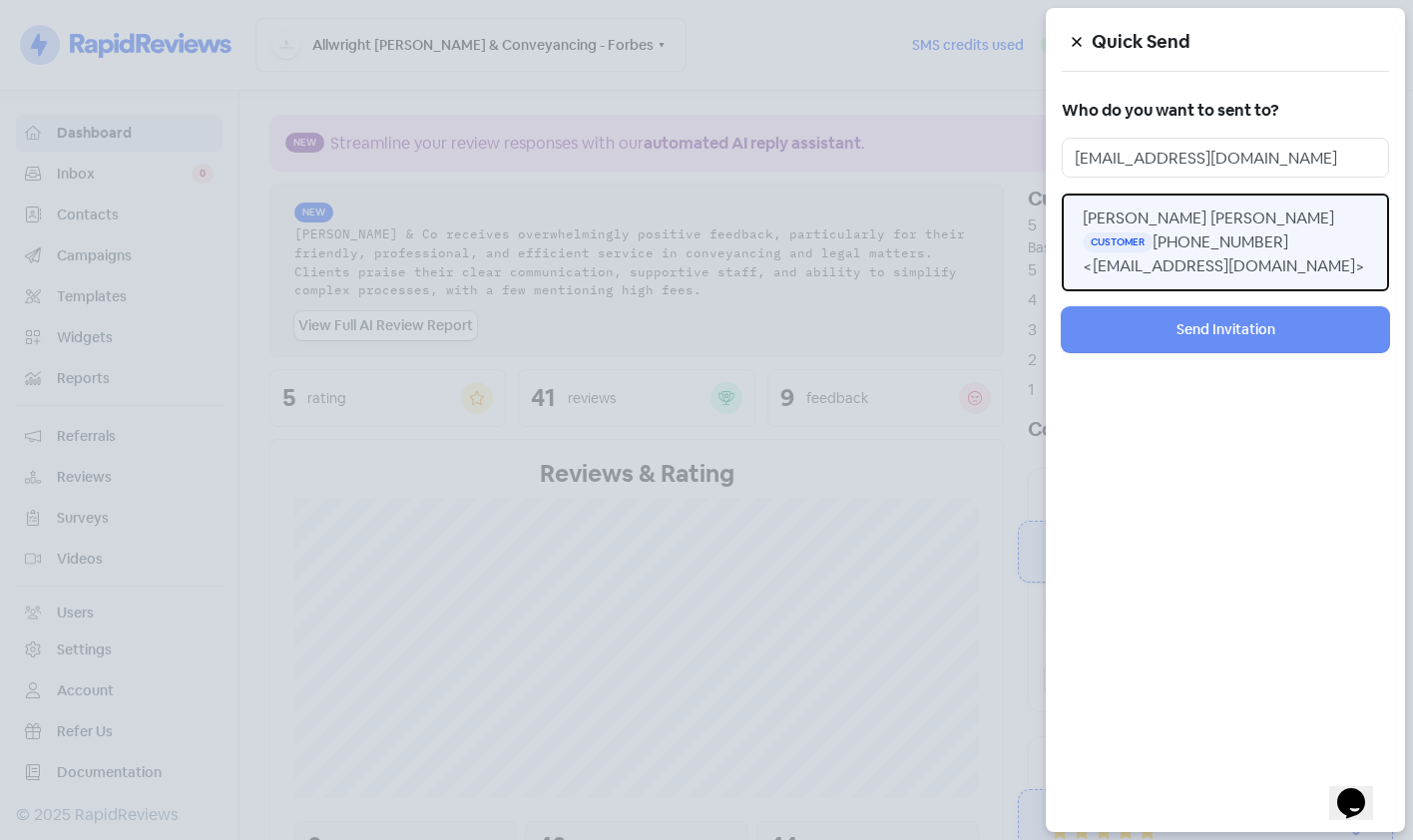 click on "[PERSON_NAME] [PERSON_NAME]    Customer  [PHONE_NUMBER]  <[EMAIL_ADDRESS][DOMAIN_NAME]>" at bounding box center (1225, 242) 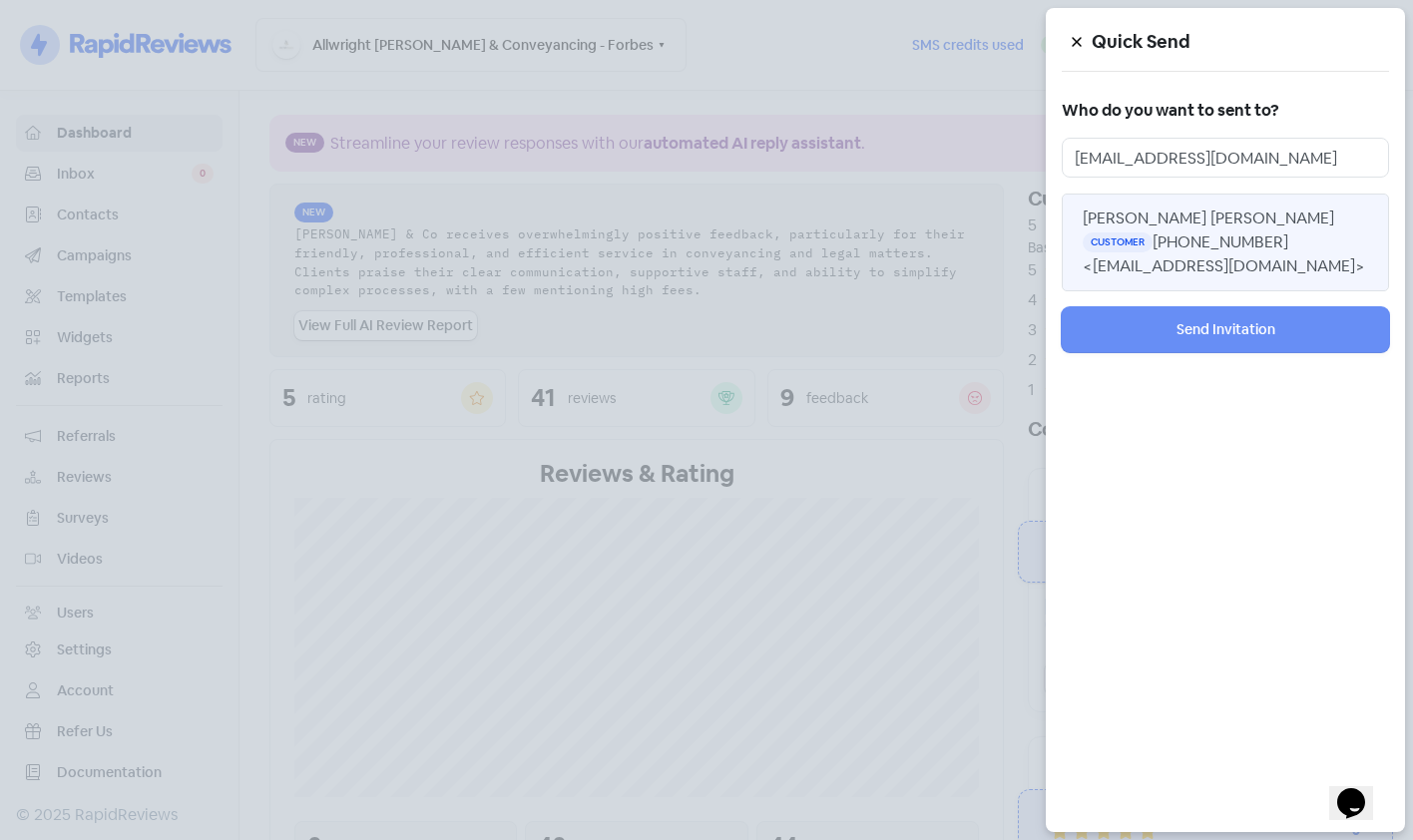 type 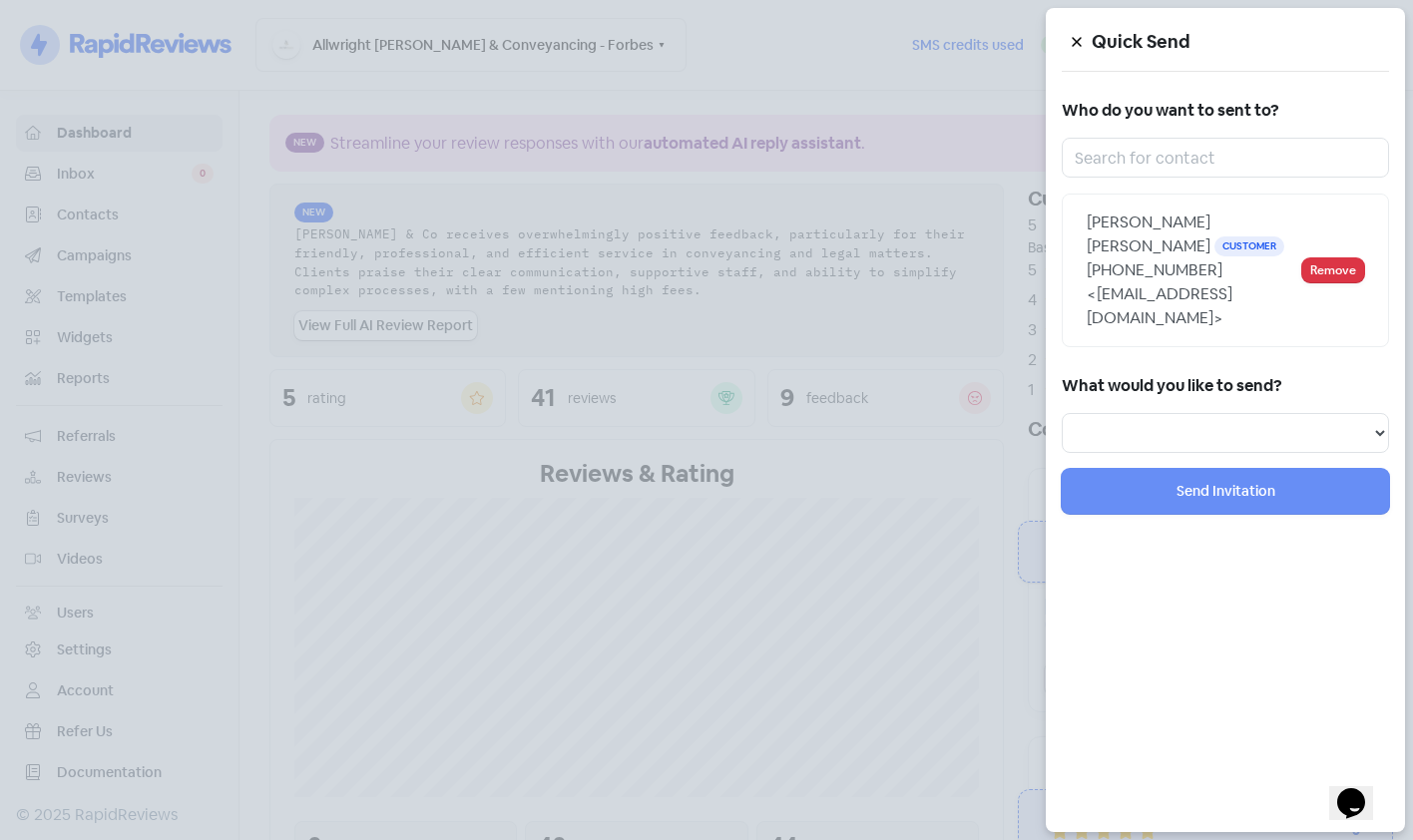 click on "What would you like to send?" at bounding box center [1225, 386] 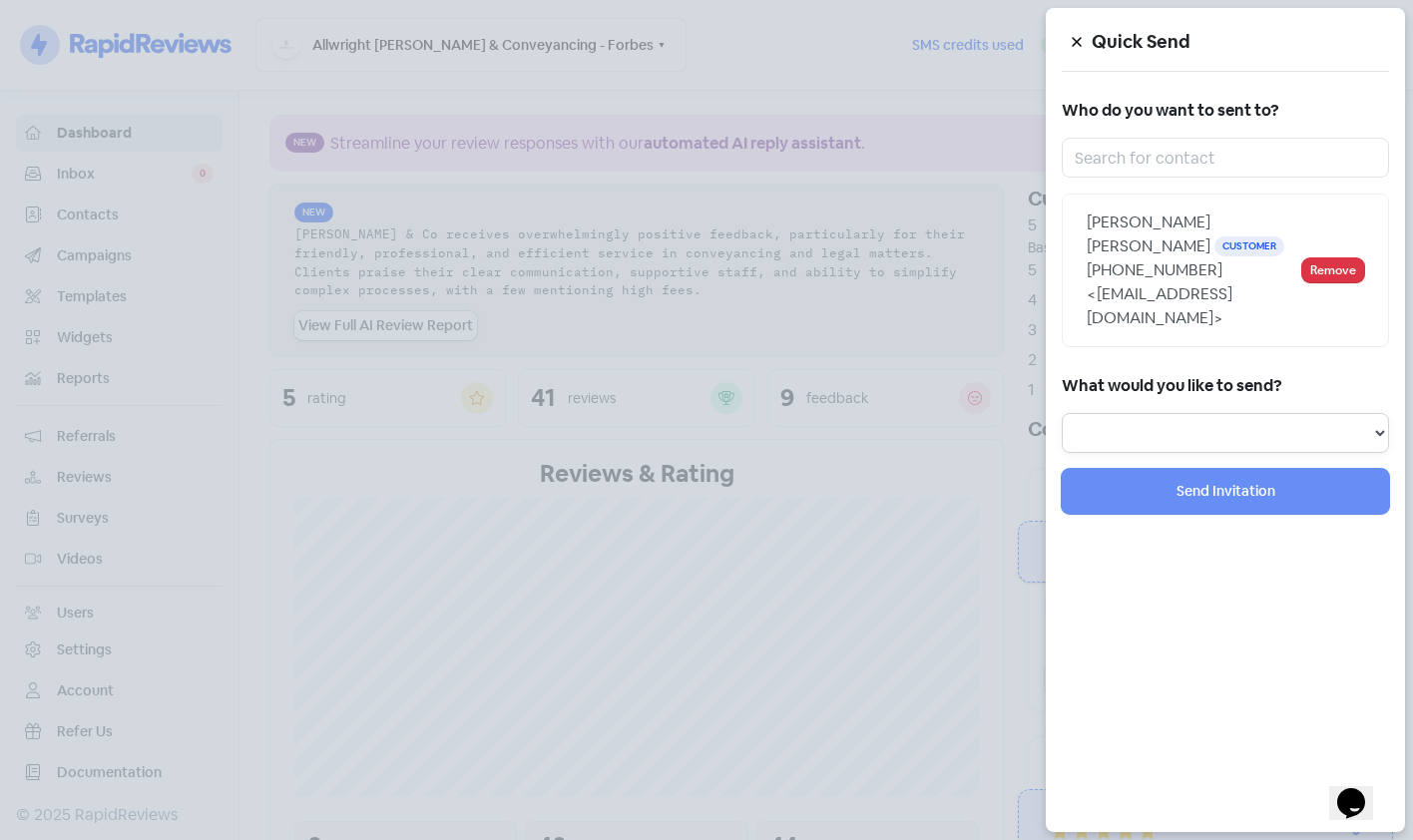 click on "Review Invitation Referral Invitation Survey Invitation Video Invitation" at bounding box center [1225, 433] 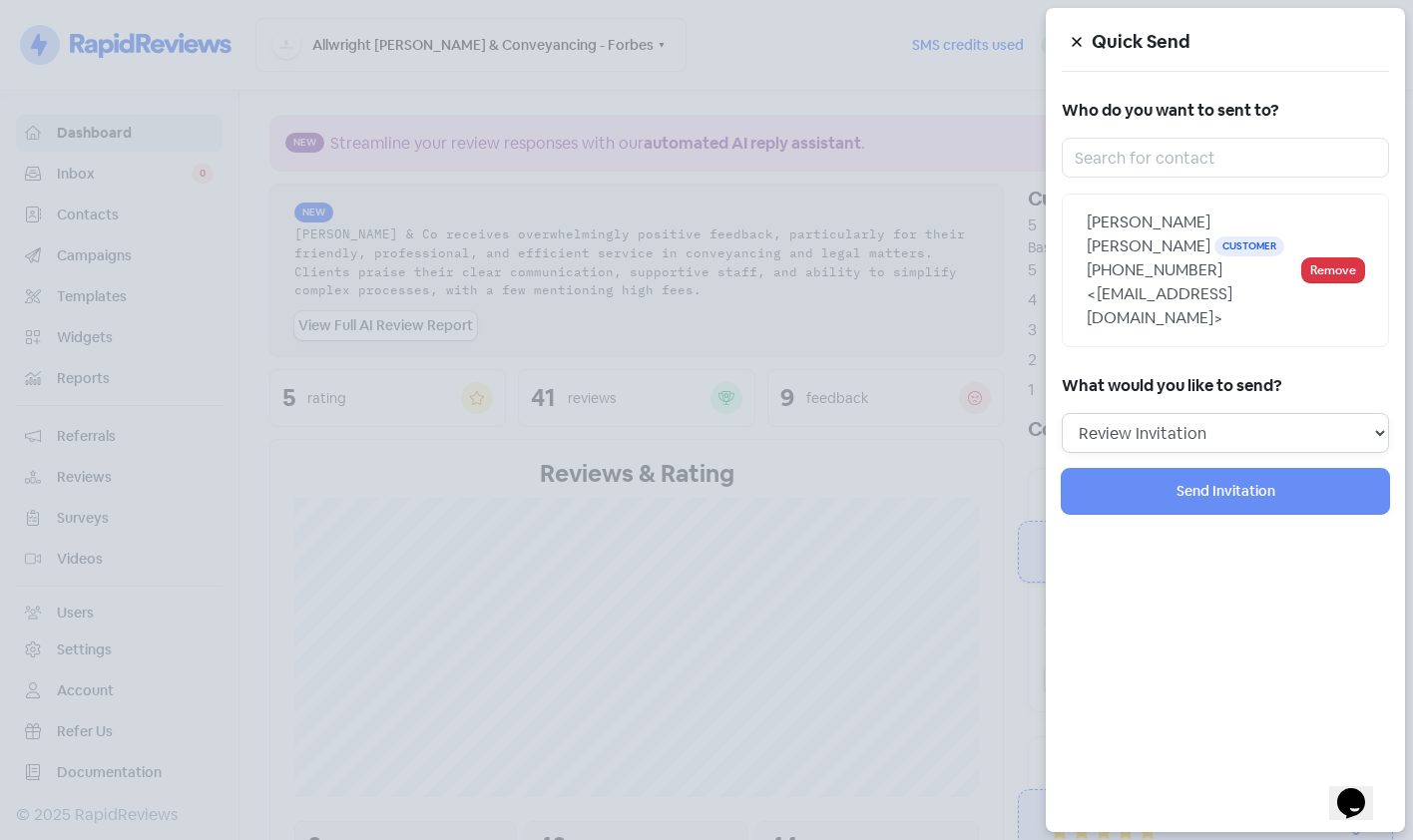 click on "Review Invitation Referral Invitation Survey Invitation Video Invitation" at bounding box center [1225, 433] 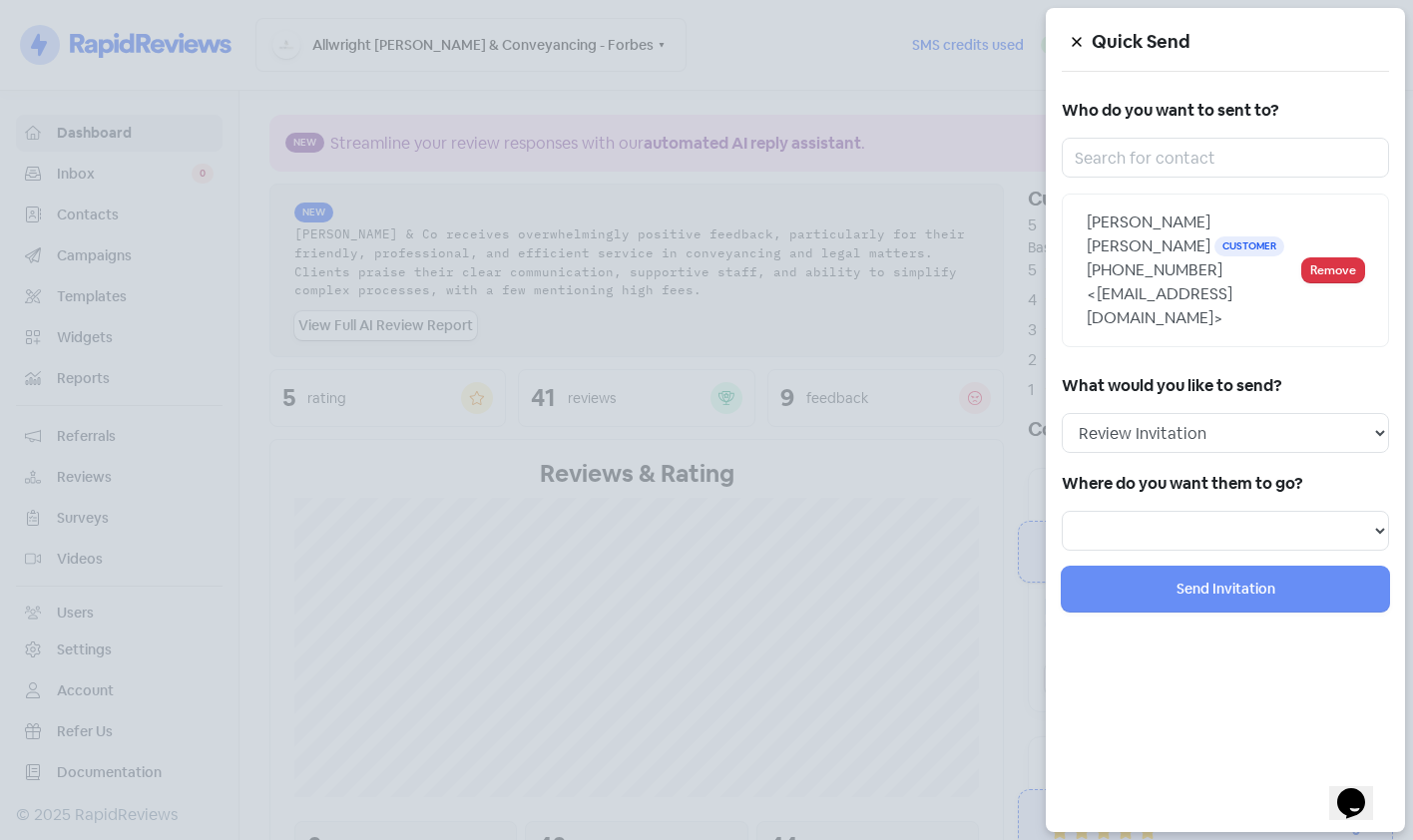 drag, startPoint x: 1135, startPoint y: 450, endPoint x: 1180, endPoint y: 538, distance: 98.83825 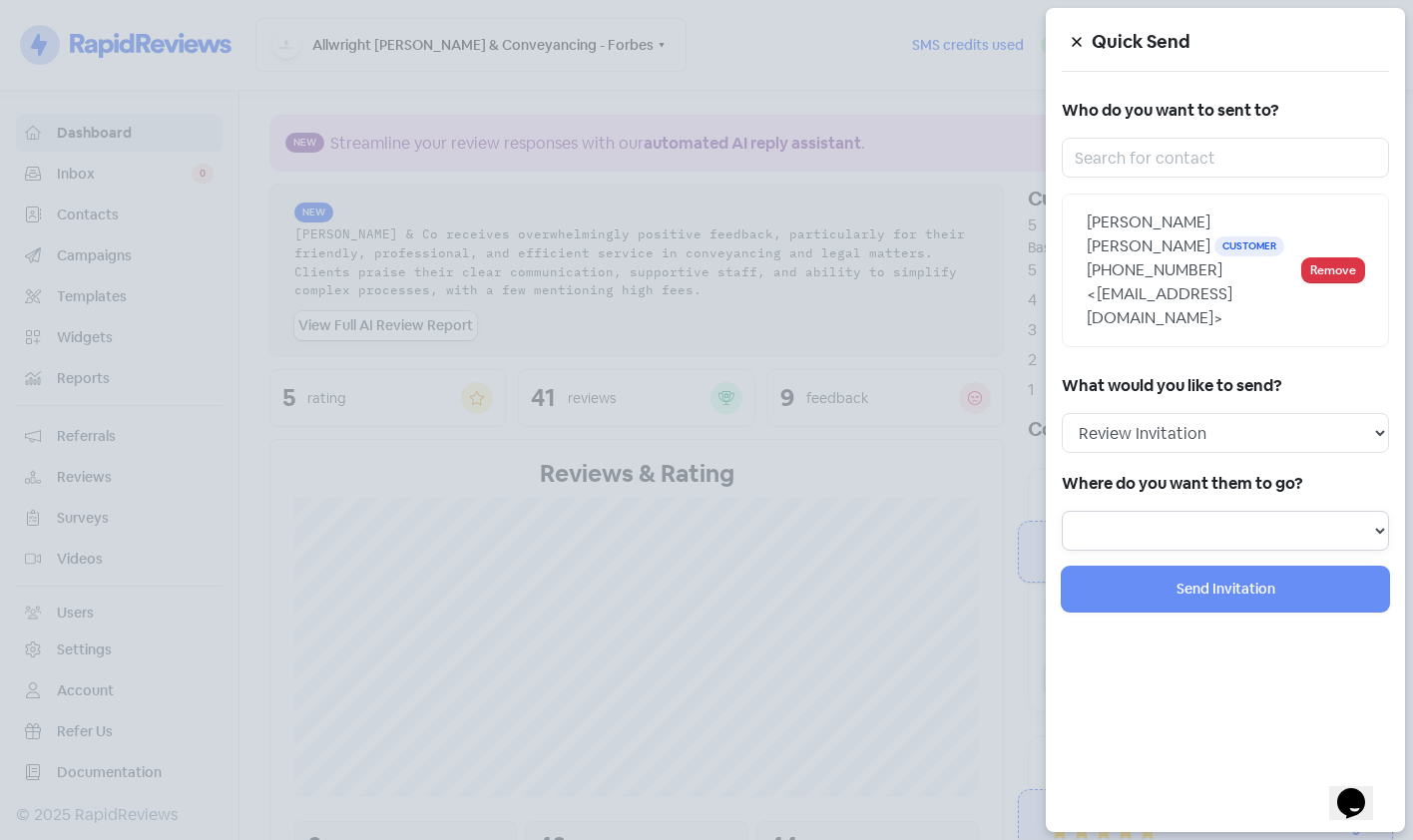 click at bounding box center (1225, 531) 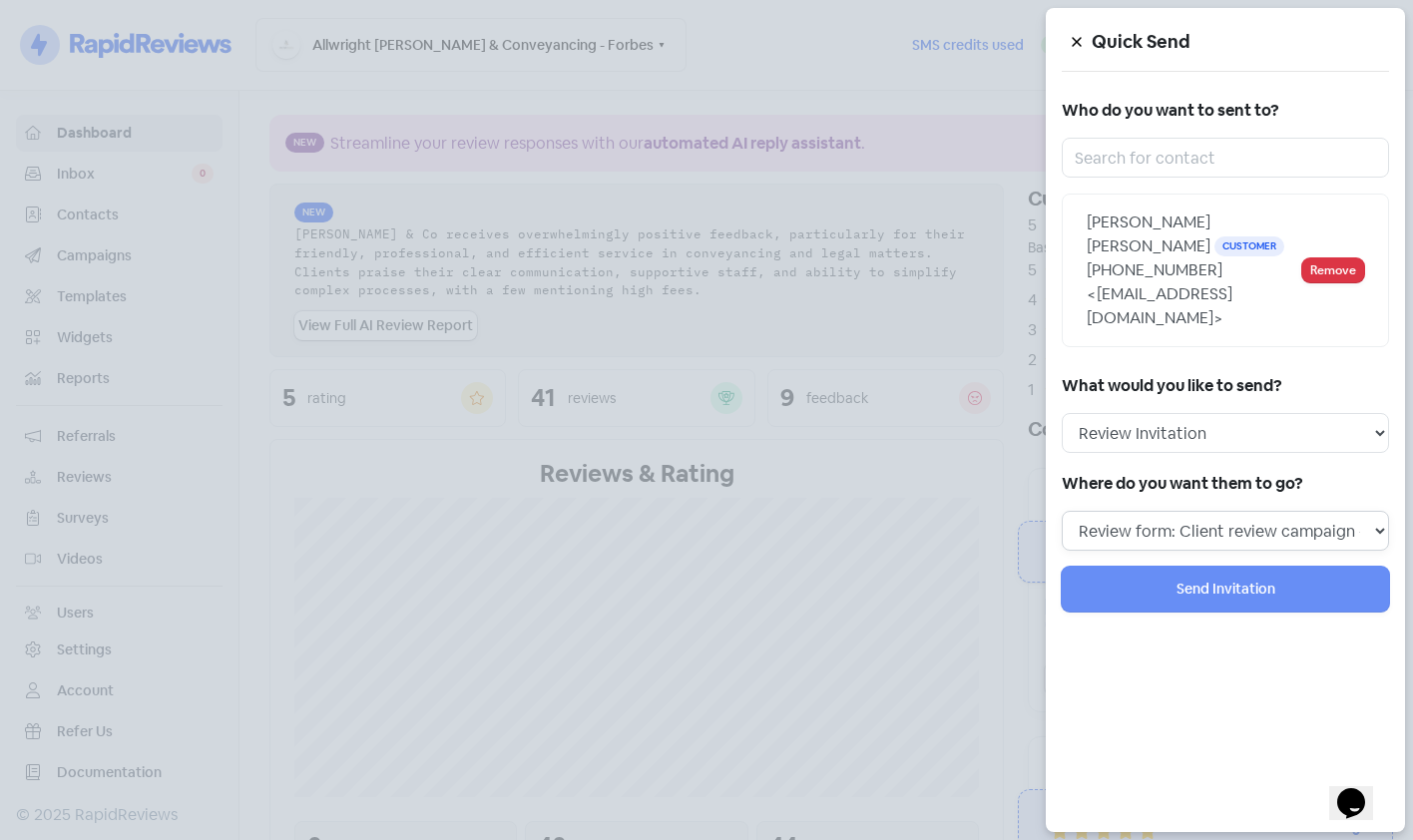 click on "Review form: Client review campaign - review form   Review form: Professionals review campaign - review form" at bounding box center [1225, 531] 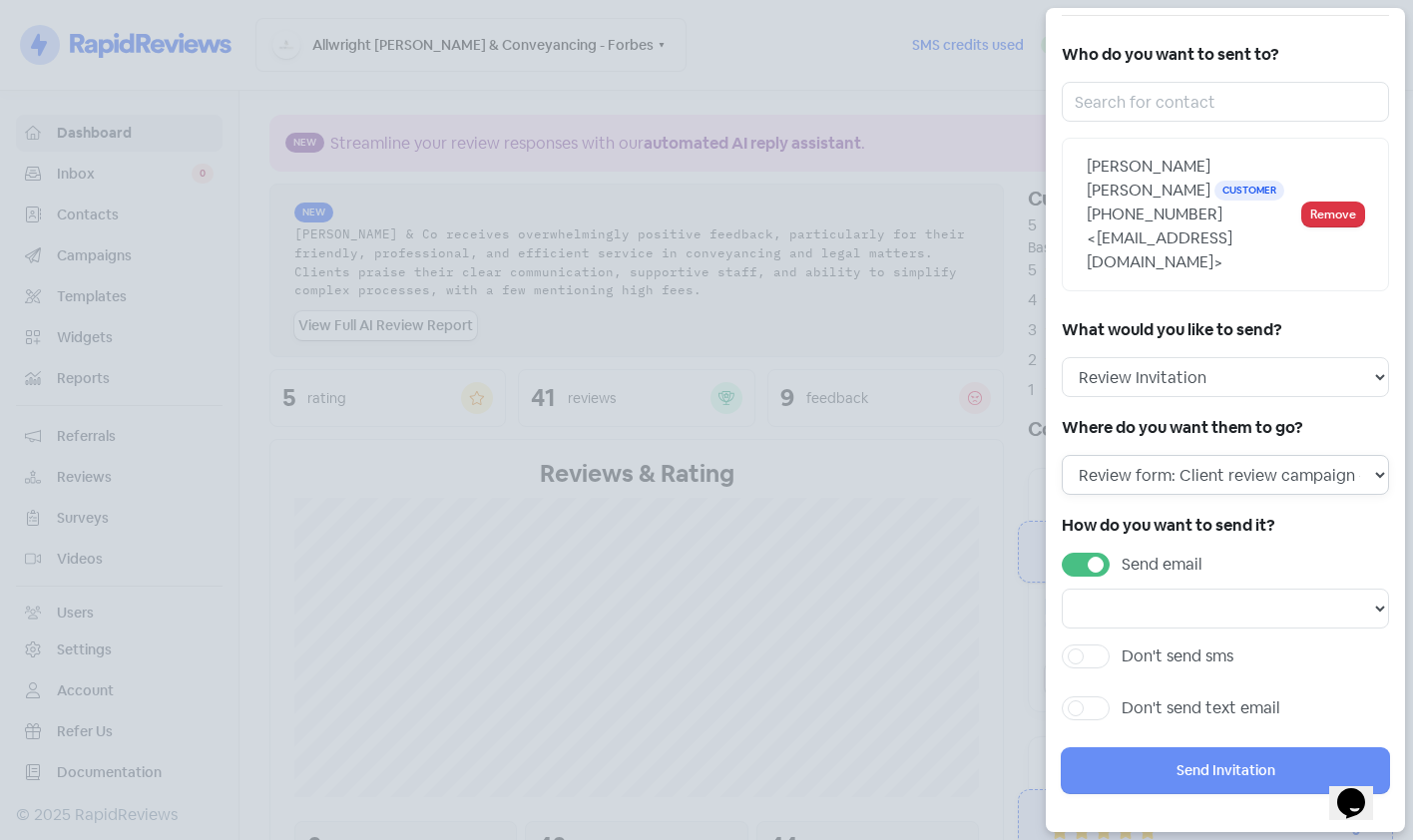 scroll, scrollTop: 57, scrollLeft: 0, axis: vertical 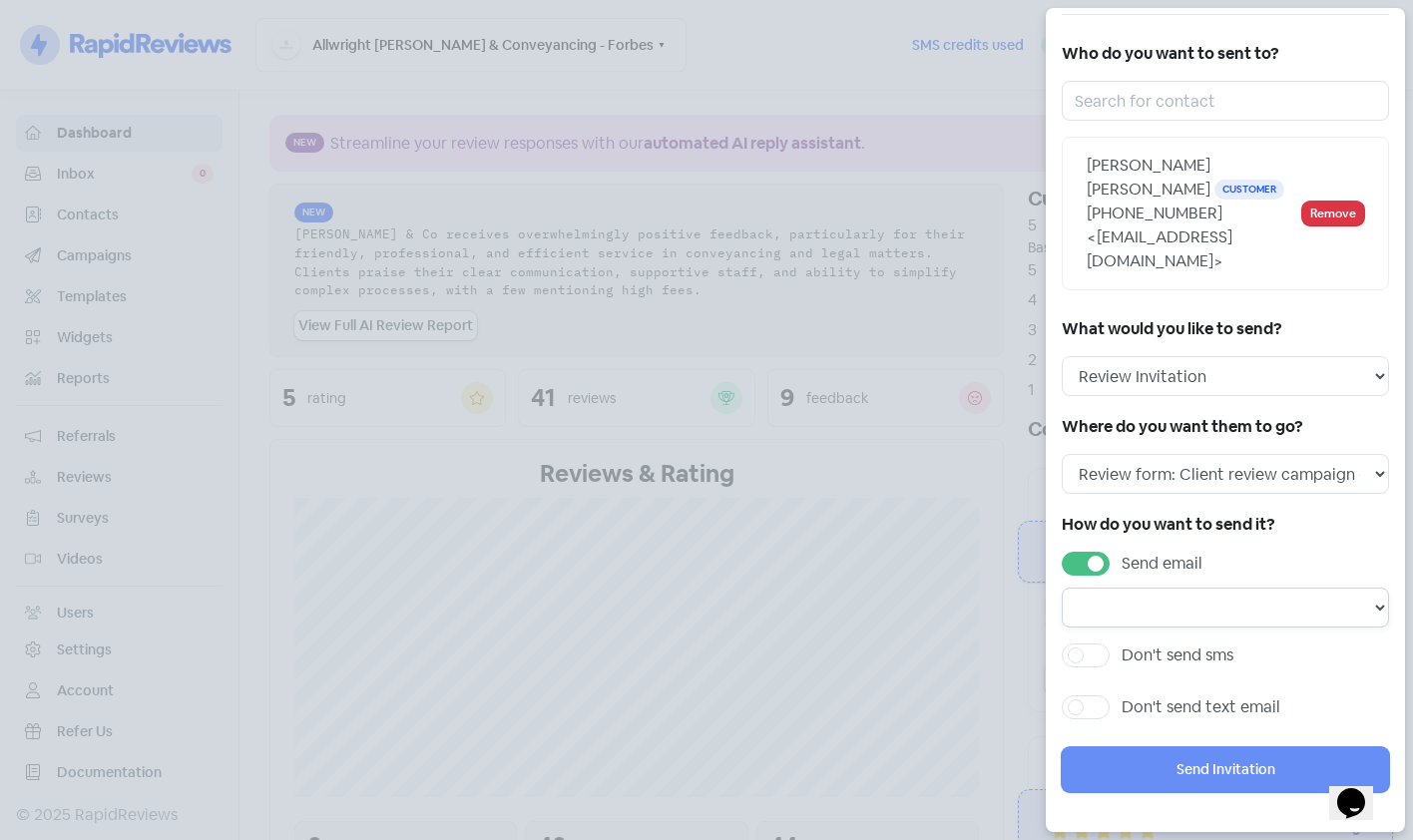 click on "Email template: Professional first email Email template: First email Email template: Second email Email template: Third email" at bounding box center (1225, 608) 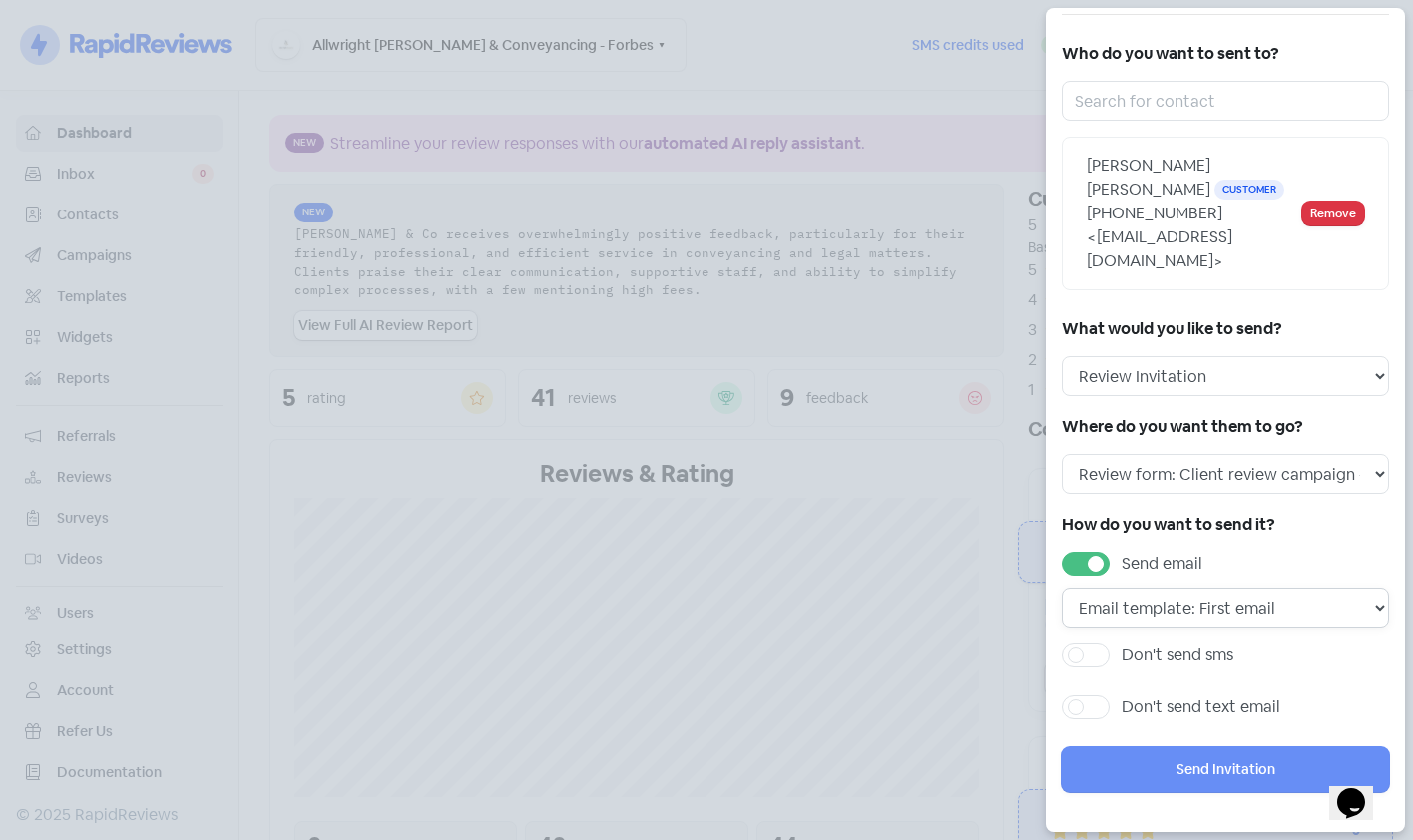 click on "Email template: Professional first email Email template: First email Email template: Second email Email template: Third email" at bounding box center (1225, 608) 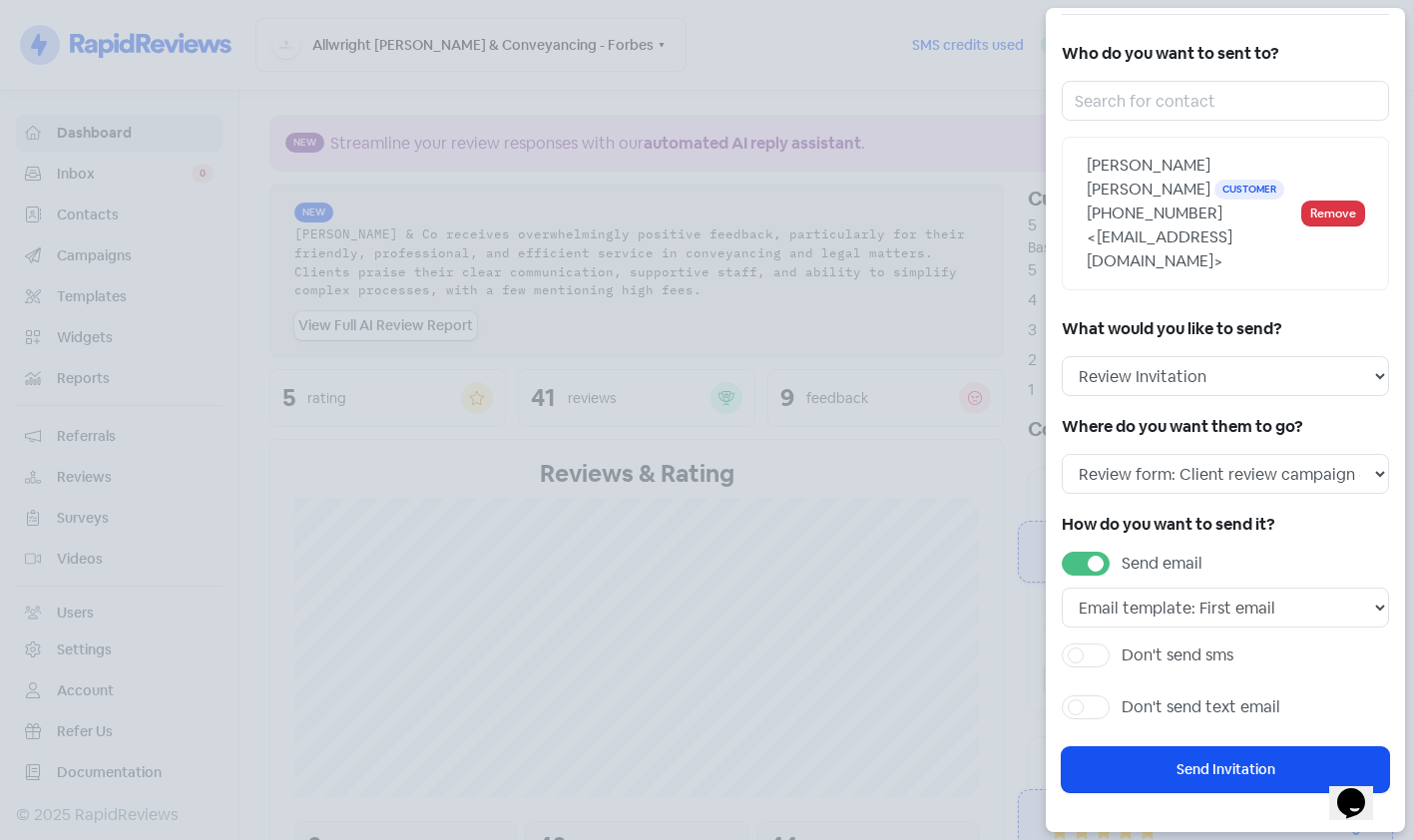 click on "Don't send sms" at bounding box center [1178, 655] 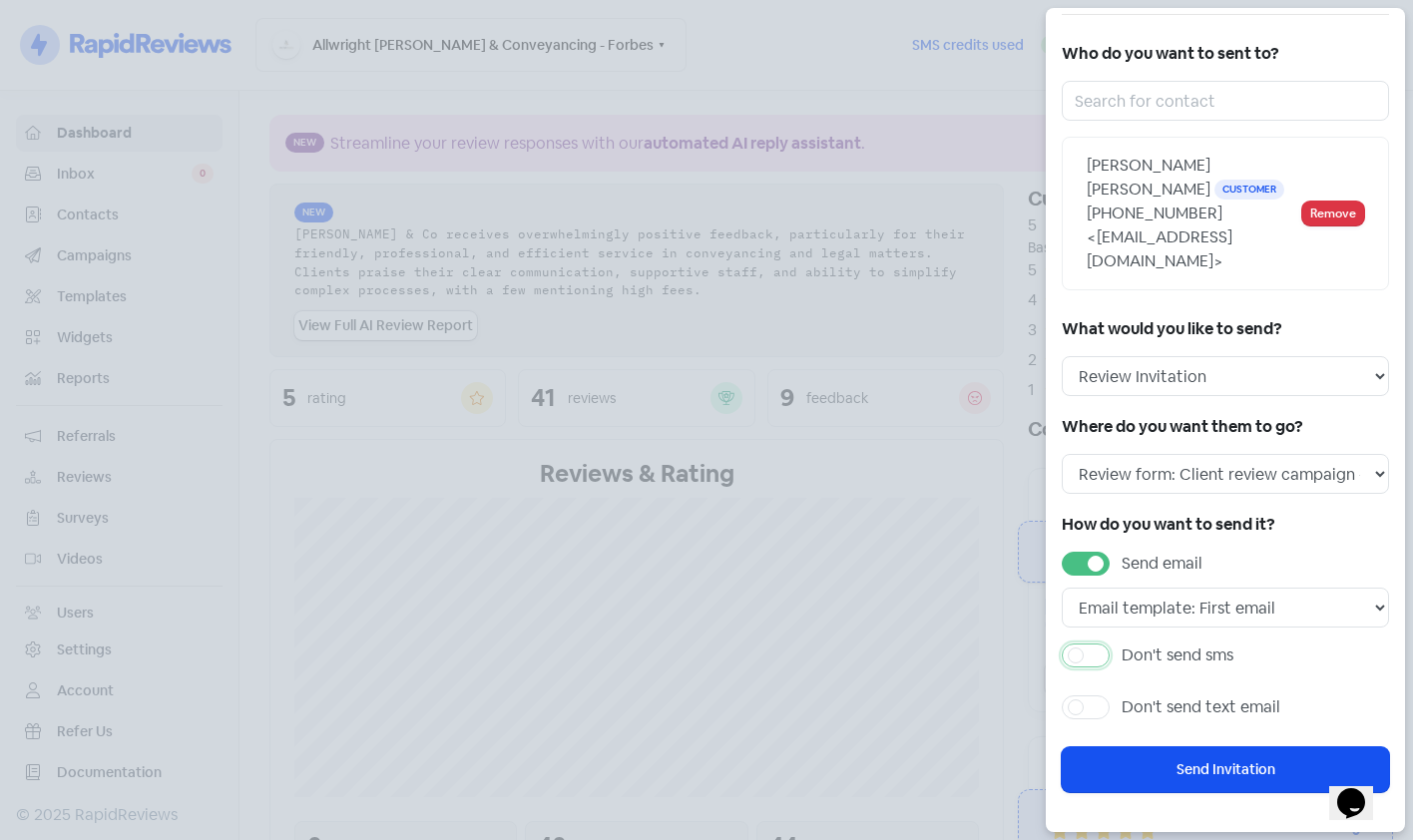checkbox on "true" 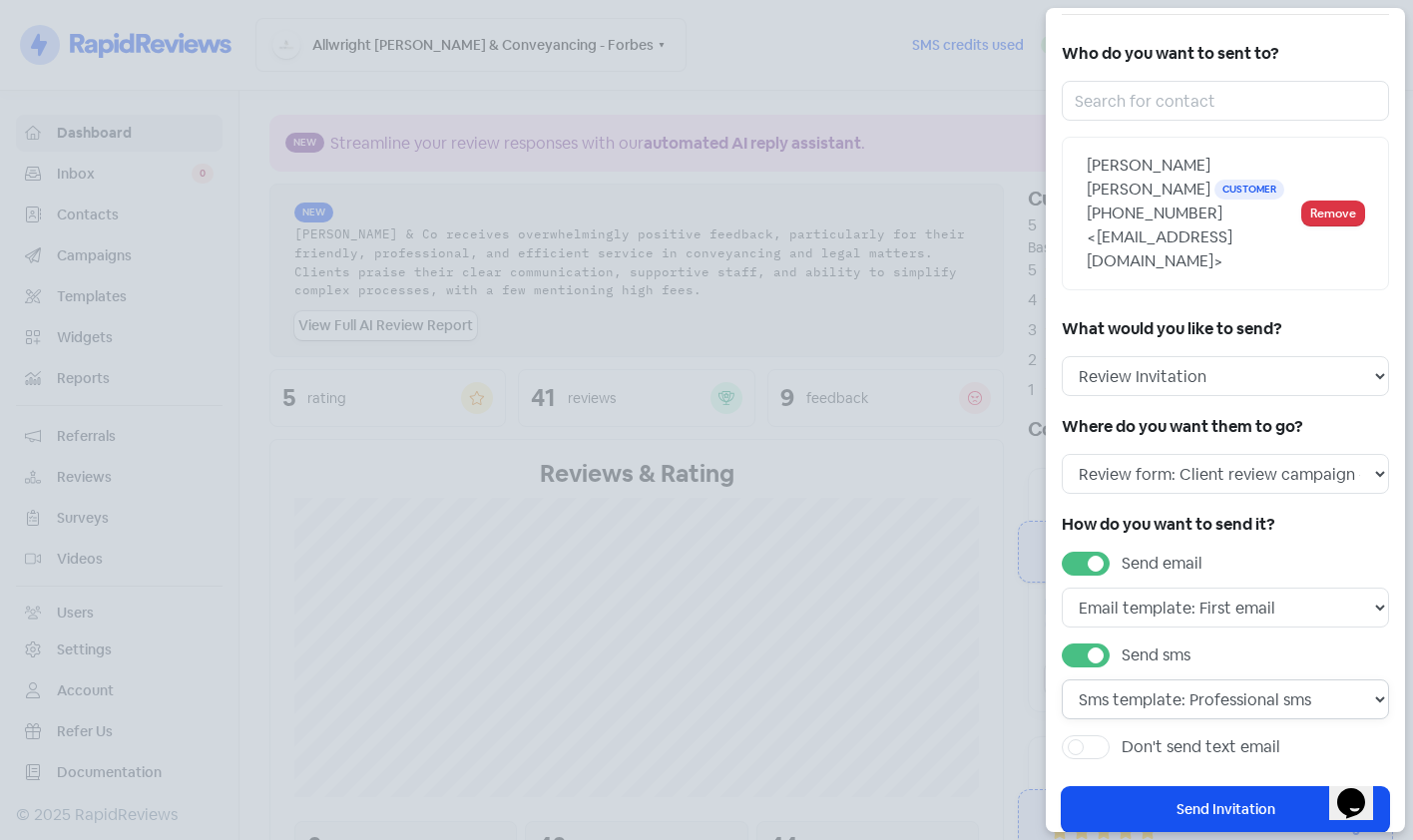click on "Sms template: Professional sms Sms template: First sms" at bounding box center (1225, 699) 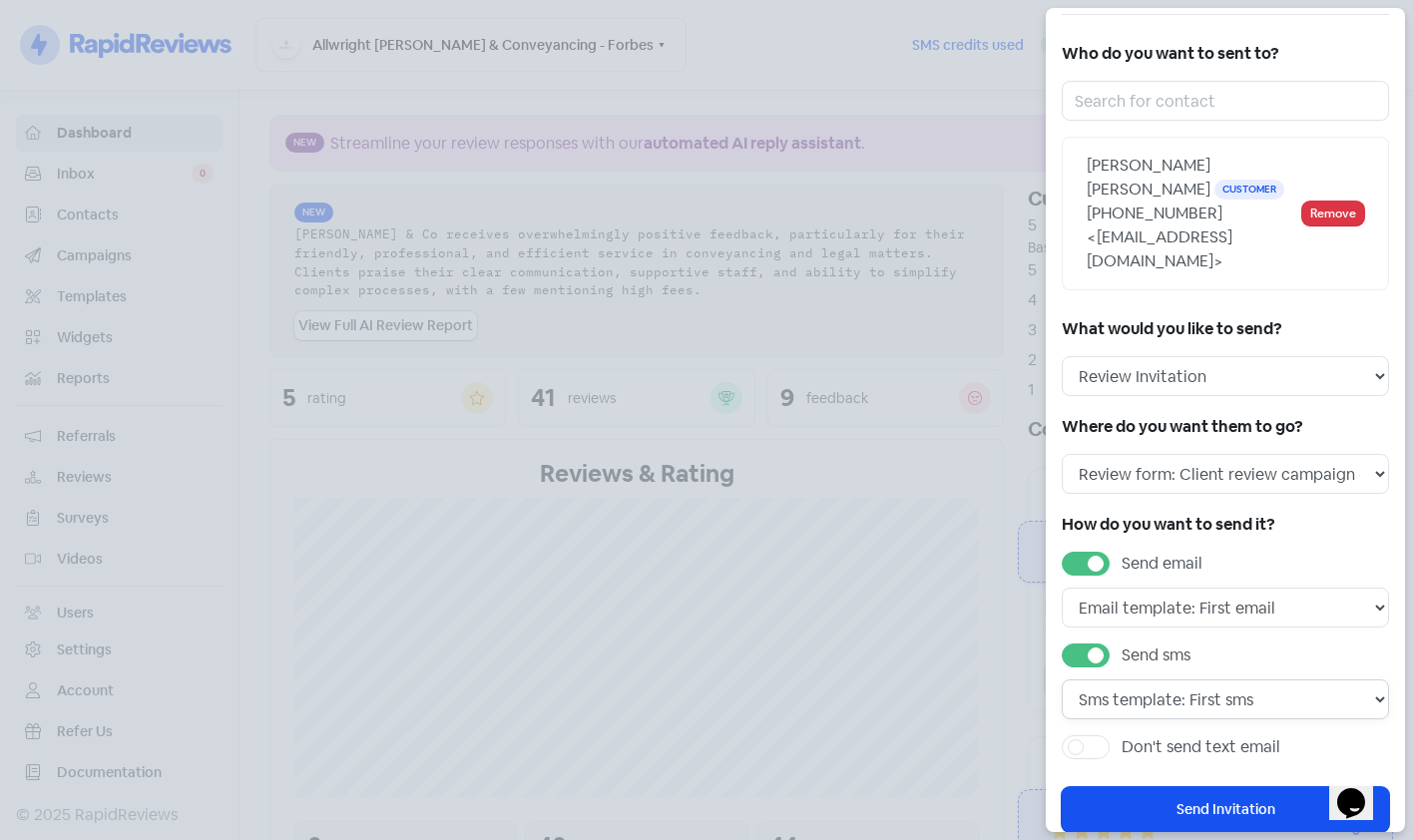 click on "Sms template: Professional sms Sms template: First sms" at bounding box center (1225, 699) 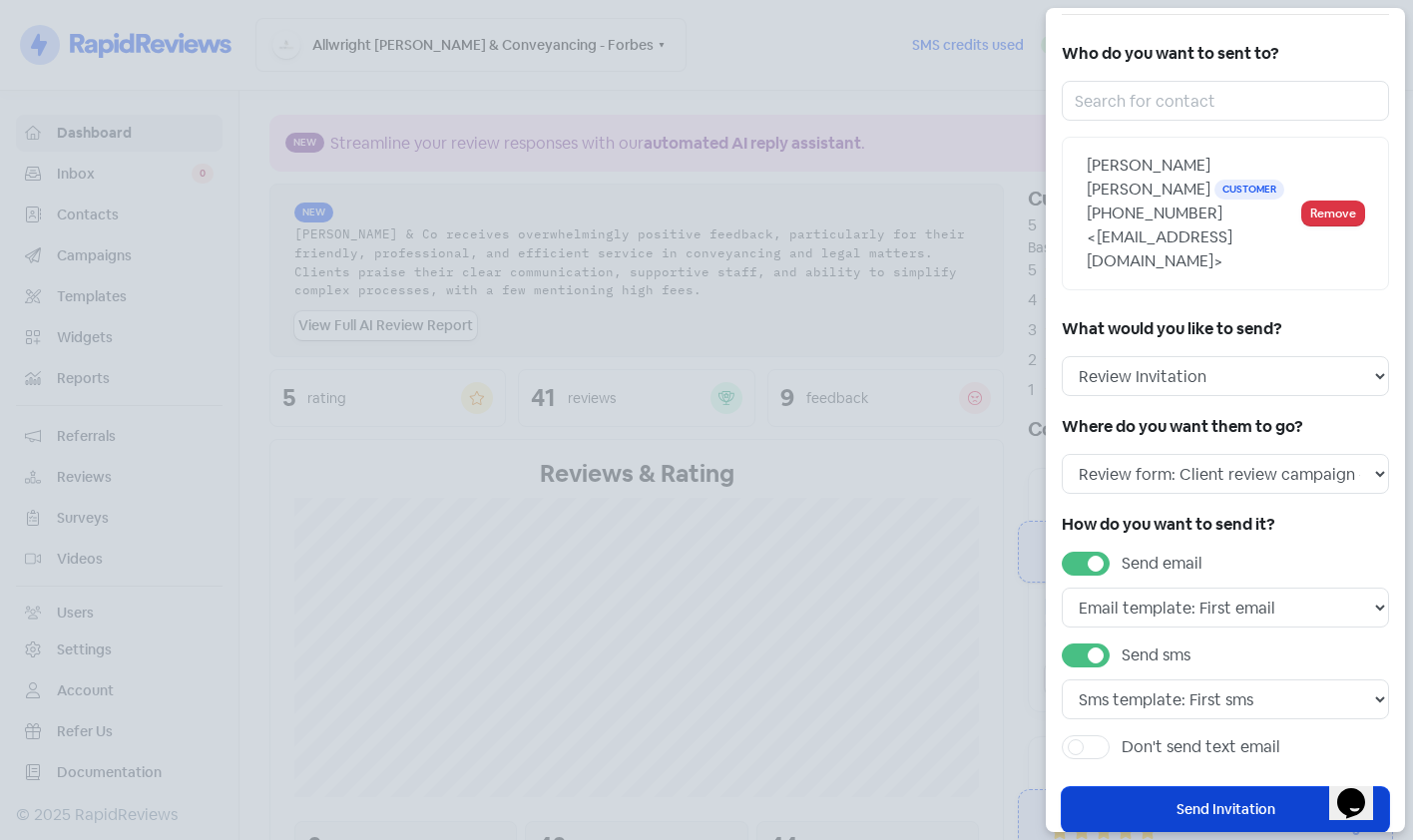 click on "Send Invitation" at bounding box center (1225, 809) 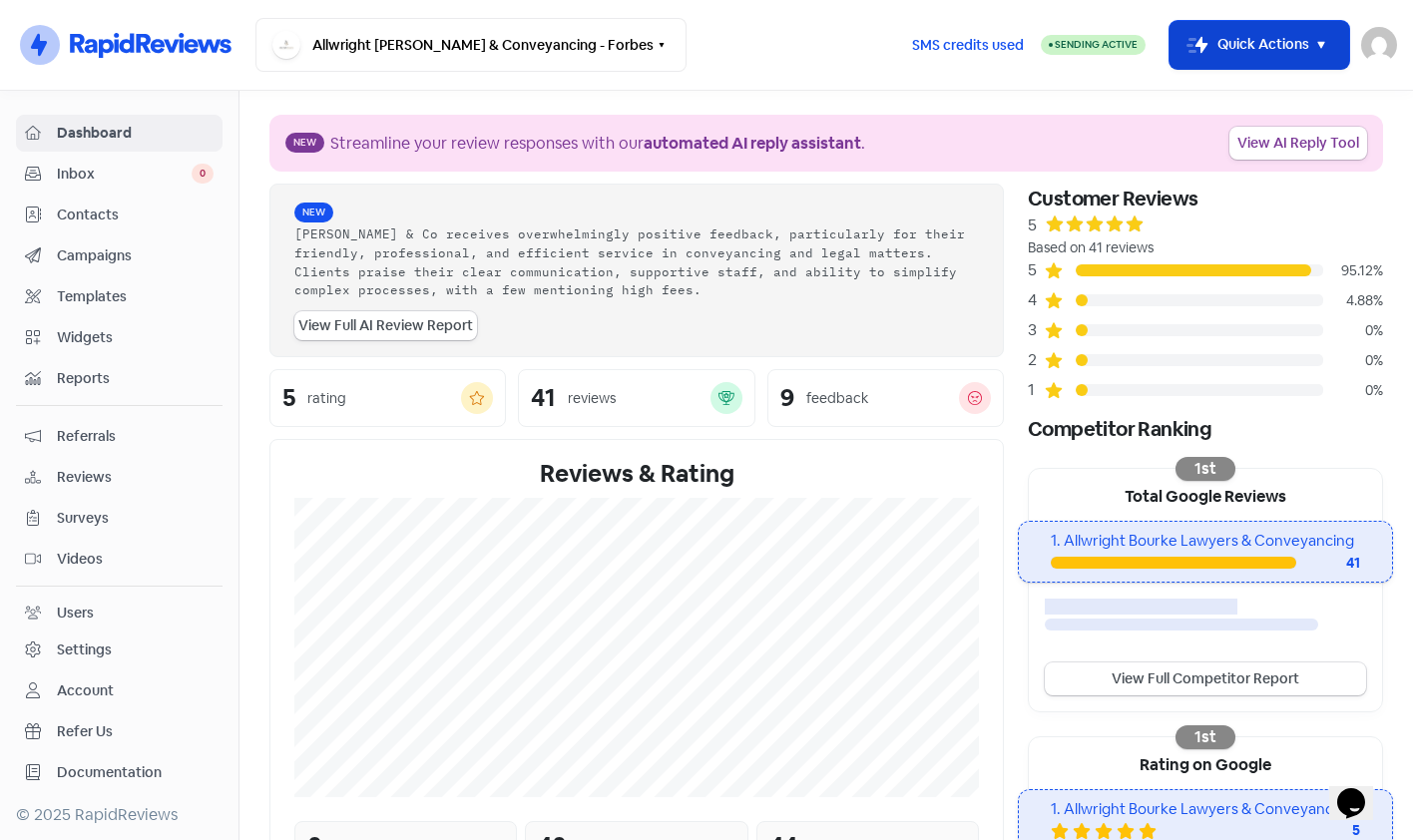 click on "Icon For Thunder-move  Quick Actions" at bounding box center (1259, 45) 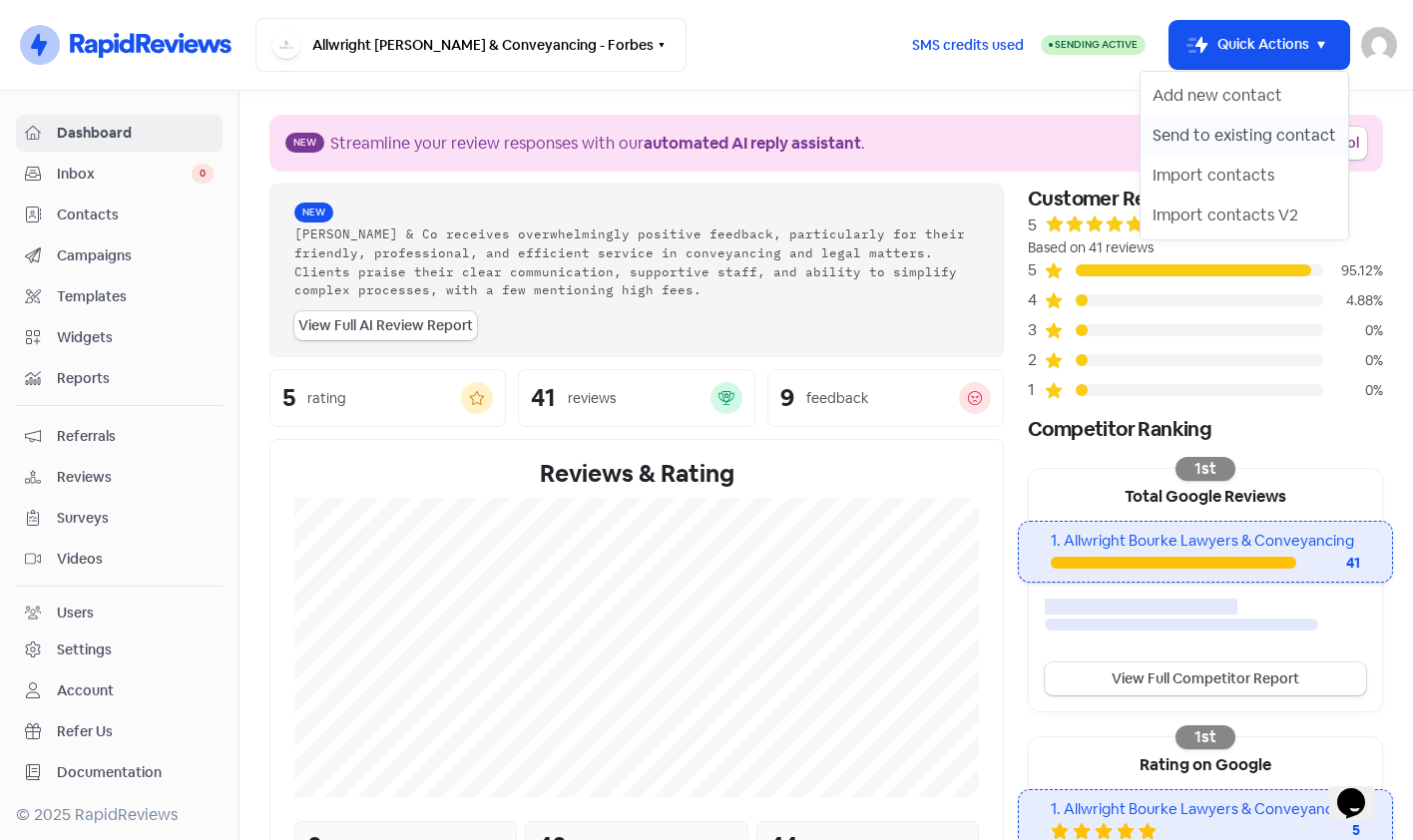click on "Send to existing contact" at bounding box center (1244, 136) 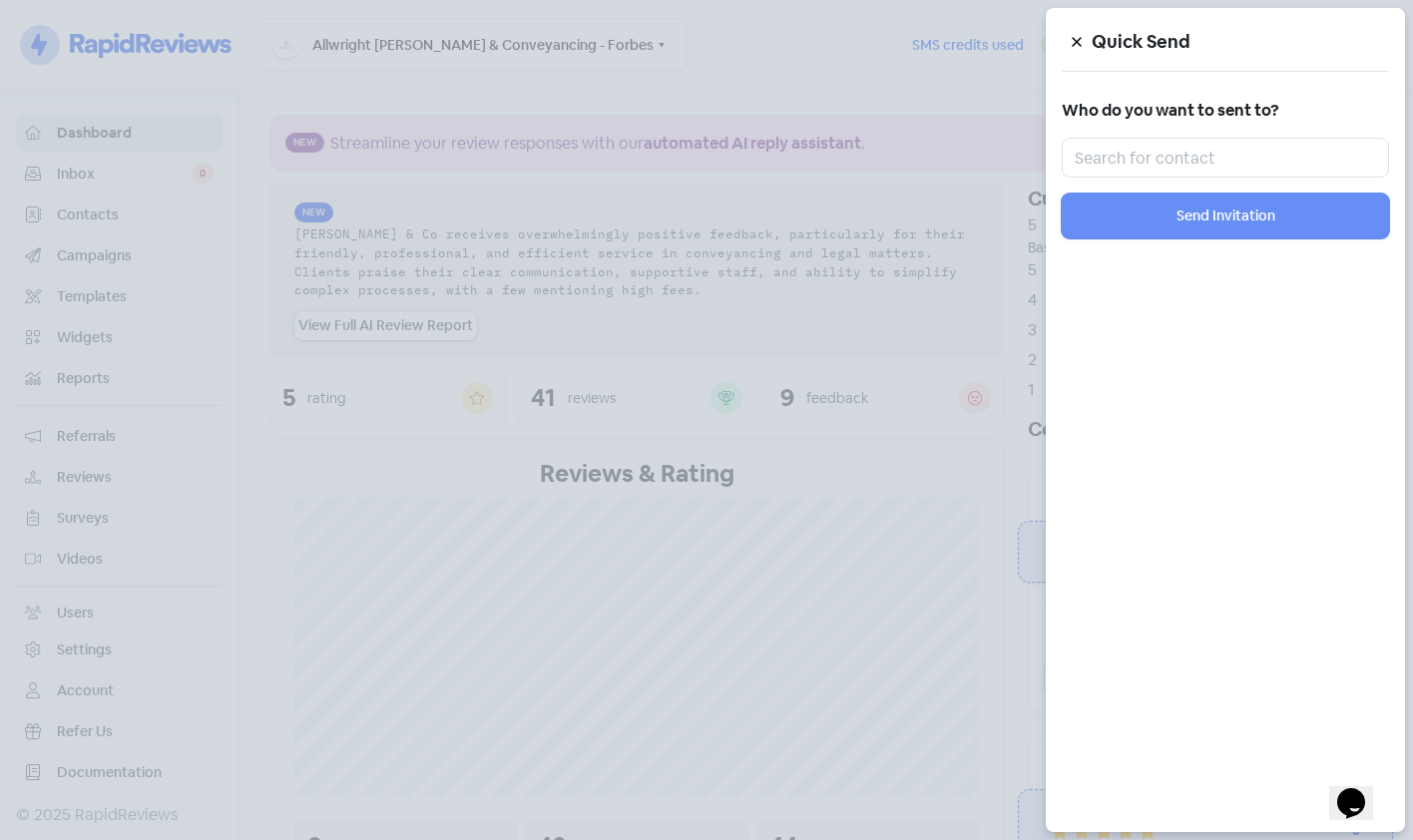 click 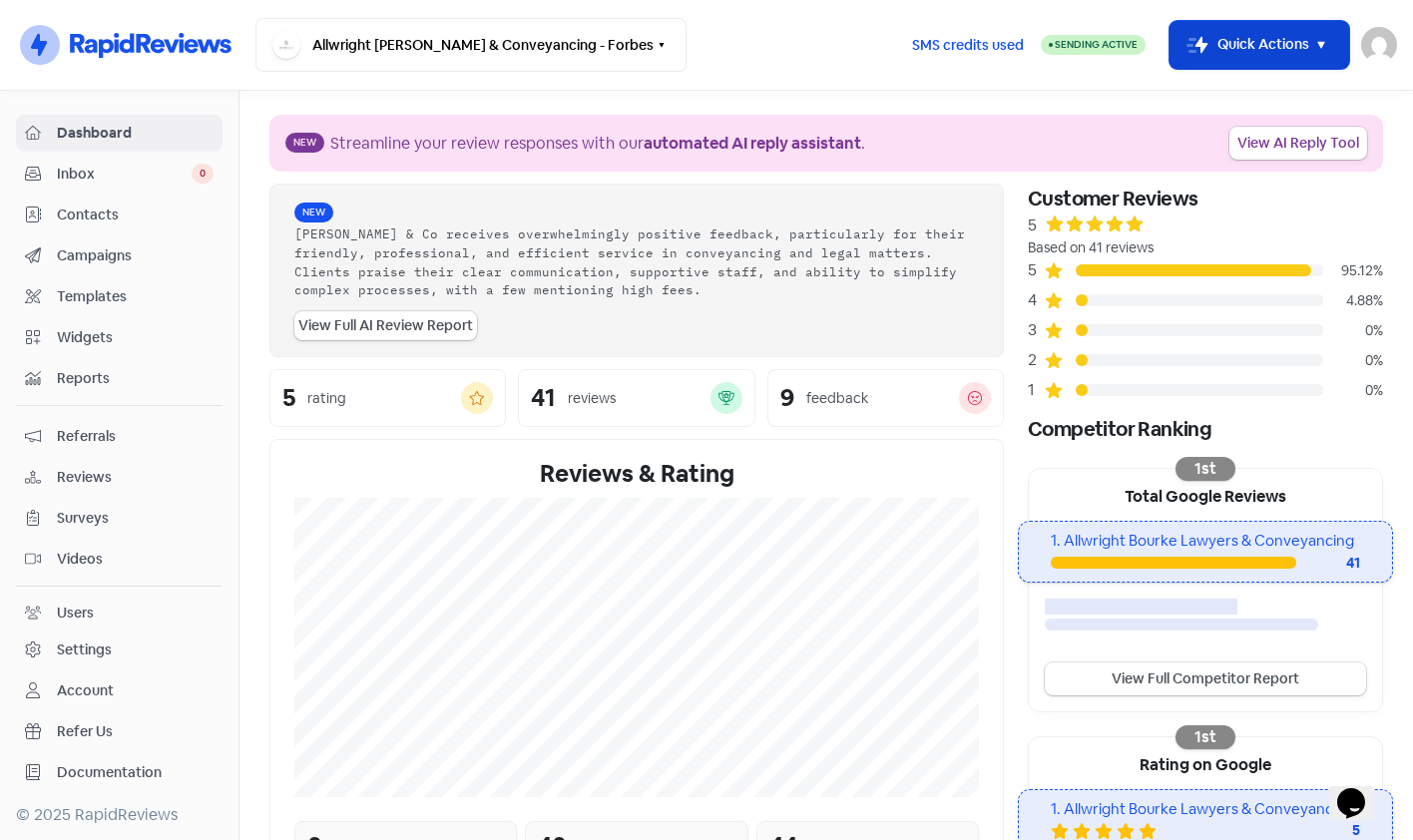 click 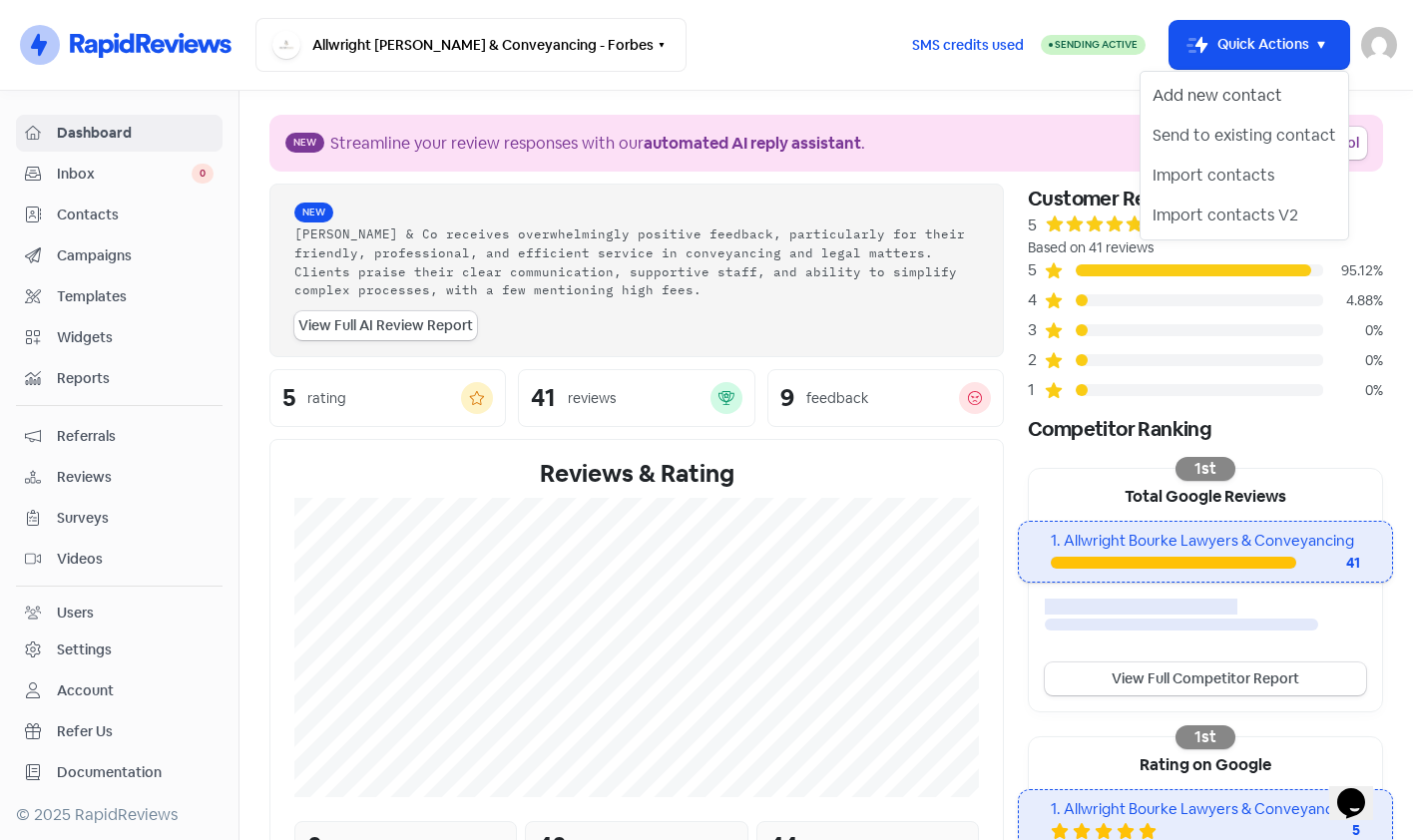 click on "Add new contact" at bounding box center (1244, 96) 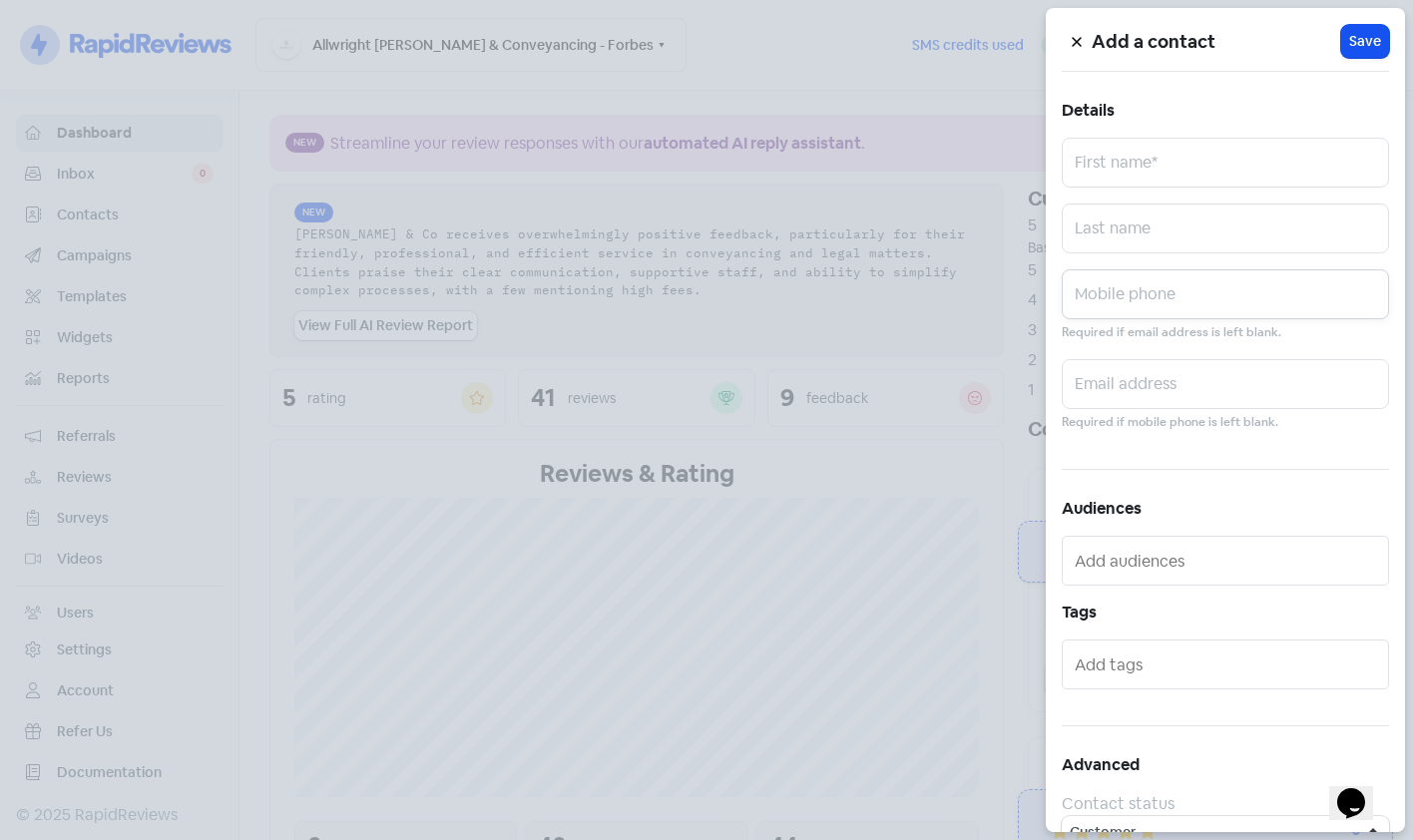 click at bounding box center (1225, 294) 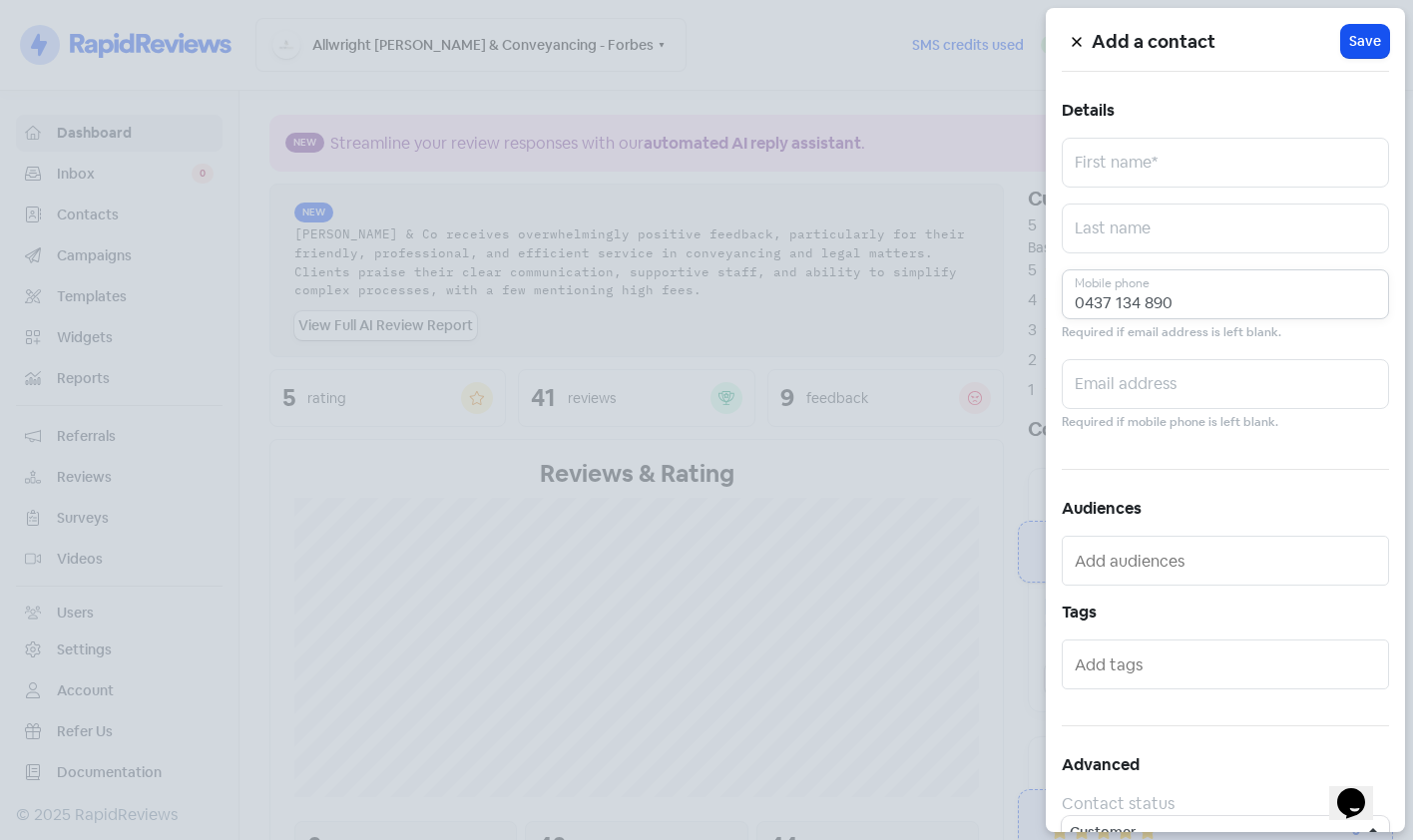 type on "0437 134 890" 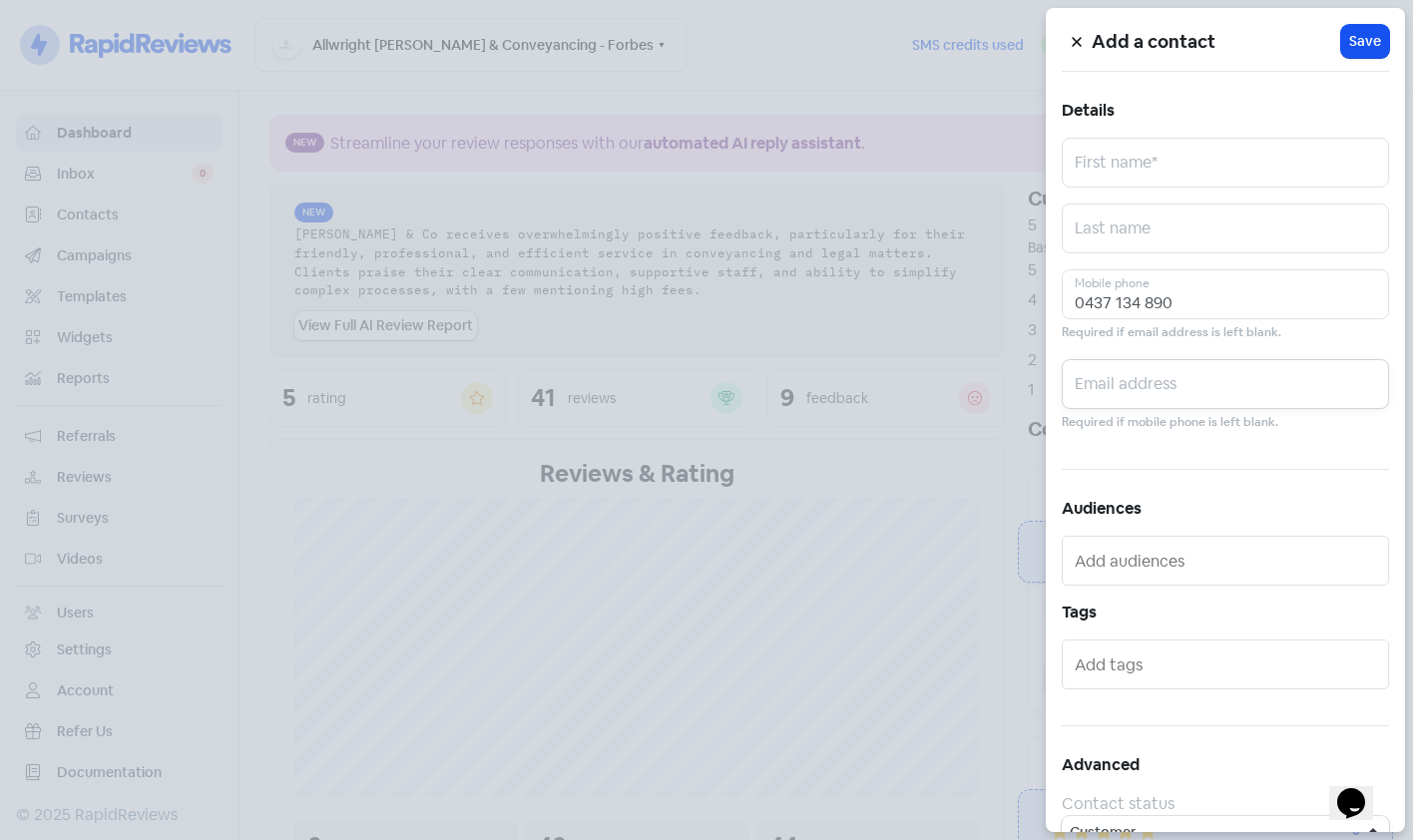 click at bounding box center [1225, 384] 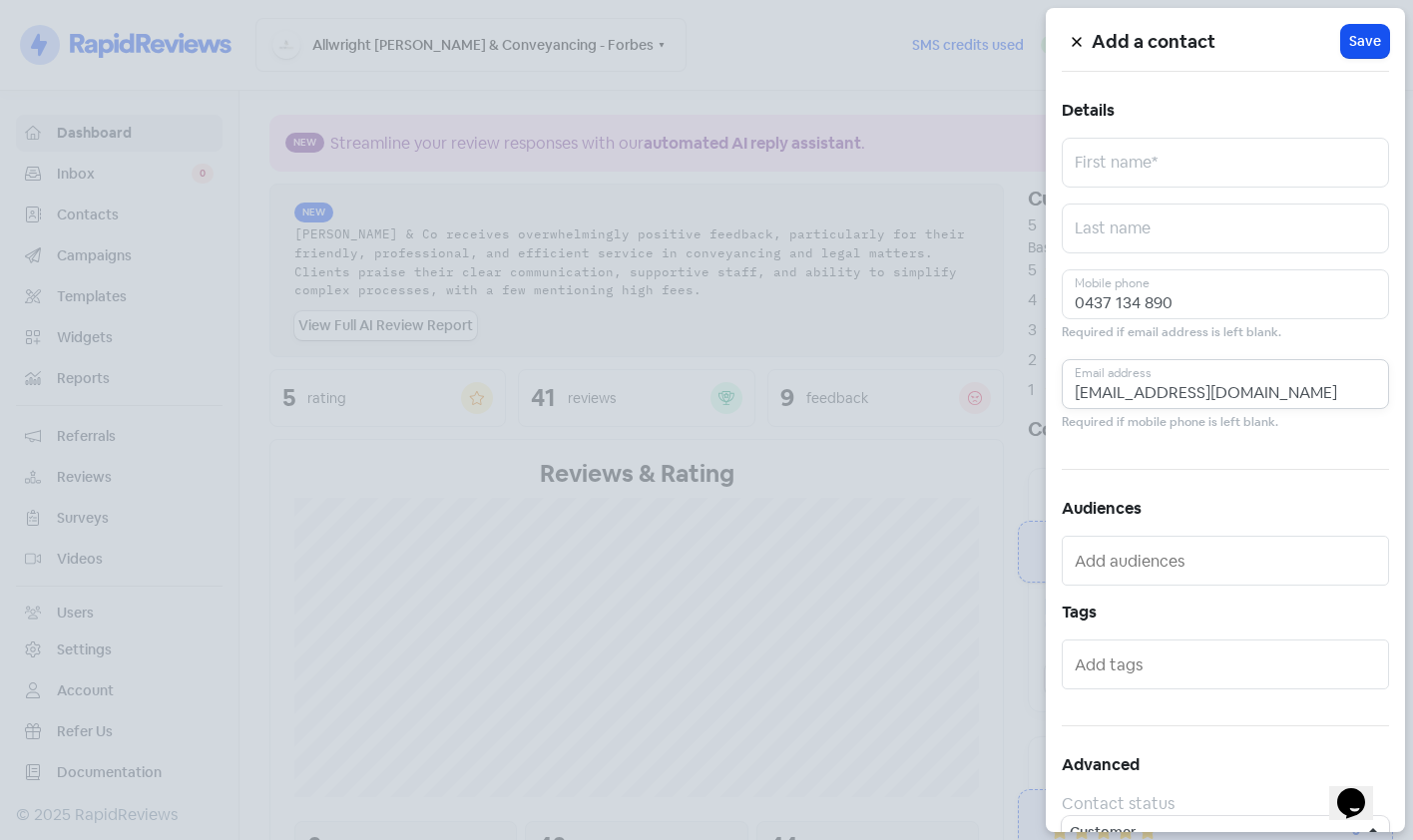 type on "[EMAIL_ADDRESS][DOMAIN_NAME]" 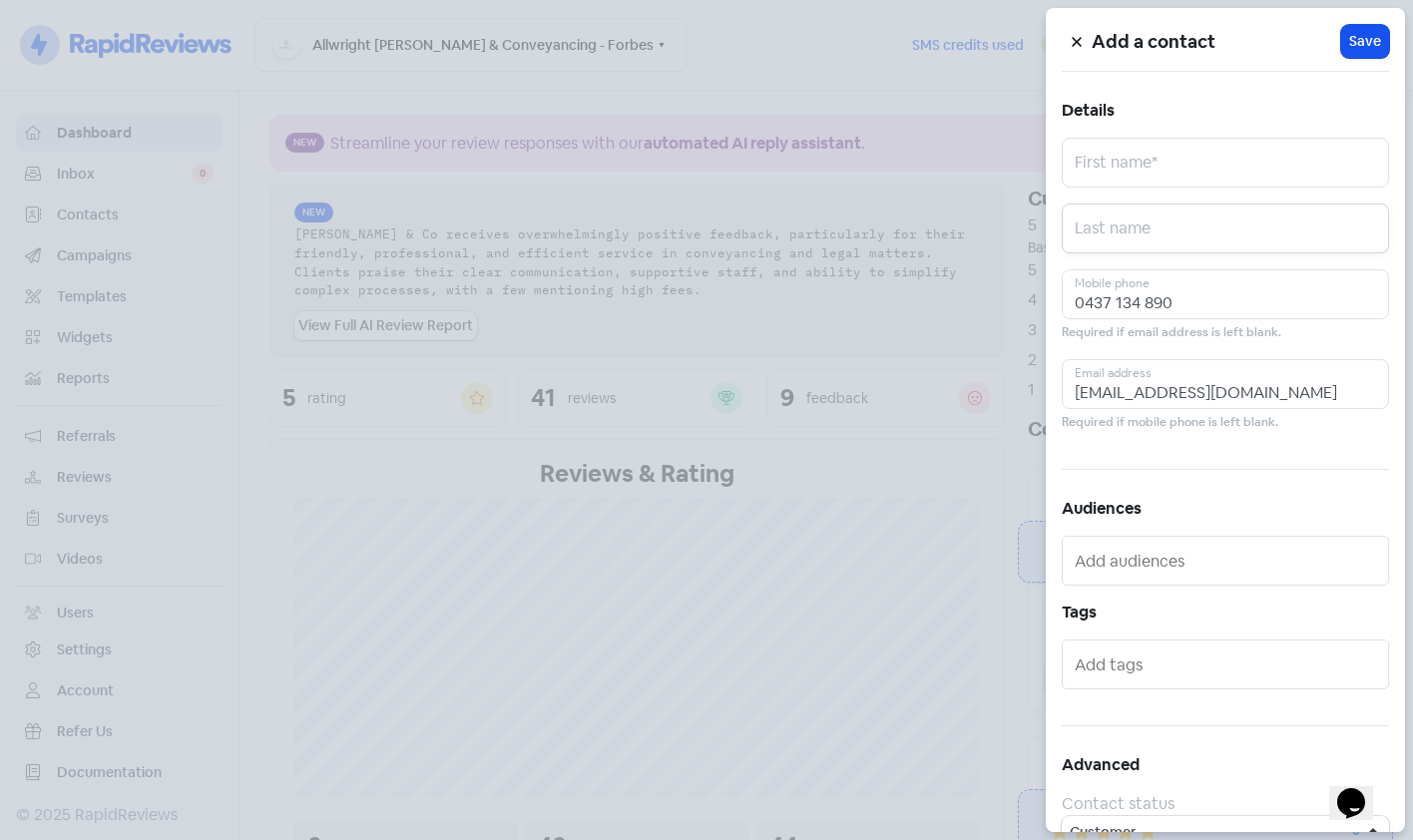 click at bounding box center (1225, 228) 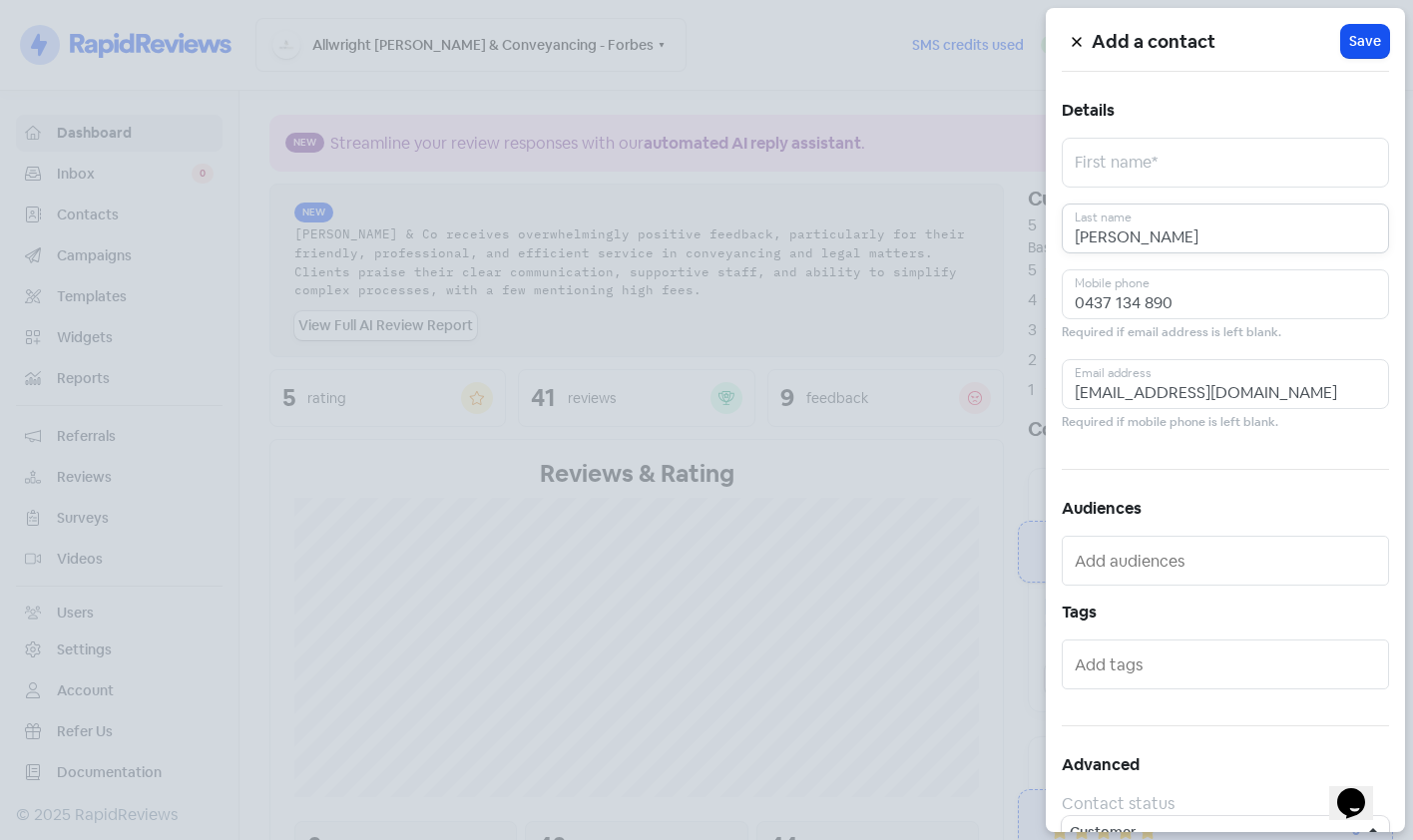 type on "[PERSON_NAME]" 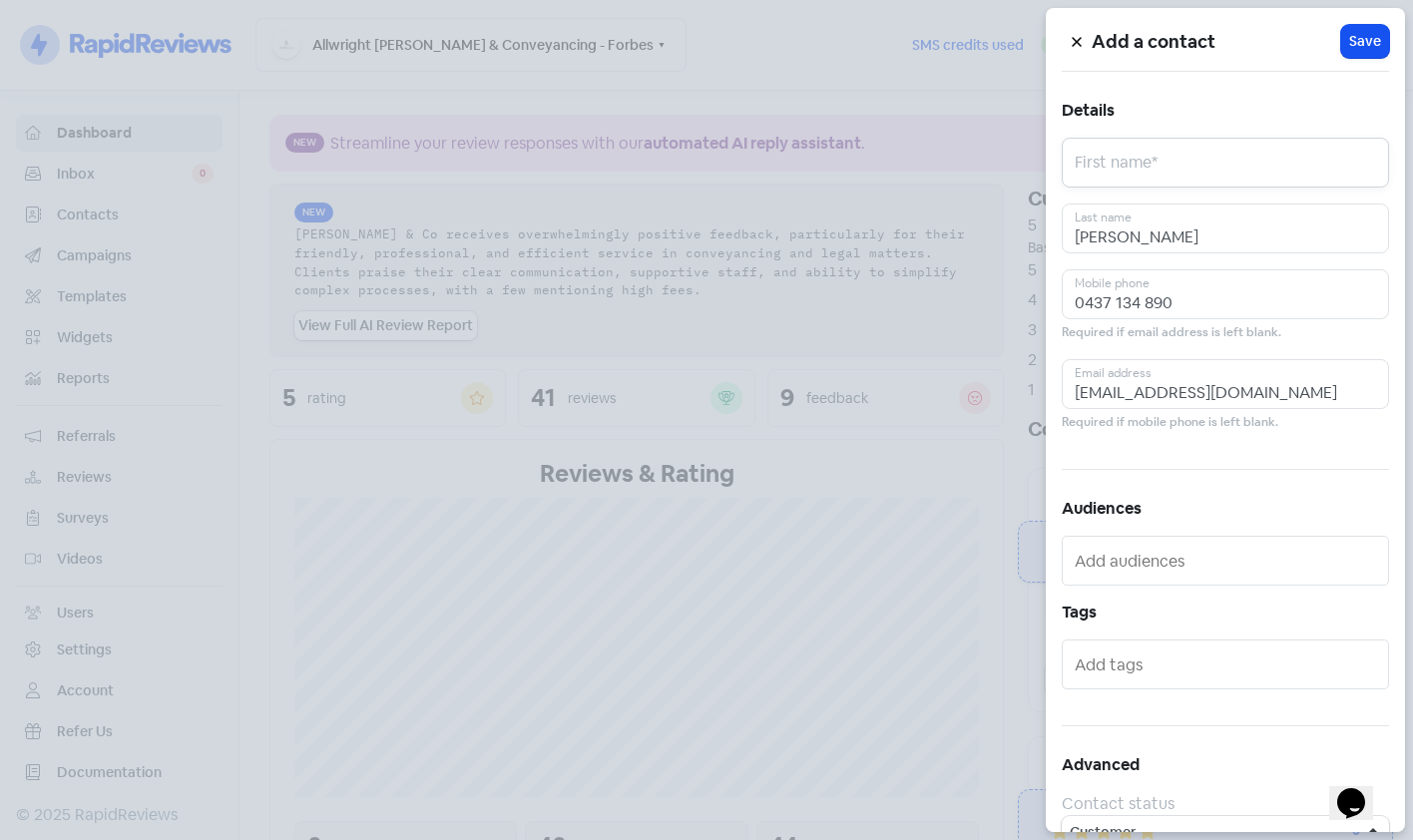 paste on "[PERSON_NAME]" 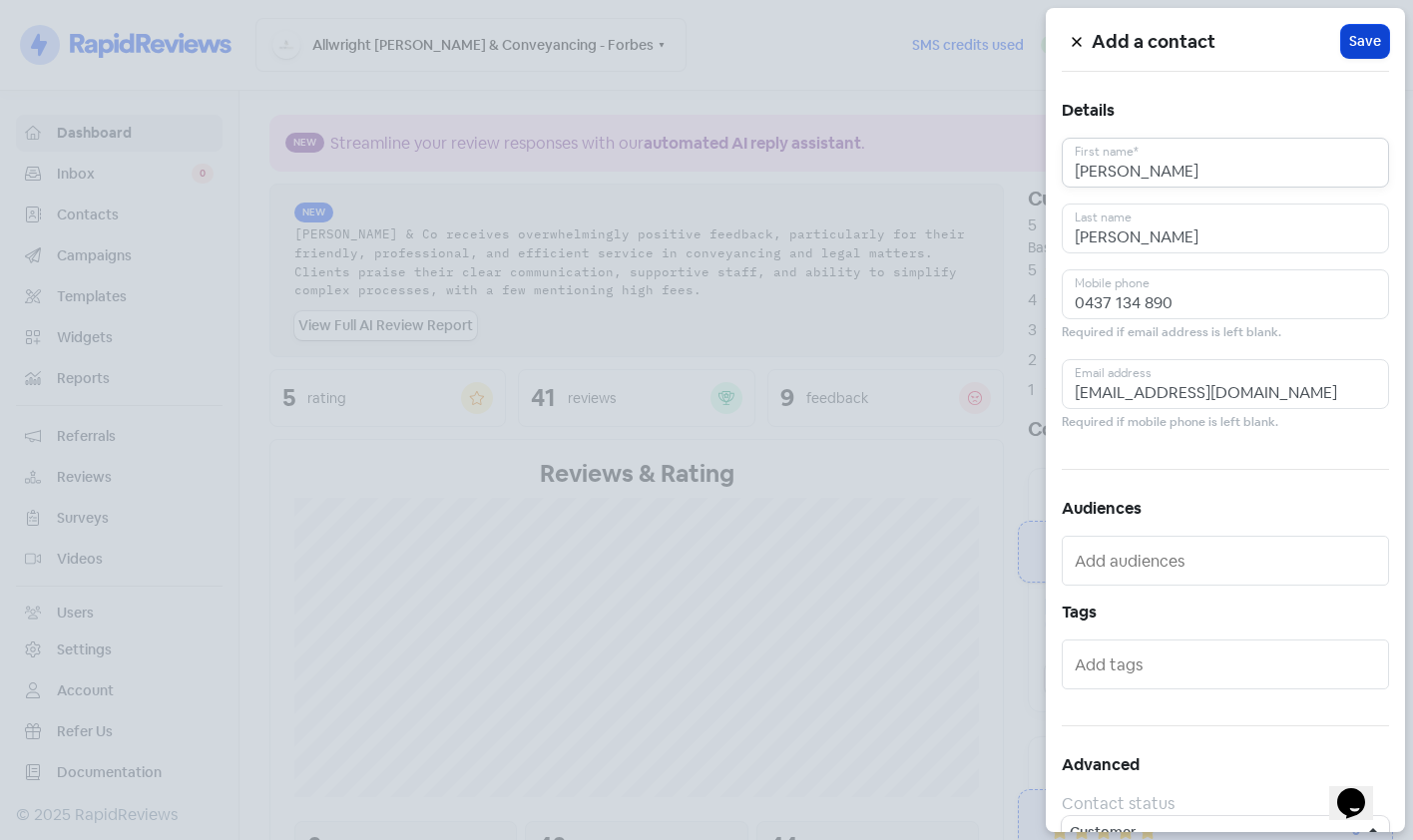 type on "[PERSON_NAME]" 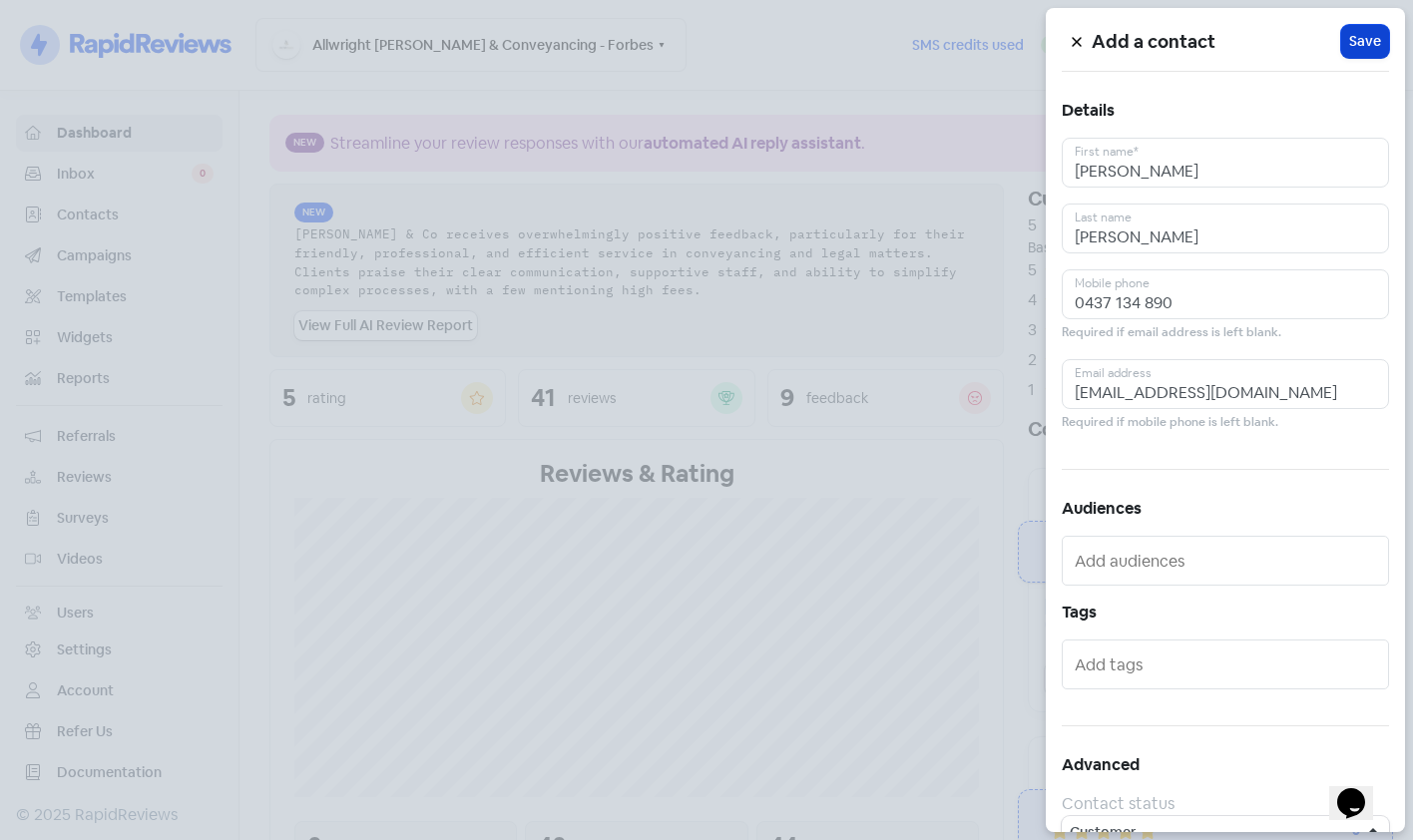 click on "Save" at bounding box center (1365, 41) 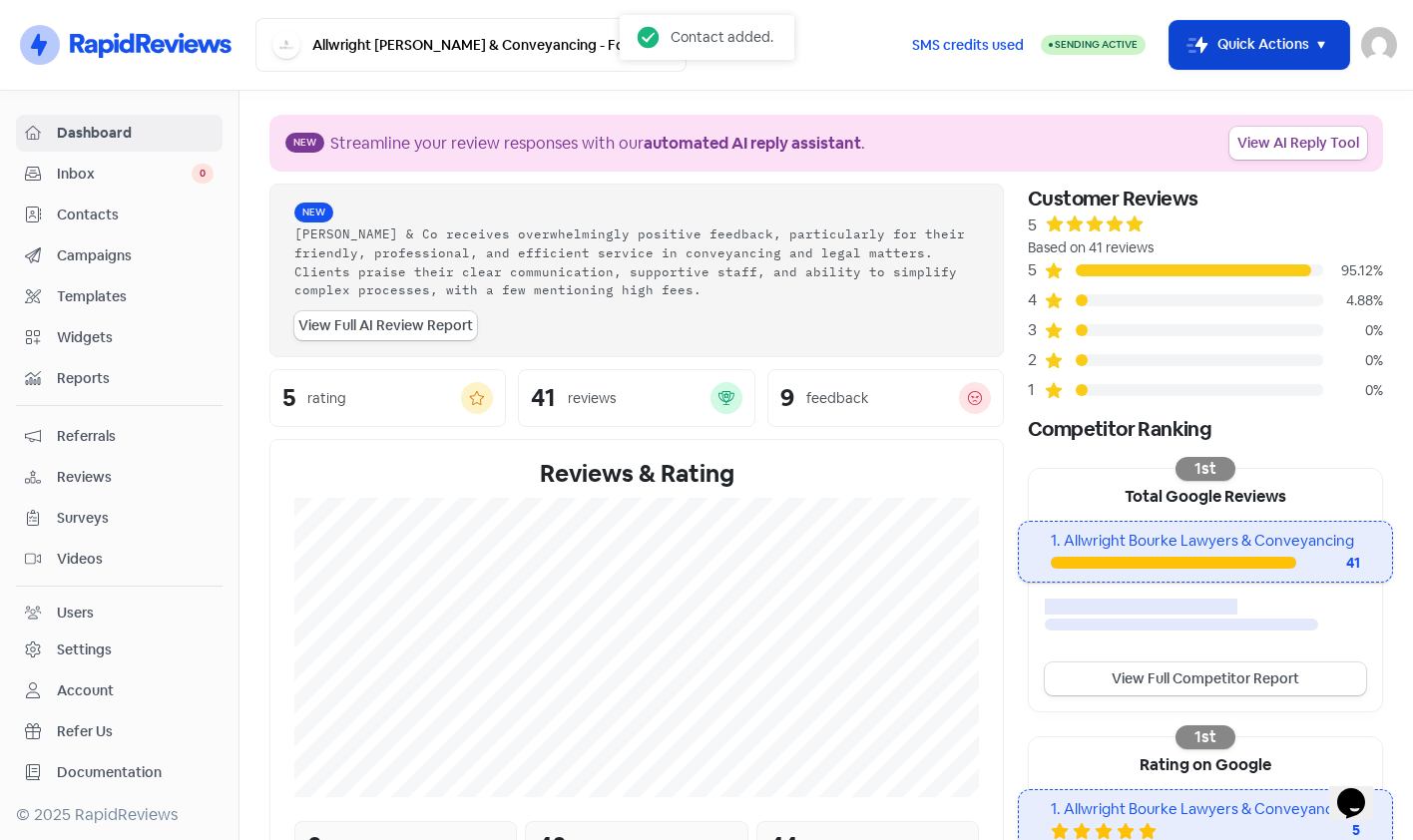 click on "Icon For Thunder-move  Quick Actions" at bounding box center (1259, 45) 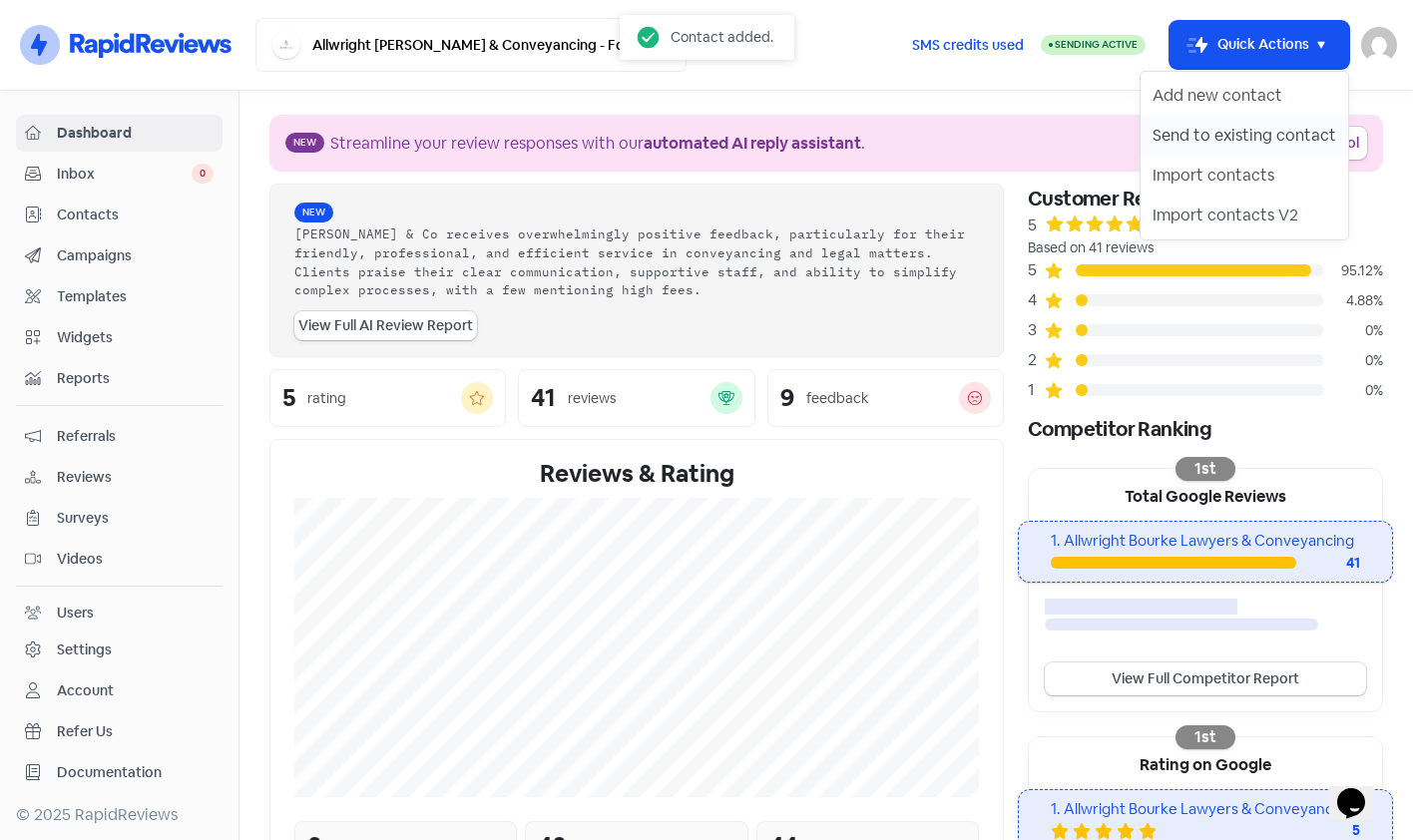 click on "Send to existing contact" at bounding box center (1244, 136) 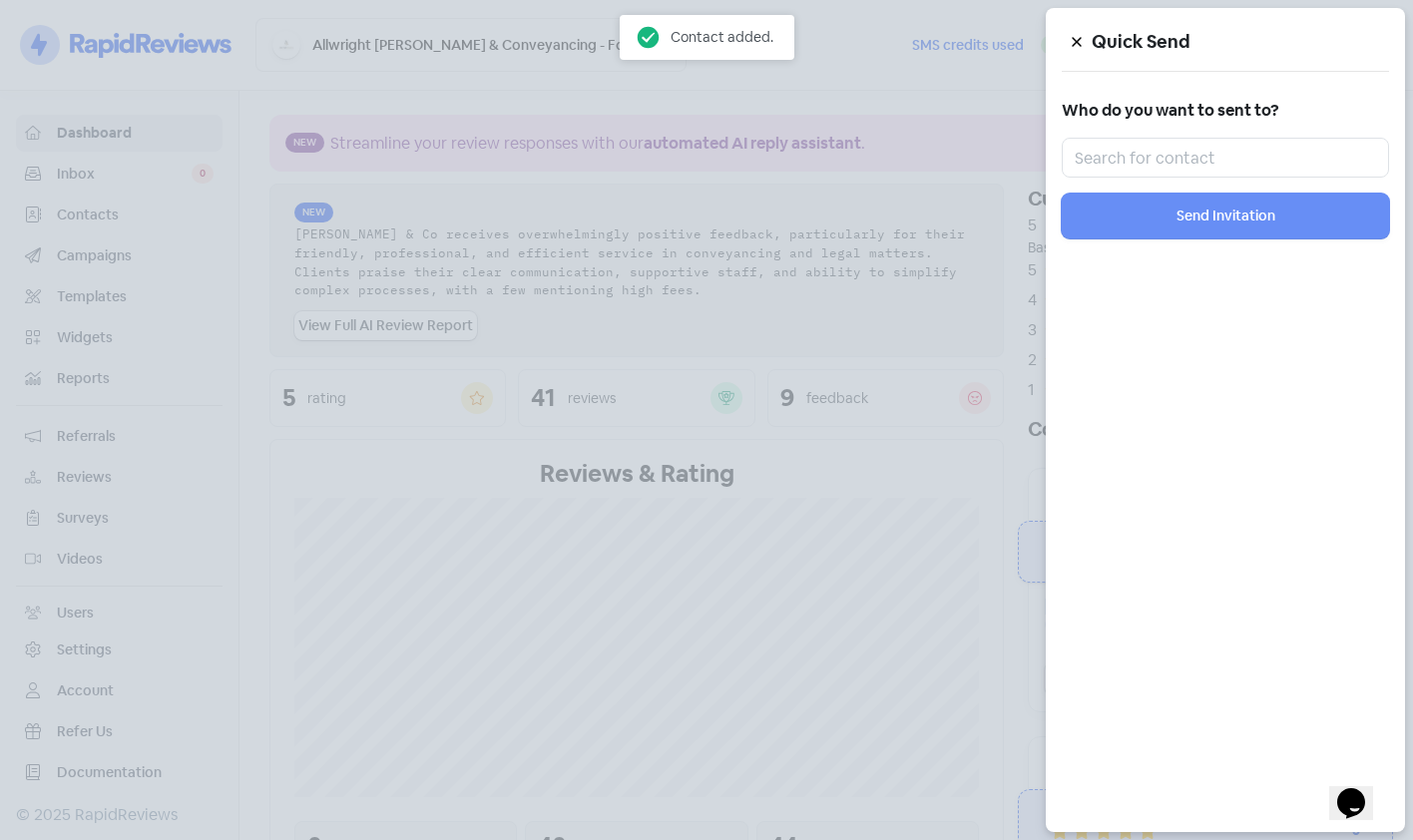 drag, startPoint x: 1227, startPoint y: 187, endPoint x: 1212, endPoint y: 165, distance: 26.627054 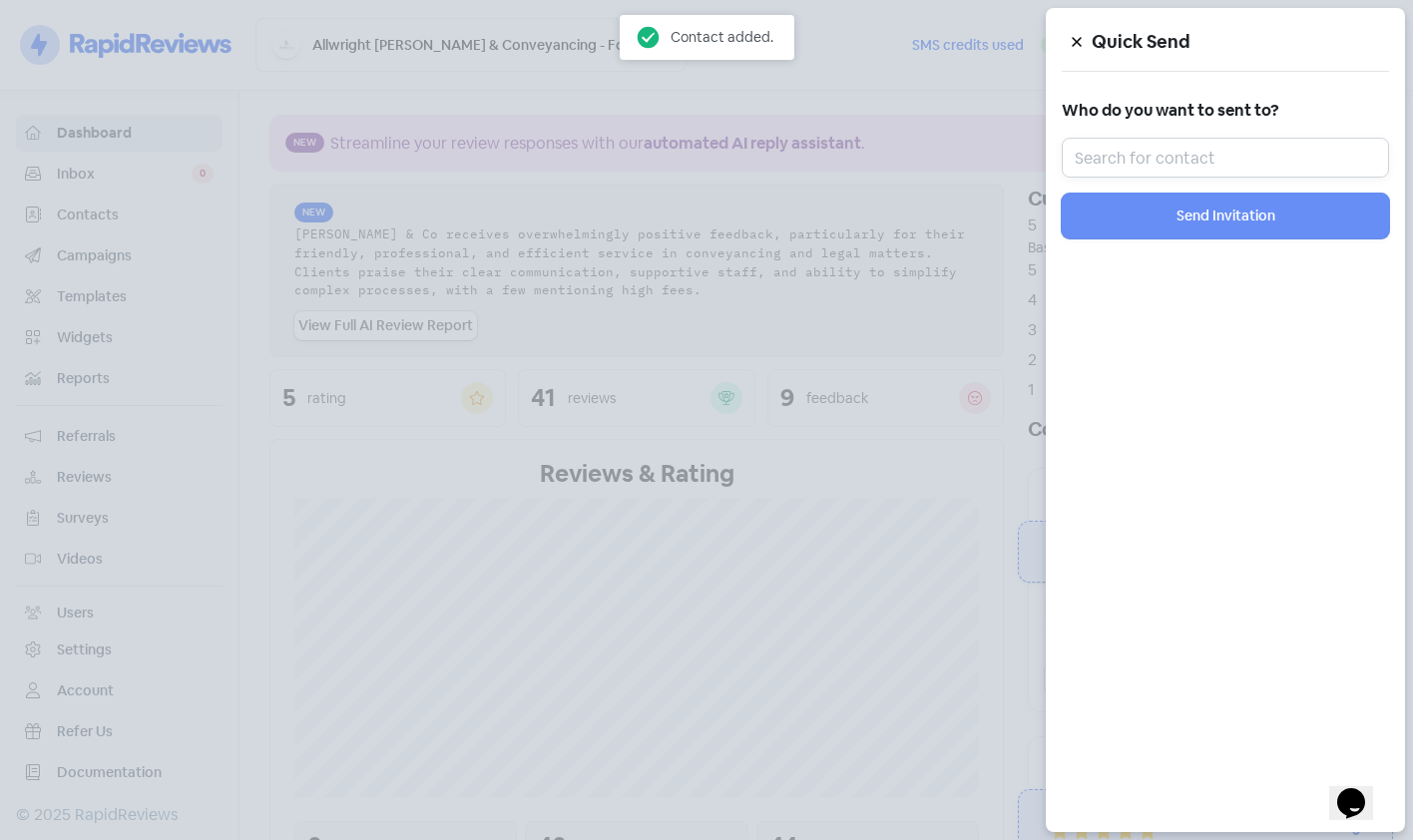 click at bounding box center (1225, 158) 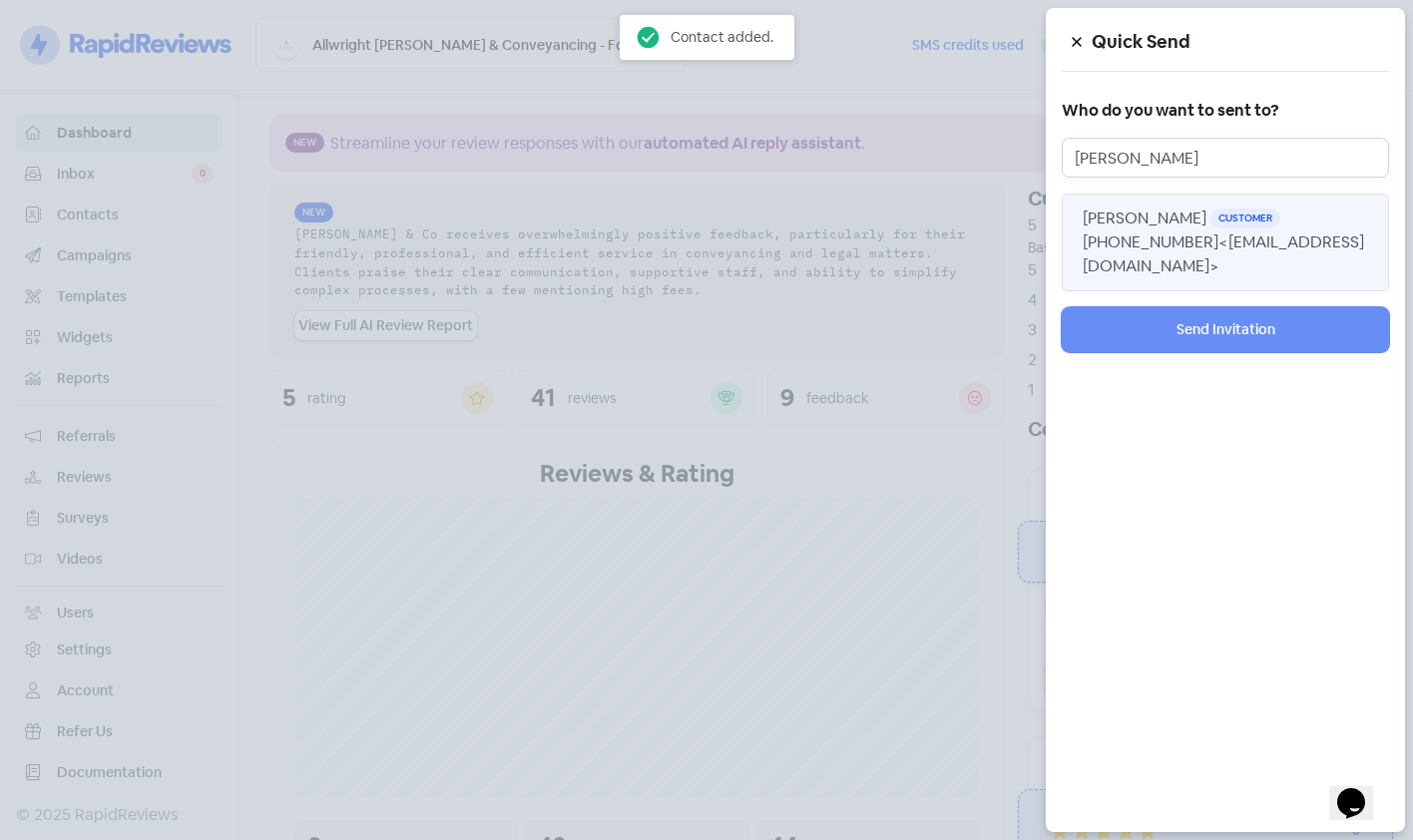 type on "[PERSON_NAME]" 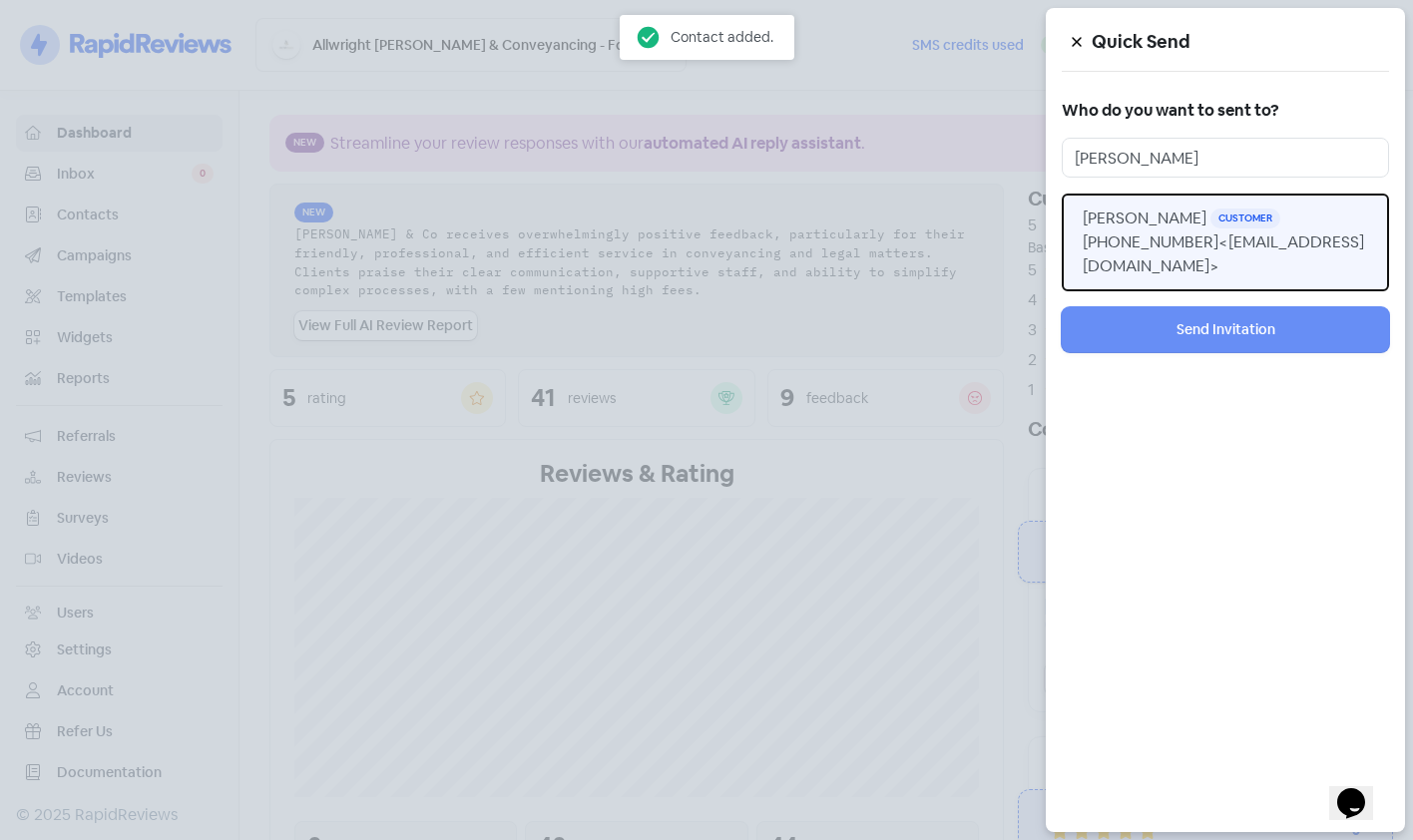 click on "[PERSON_NAME]    Customer  [PHONE_NUMBER]  <[EMAIL_ADDRESS][DOMAIN_NAME]>" at bounding box center (1225, 242) 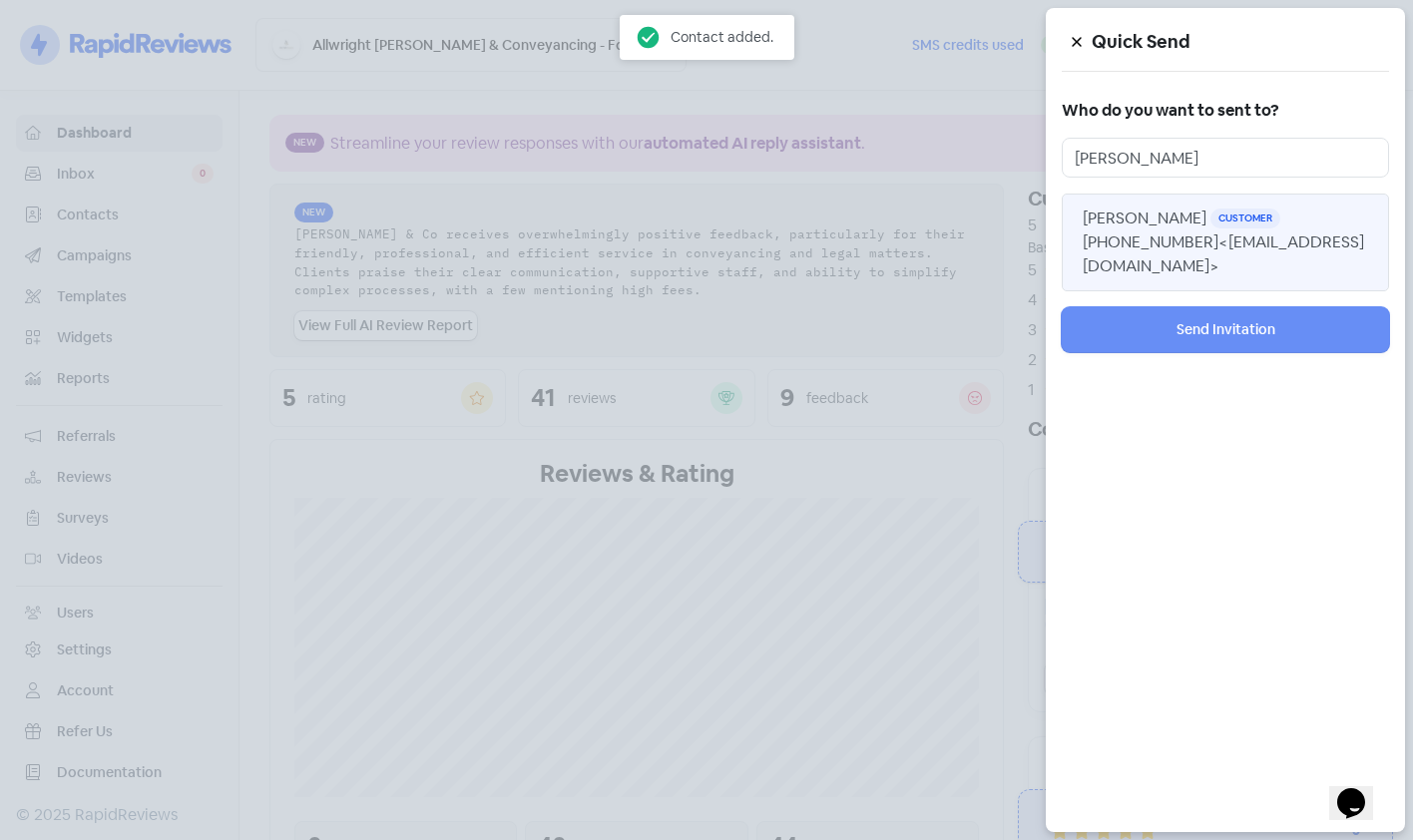 type 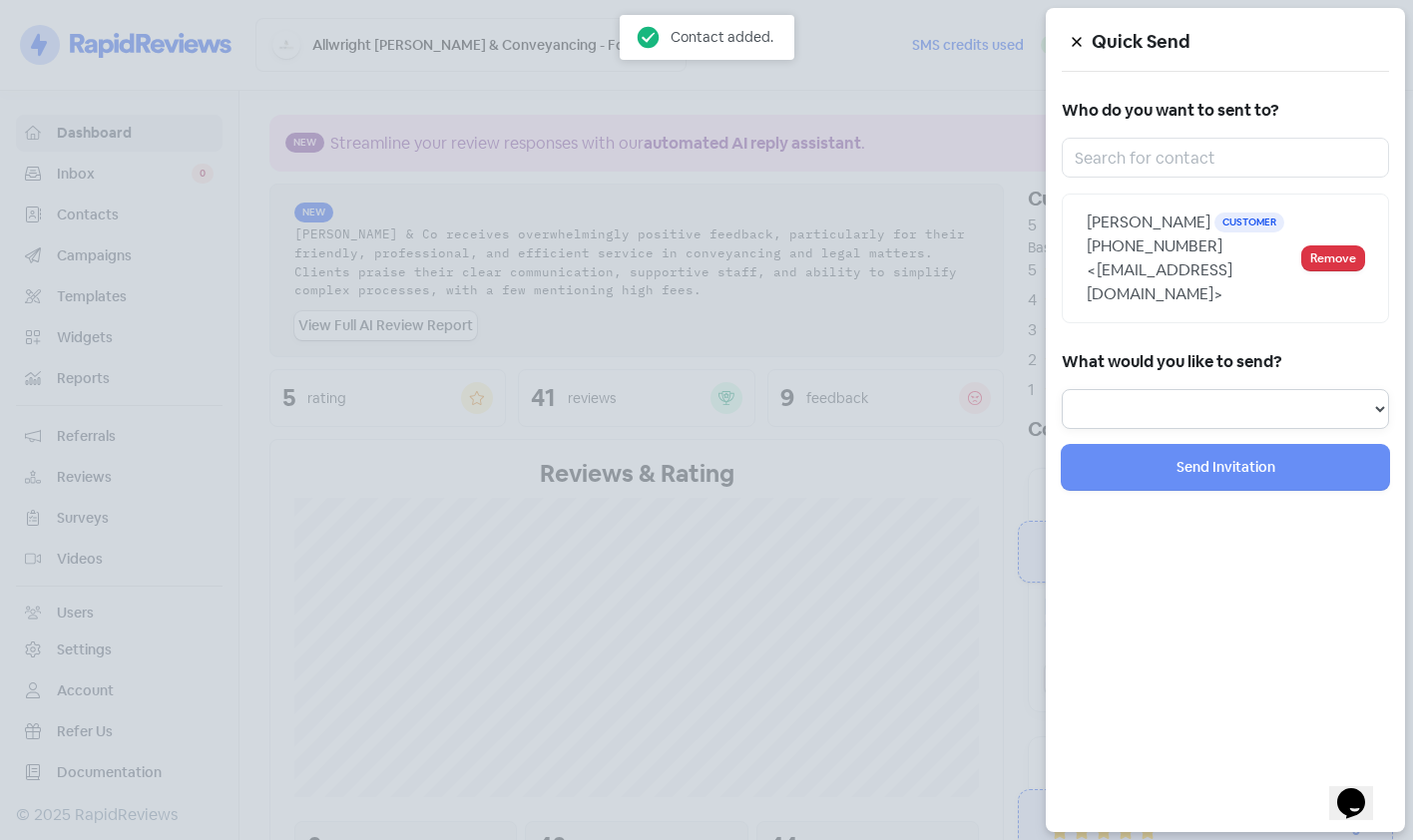 drag, startPoint x: 1160, startPoint y: 414, endPoint x: 1158, endPoint y: 426, distance: 12.165525 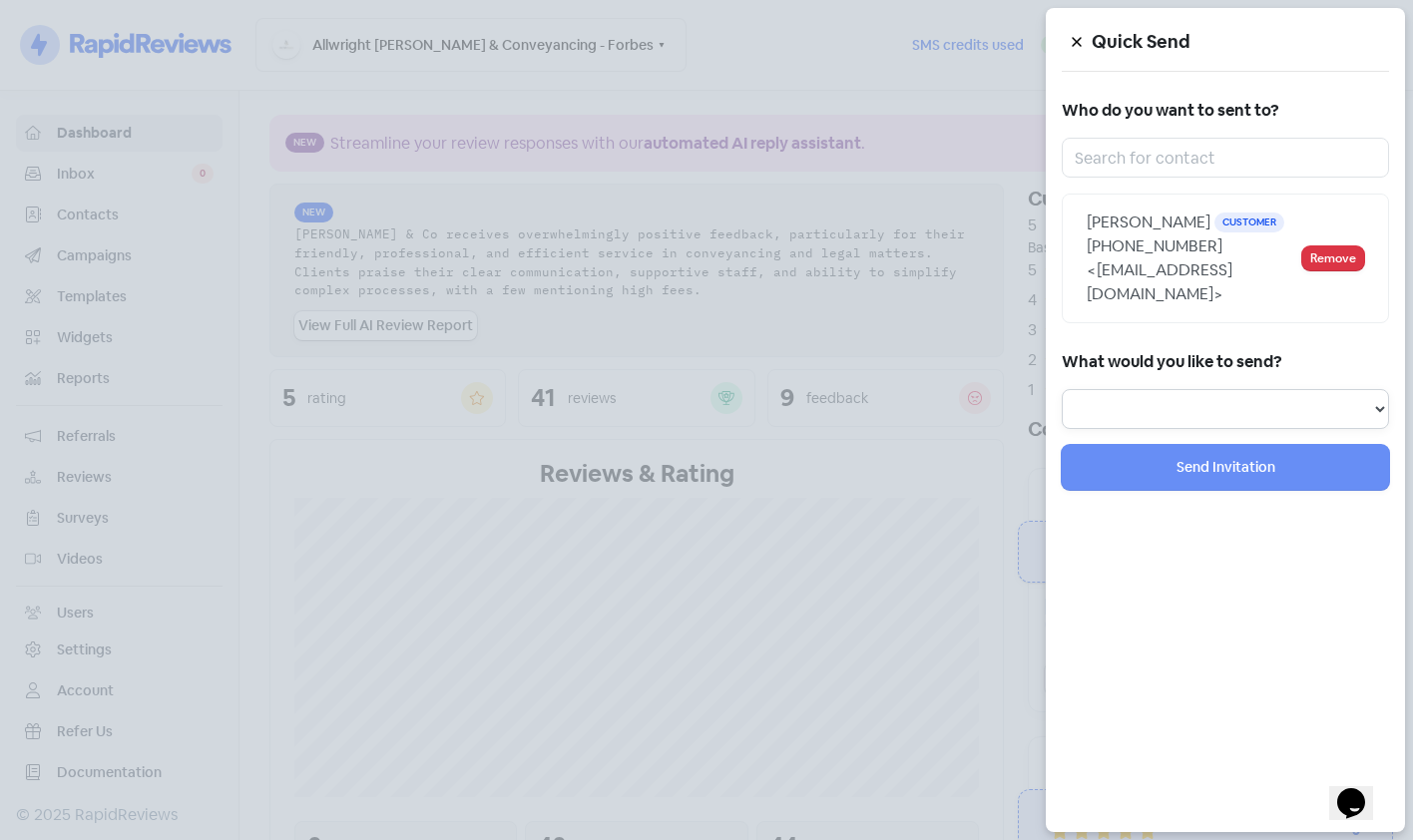 select on "referral" 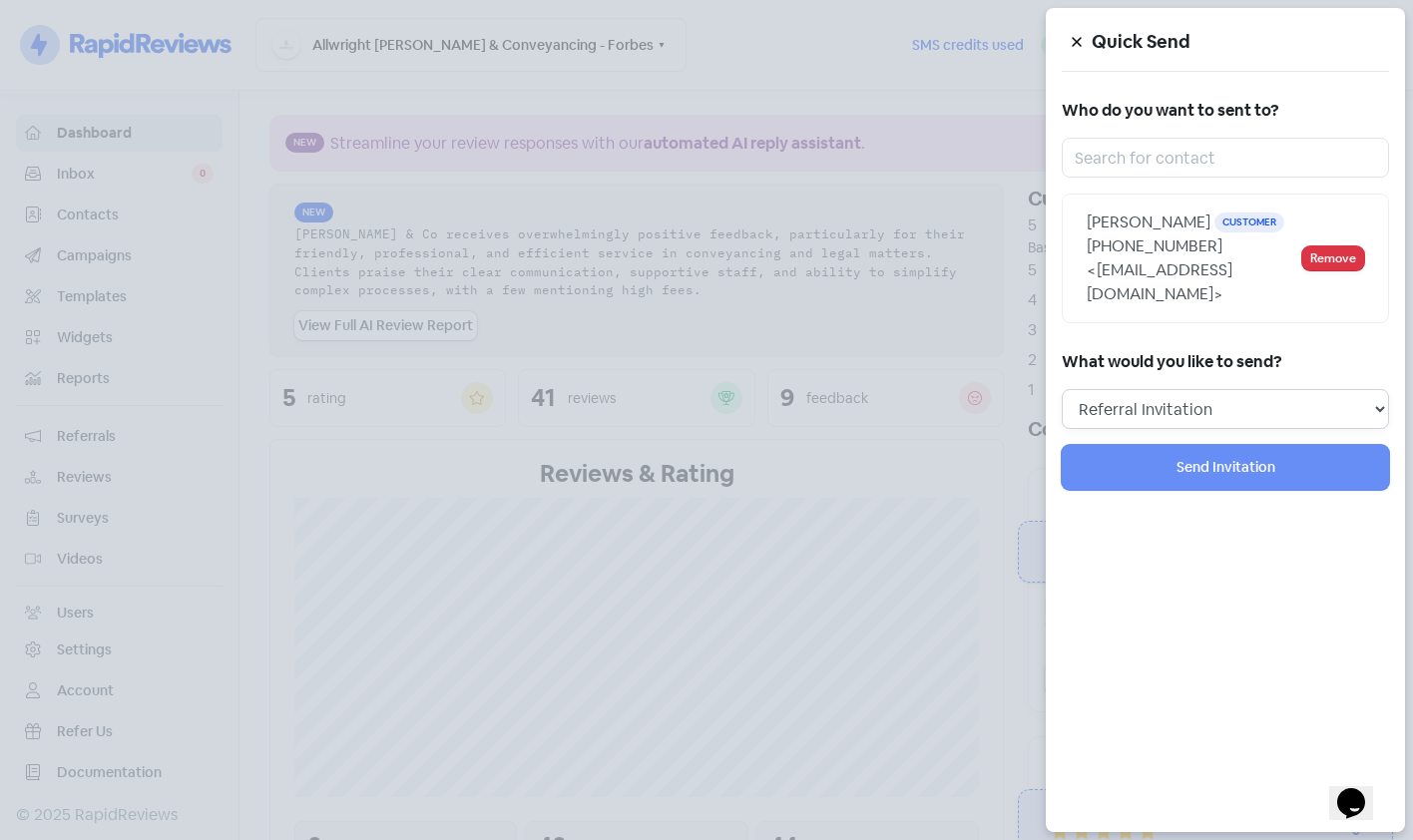 click on "Review Invitation Referral Invitation Survey Invitation Video Invitation" at bounding box center (1225, 409) 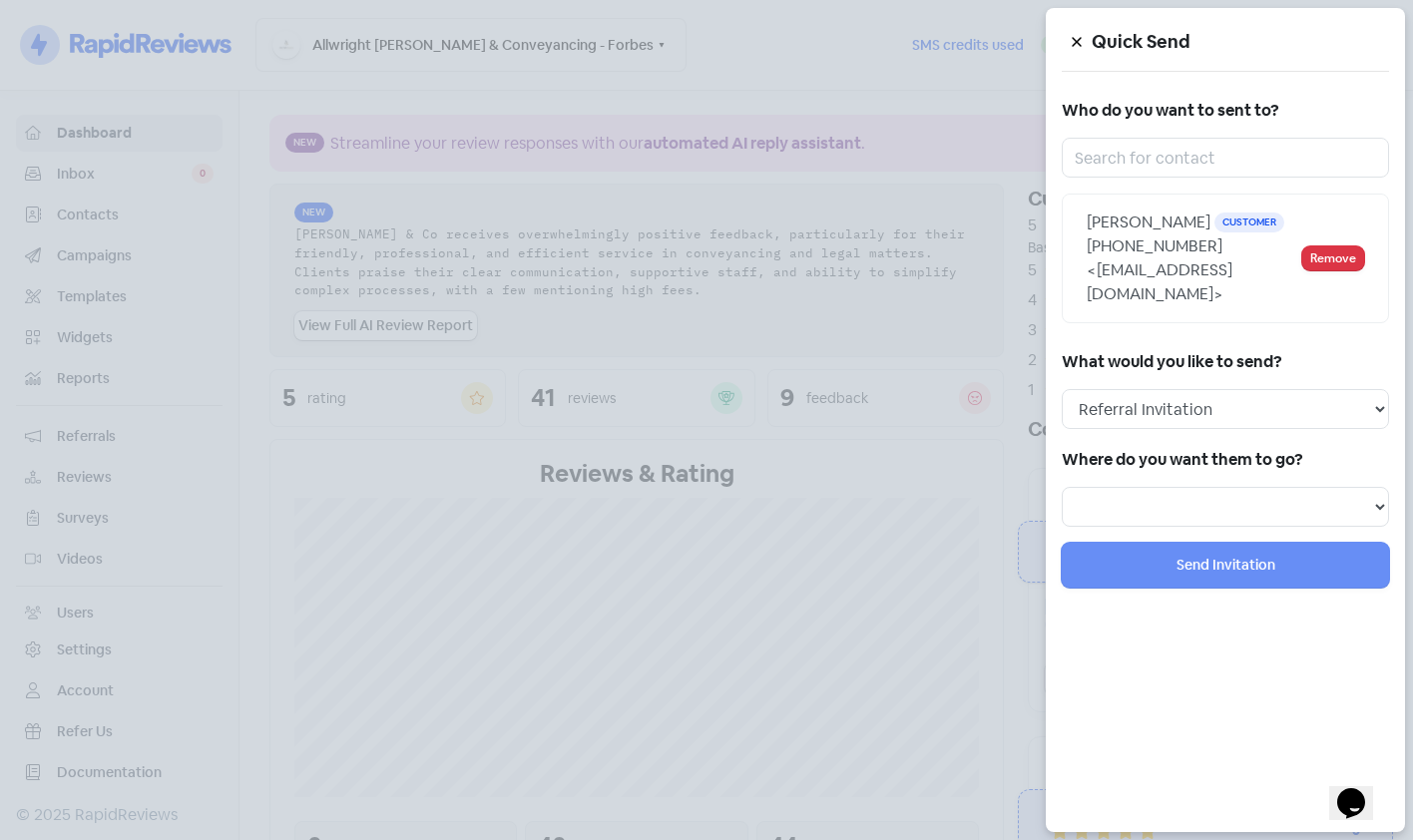 drag, startPoint x: 1160, startPoint y: 450, endPoint x: 1228, endPoint y: 538, distance: 111.21151 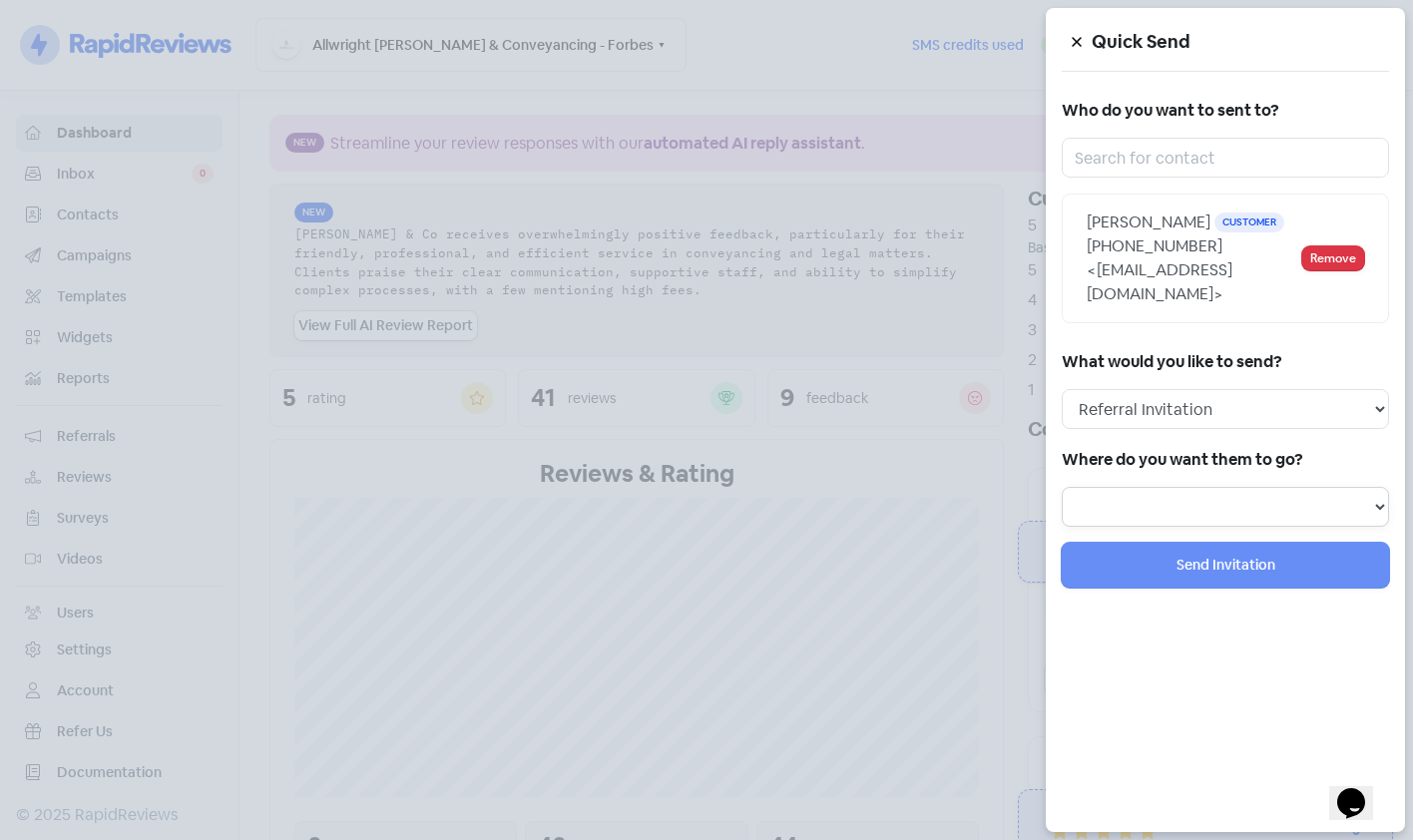 select 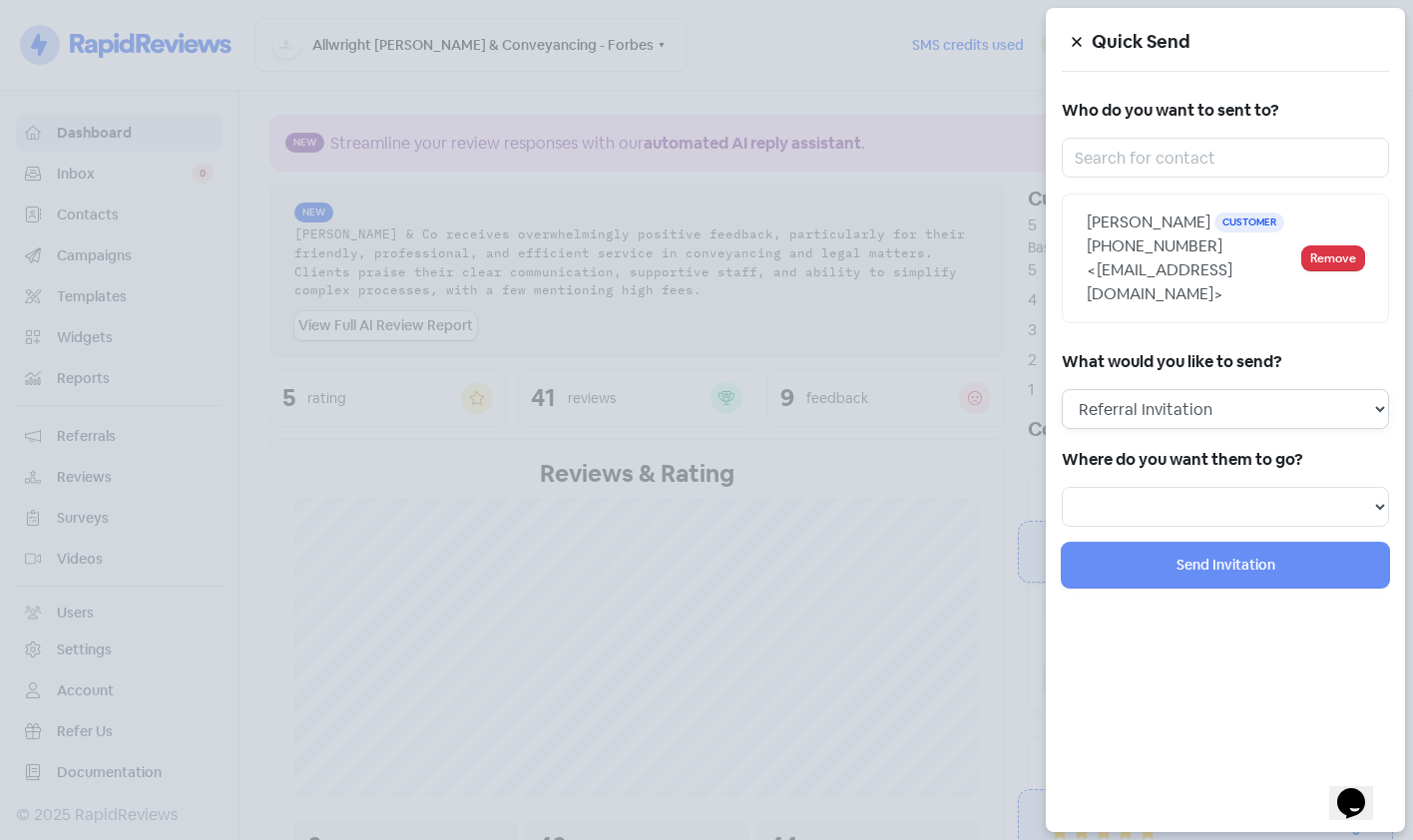 click on "Review Invitation Referral Invitation Survey Invitation Video Invitation" at bounding box center (1225, 409) 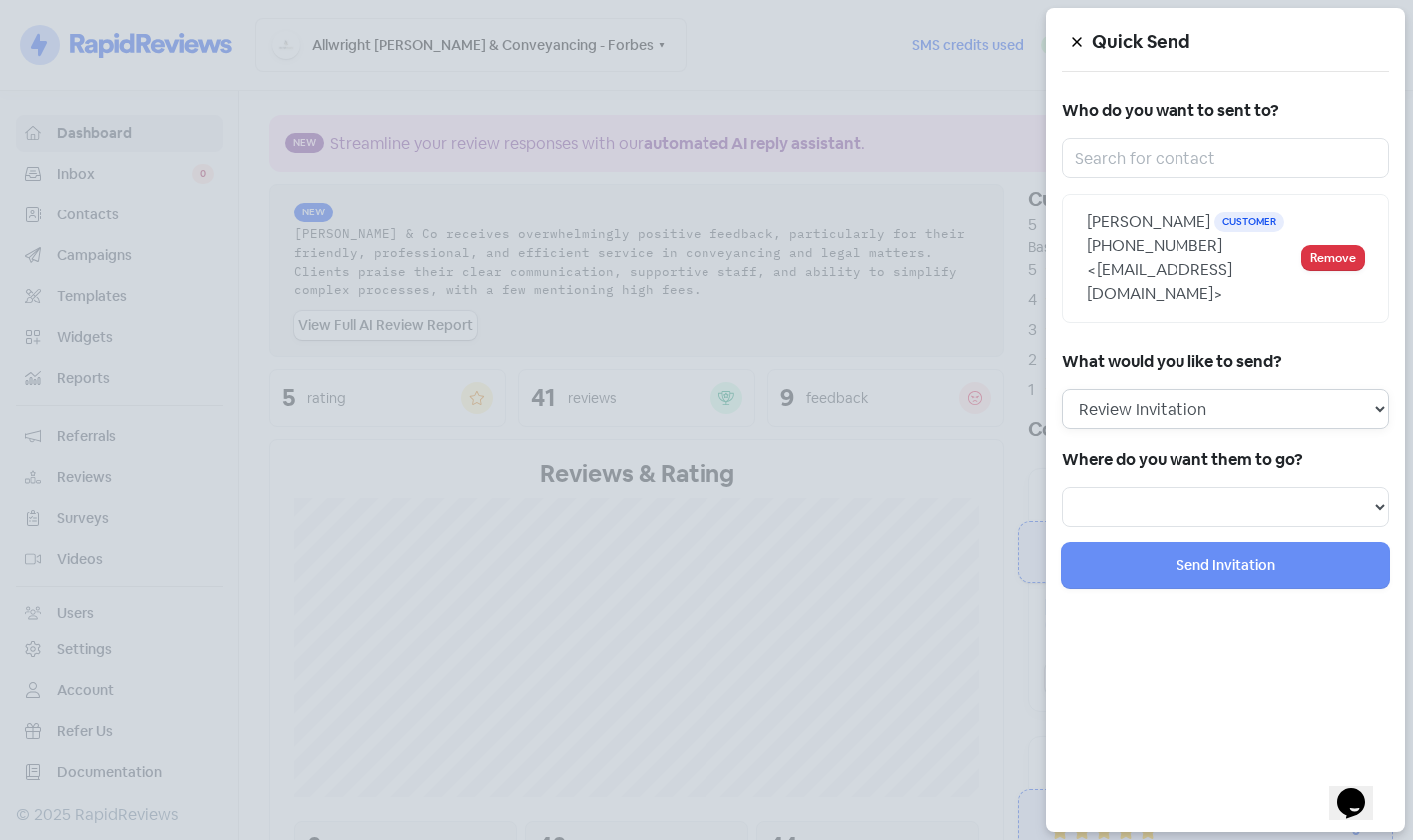click on "Review Invitation Referral Invitation Survey Invitation Video Invitation" at bounding box center (1225, 409) 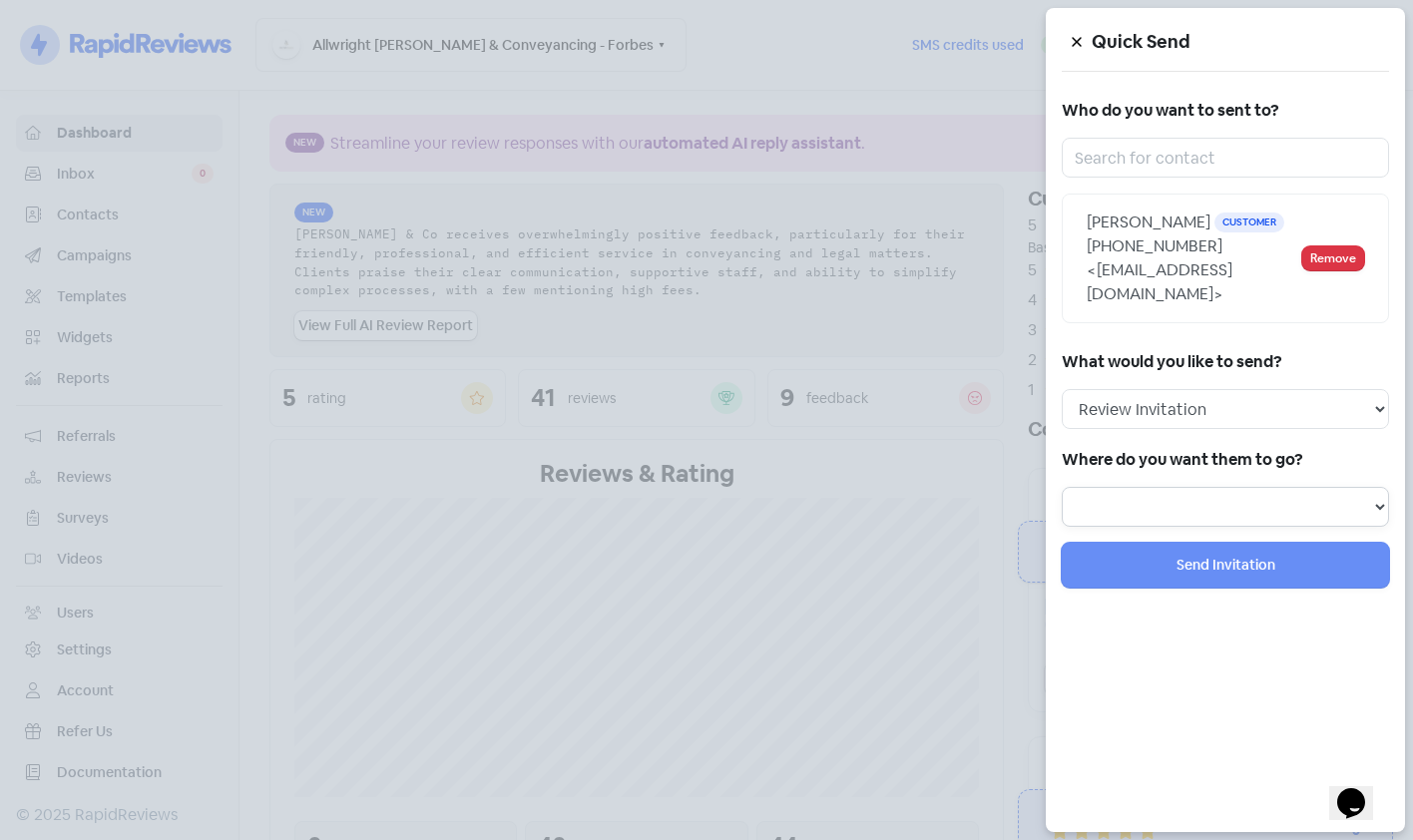 click on "Review form: Referral" at bounding box center (1225, 507) 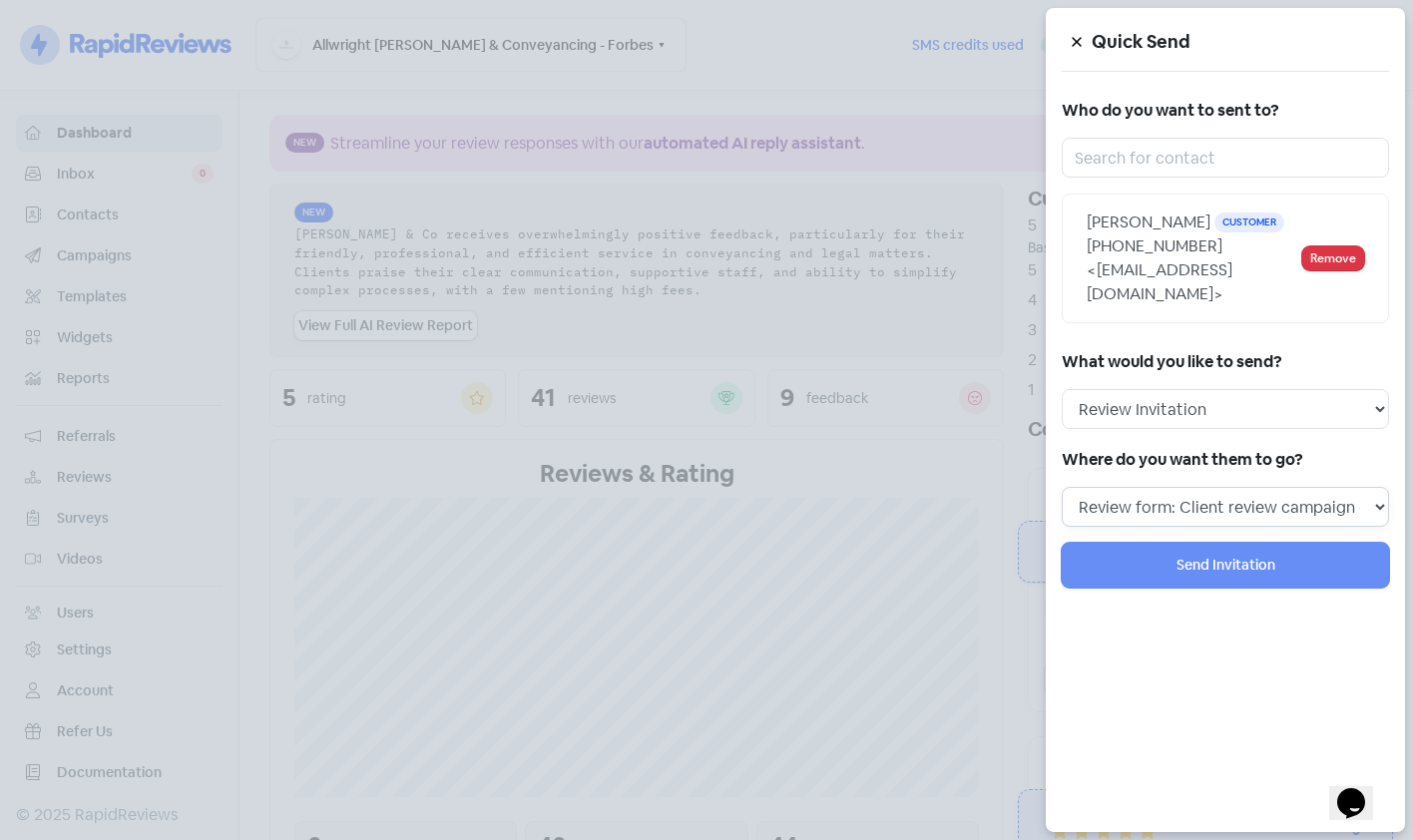 click on "Review form: Client review campaign - review form   Review form: Professionals review campaign - review form" at bounding box center [1225, 507] 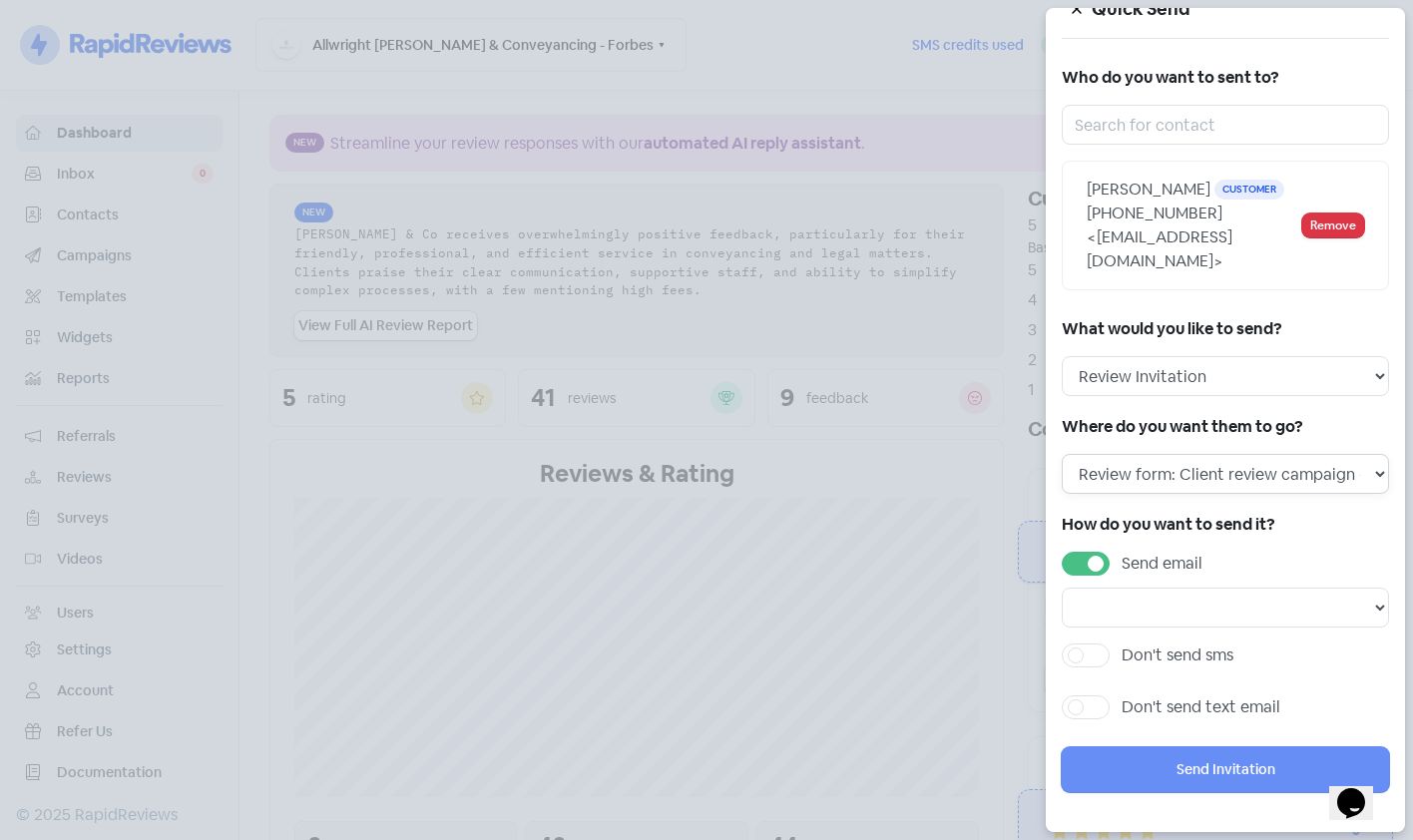 scroll, scrollTop: 57, scrollLeft: 0, axis: vertical 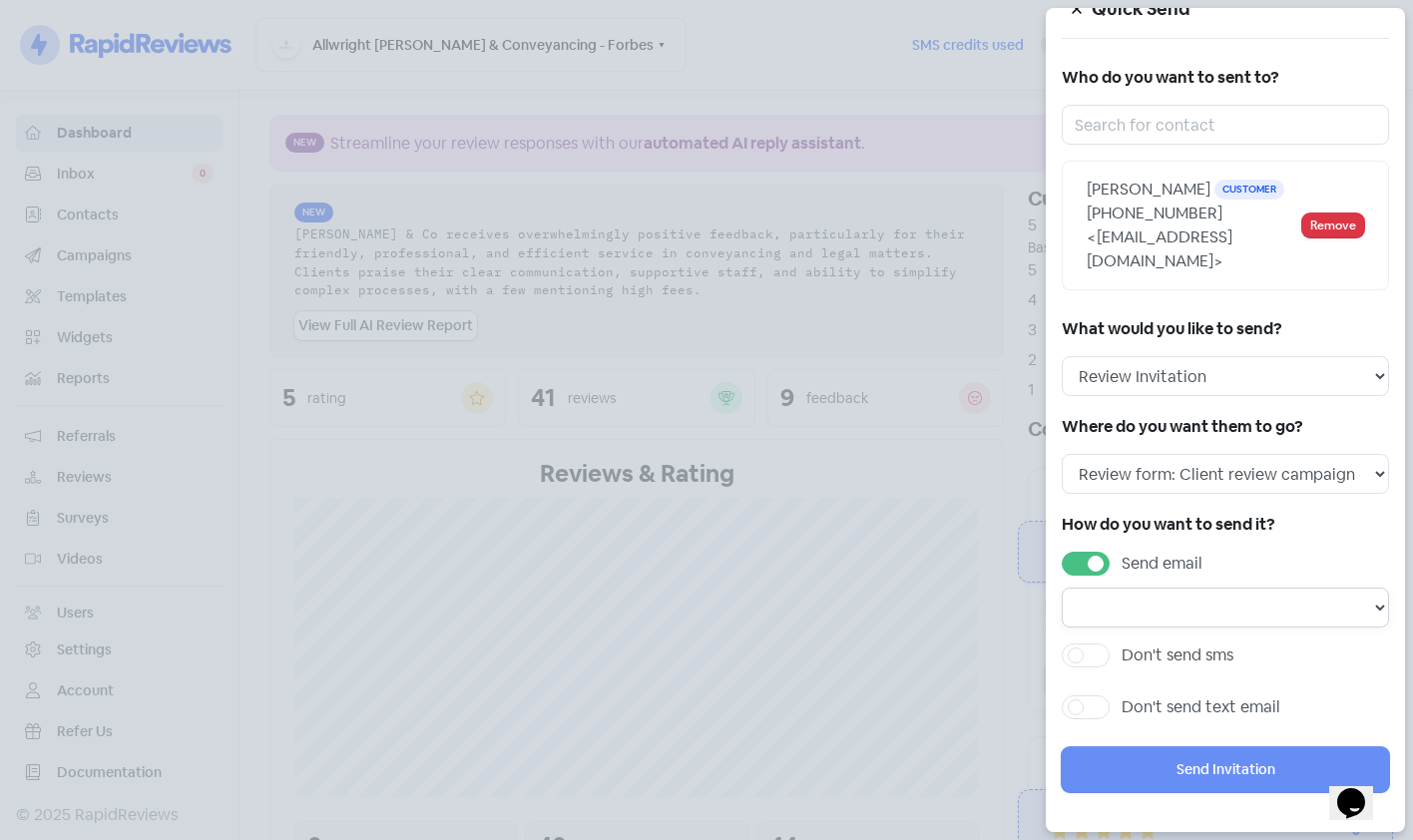 click on "Email template: Professional first email Email template: First email Email template: Second email Email template: Third email" at bounding box center (1225, 608) 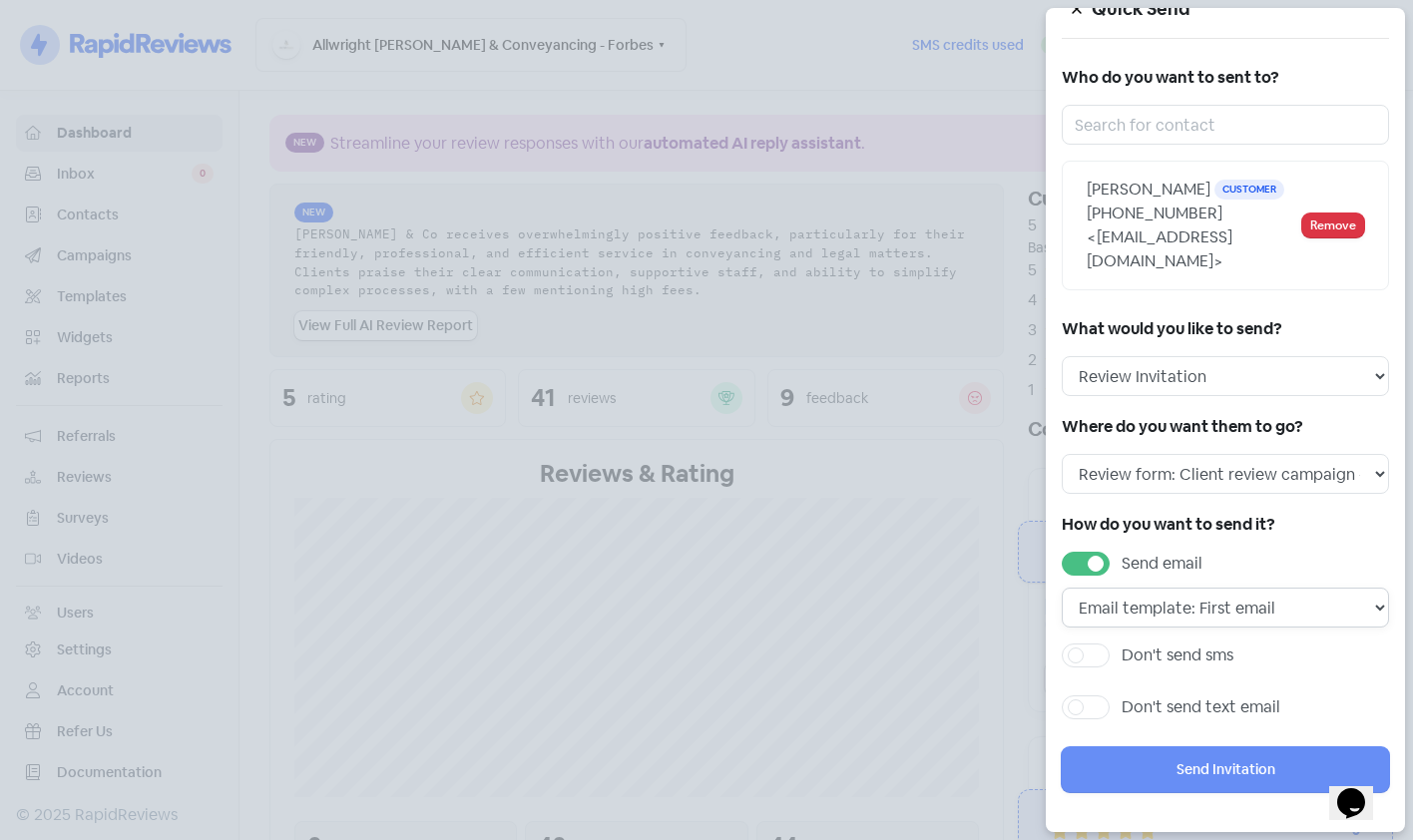 click on "Email template: Professional first email Email template: First email Email template: Second email Email template: Third email" at bounding box center (1225, 608) 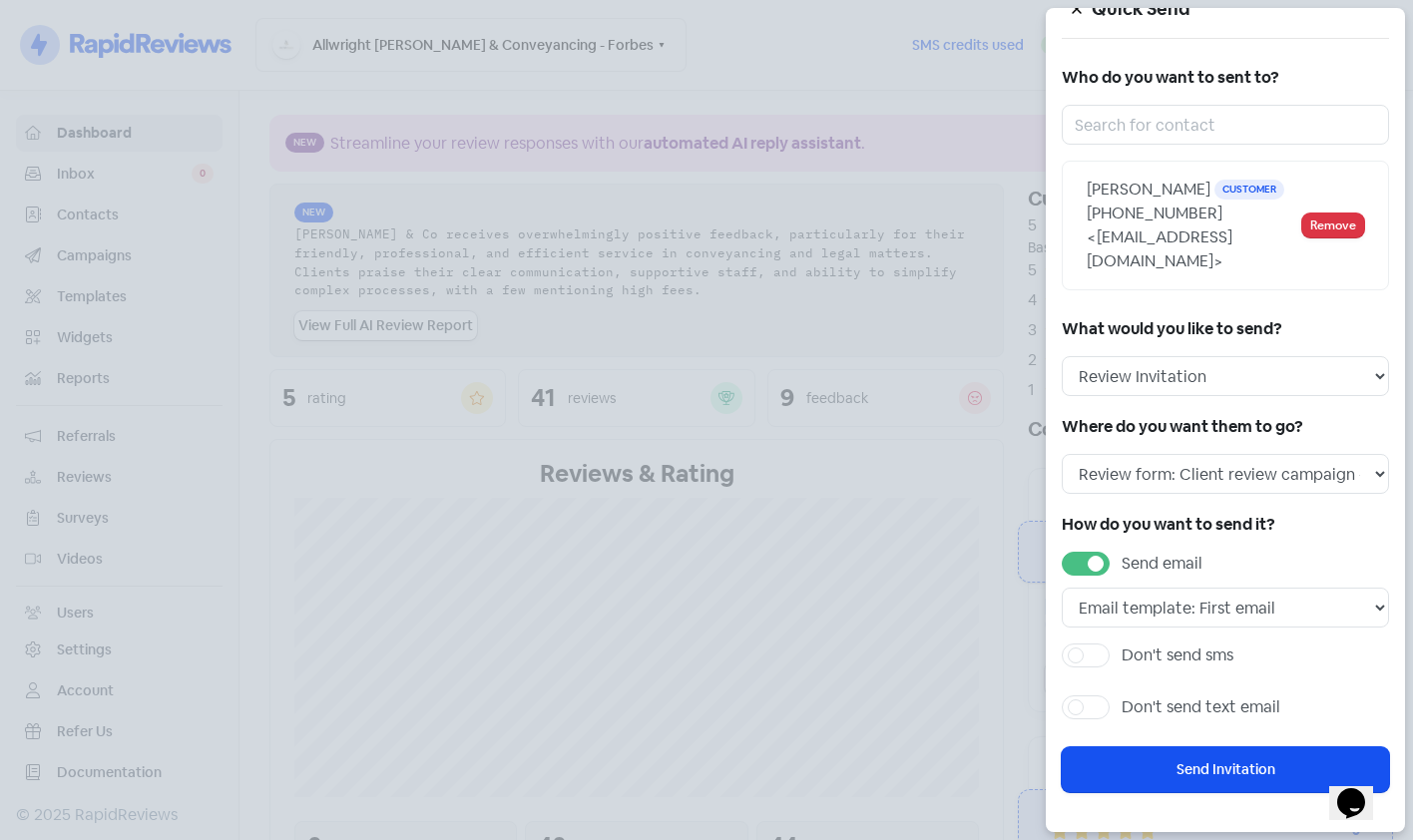drag, startPoint x: 1180, startPoint y: 656, endPoint x: 1203, endPoint y: 677, distance: 31.144823 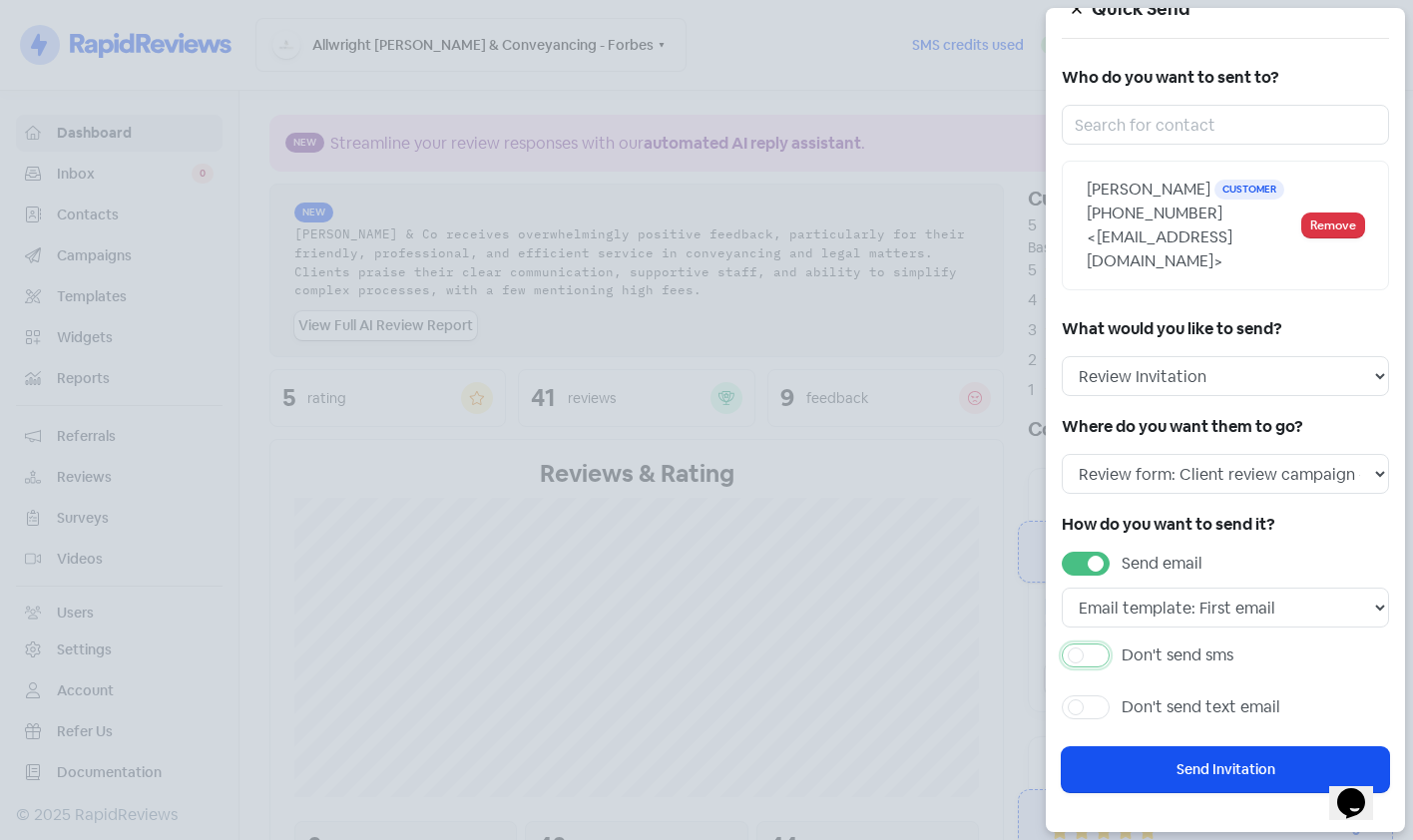 click on "Don't send sms" at bounding box center [1128, 649] 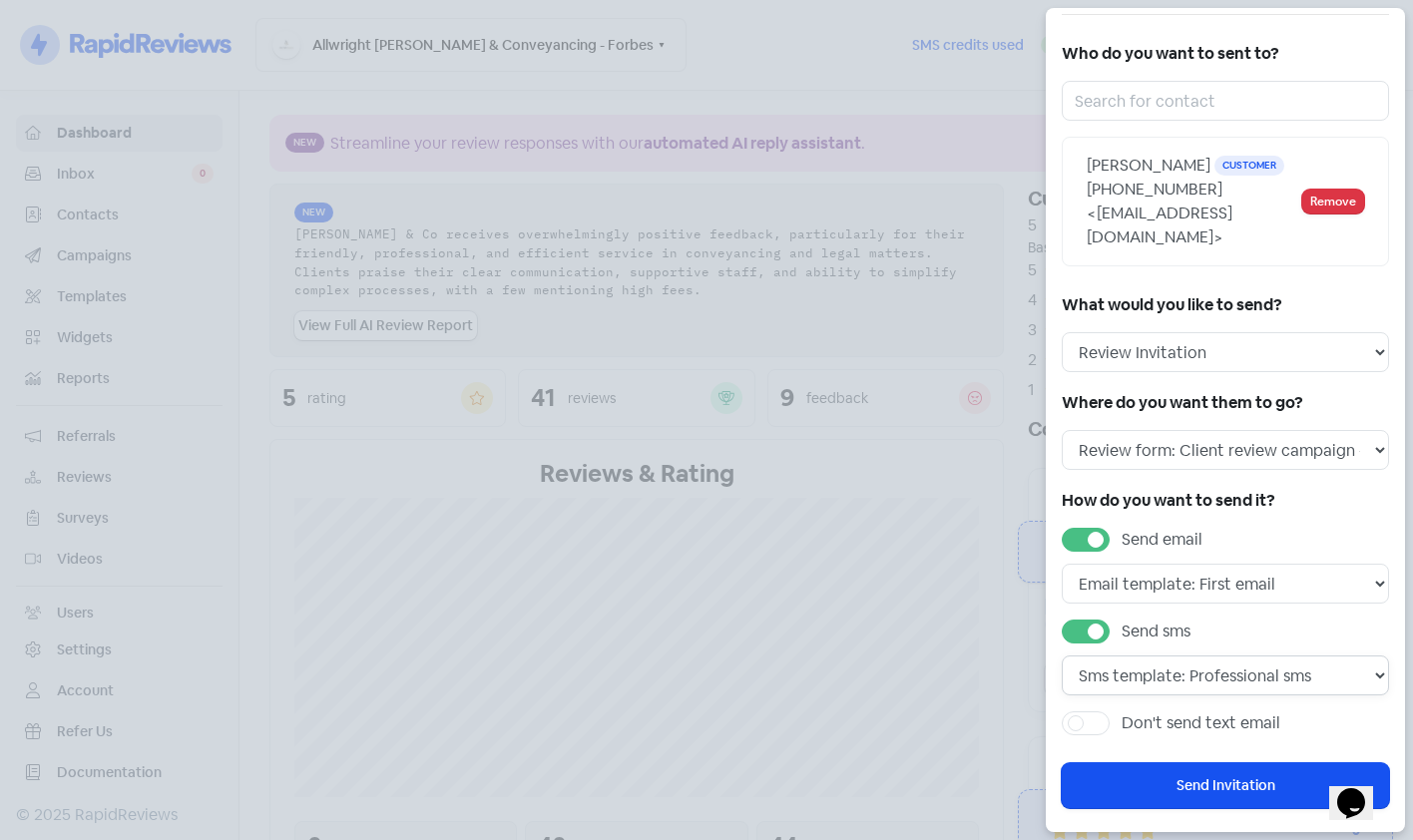 drag, startPoint x: 1204, startPoint y: 702, endPoint x: 1212, endPoint y: 715, distance: 15.264338 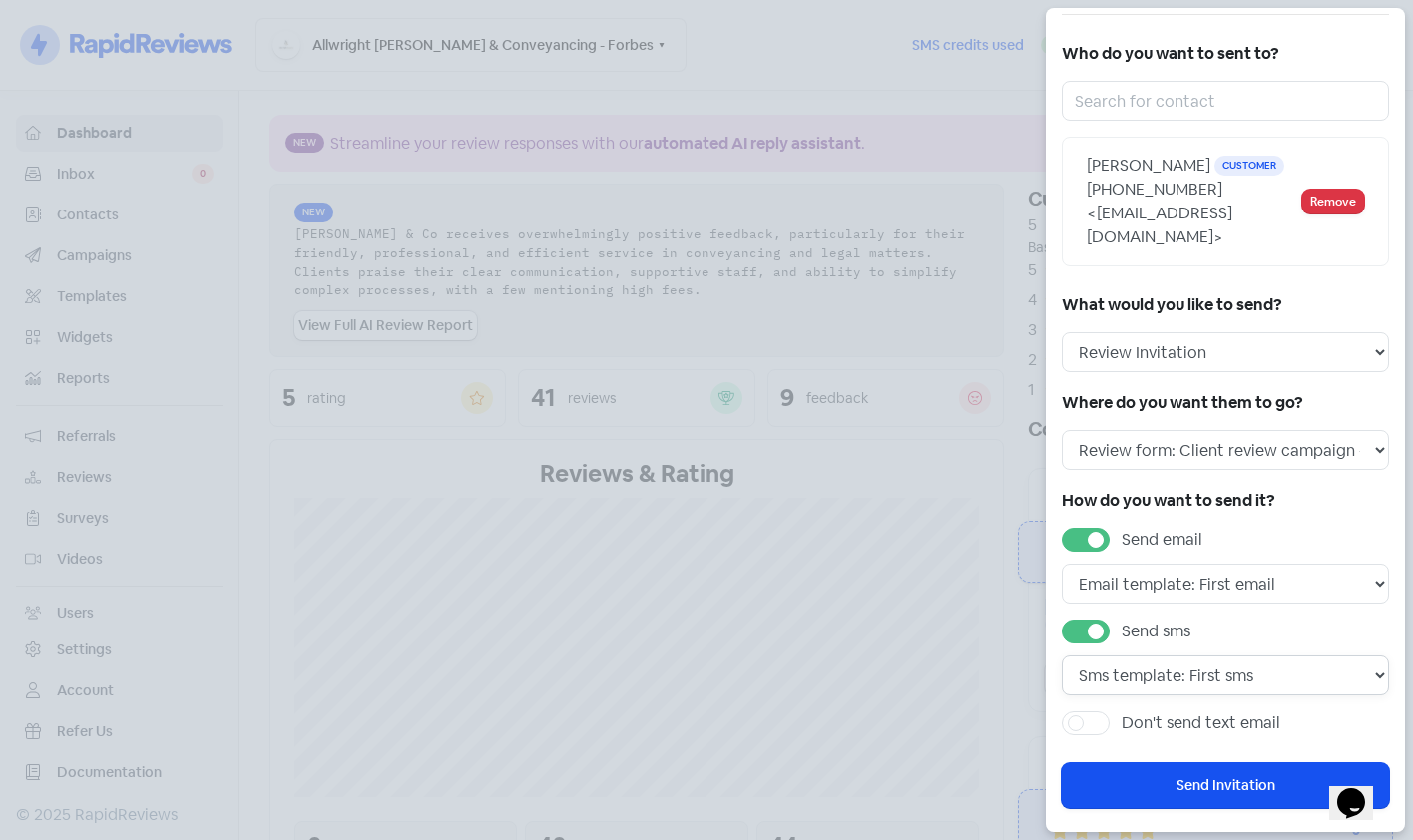 click on "Sms template: Professional sms Sms template: First sms" at bounding box center [1225, 675] 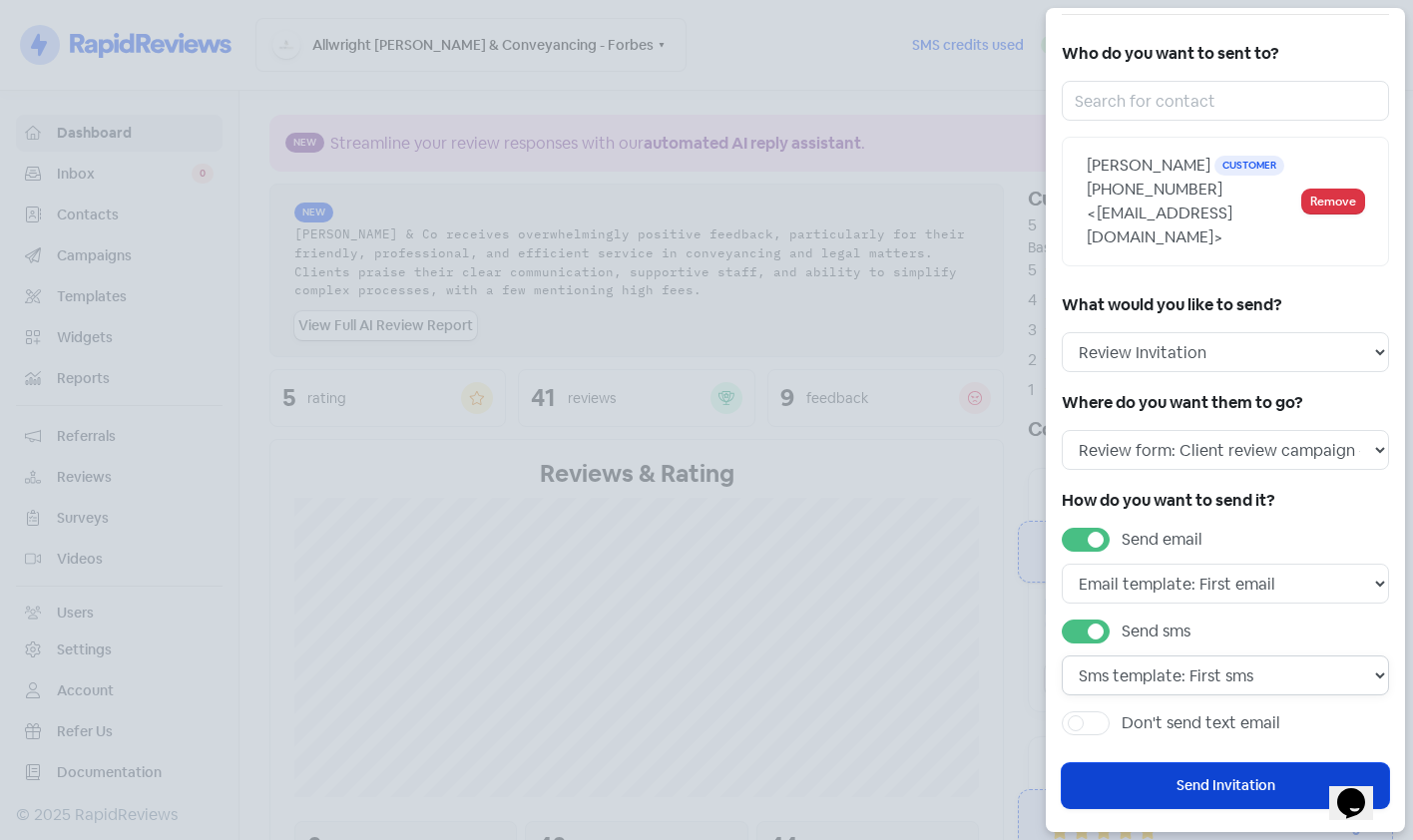 scroll, scrollTop: 97, scrollLeft: 0, axis: vertical 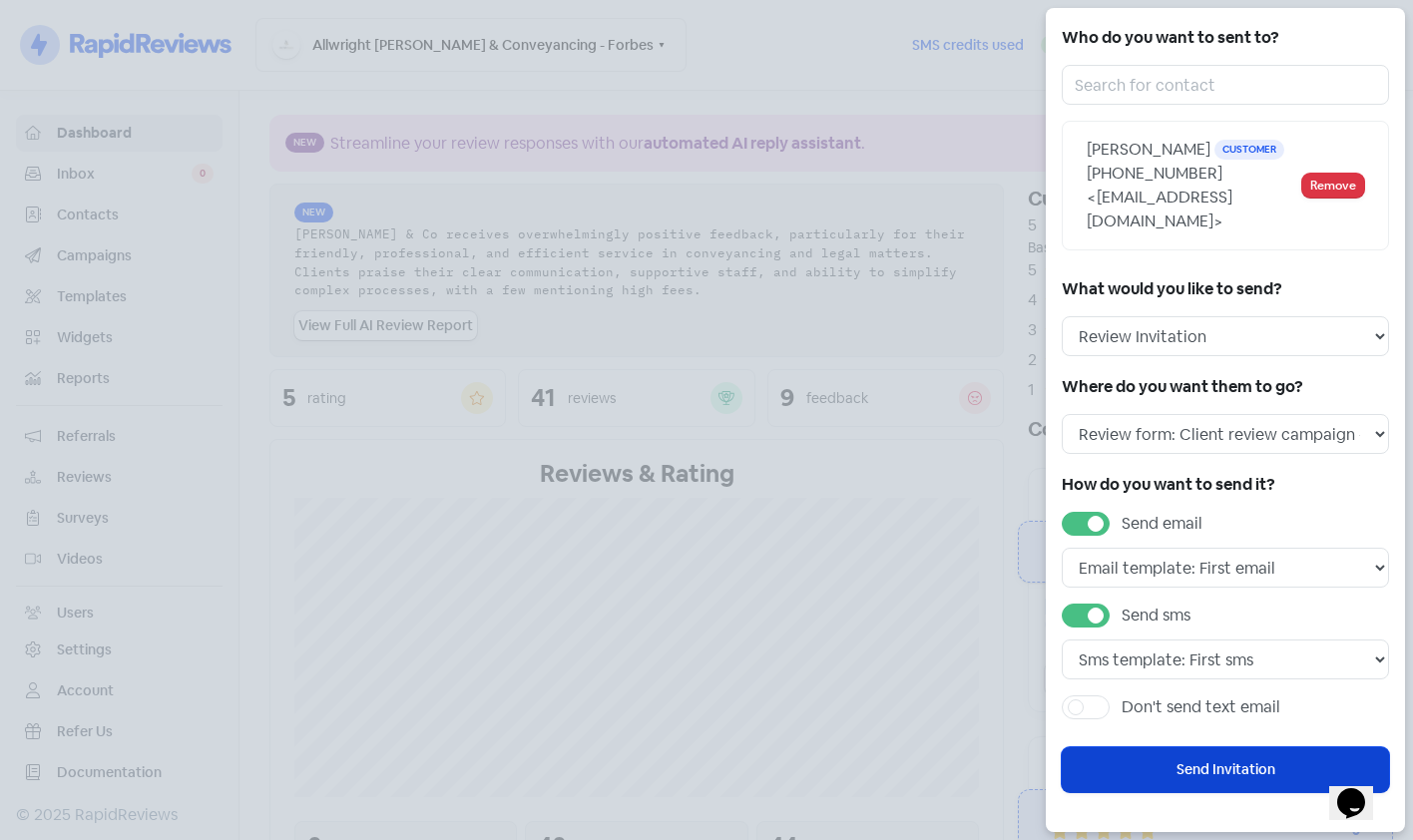 click on "Send Invitation" at bounding box center (1225, 769) 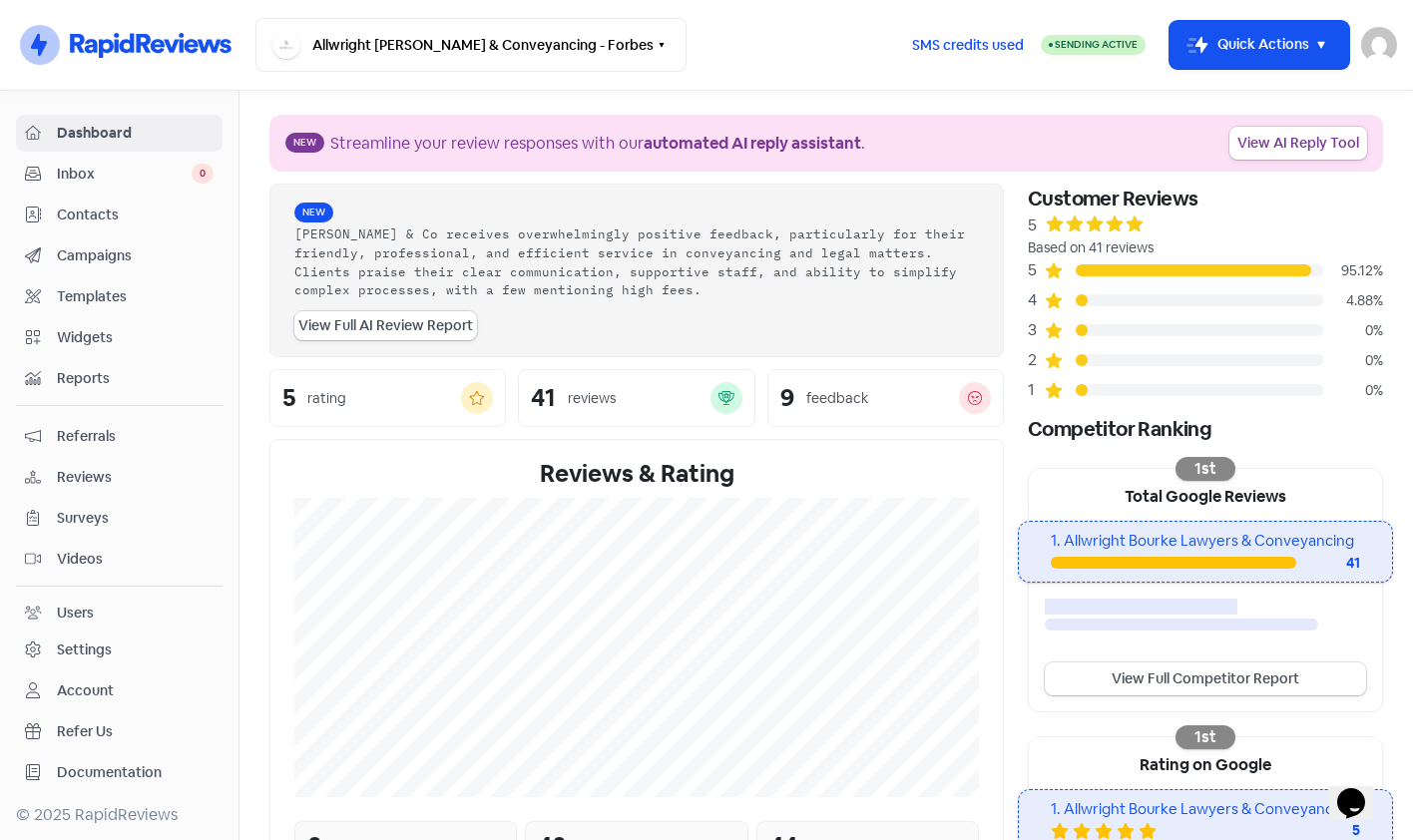 click on "Icon For Thunder-circle                                  Allwright Bourke Lawyers & Conveyancing - Forbes  Switch Business  All businesses   Allwright Bourke Lawyers & Conveyancing - Dubbo   Allwright Bourke Lawyers & Conveyancing - Parkes   Allwright Bourke Lawyers & Conveyancing - Tumut     SMS credits used   Sending Active   Icon For Thunder-move  Quick Actions      [PERSON_NAME]   [EMAIL_ADDRESS][DOMAIN_NAME]     Sign out" at bounding box center [706, 45] 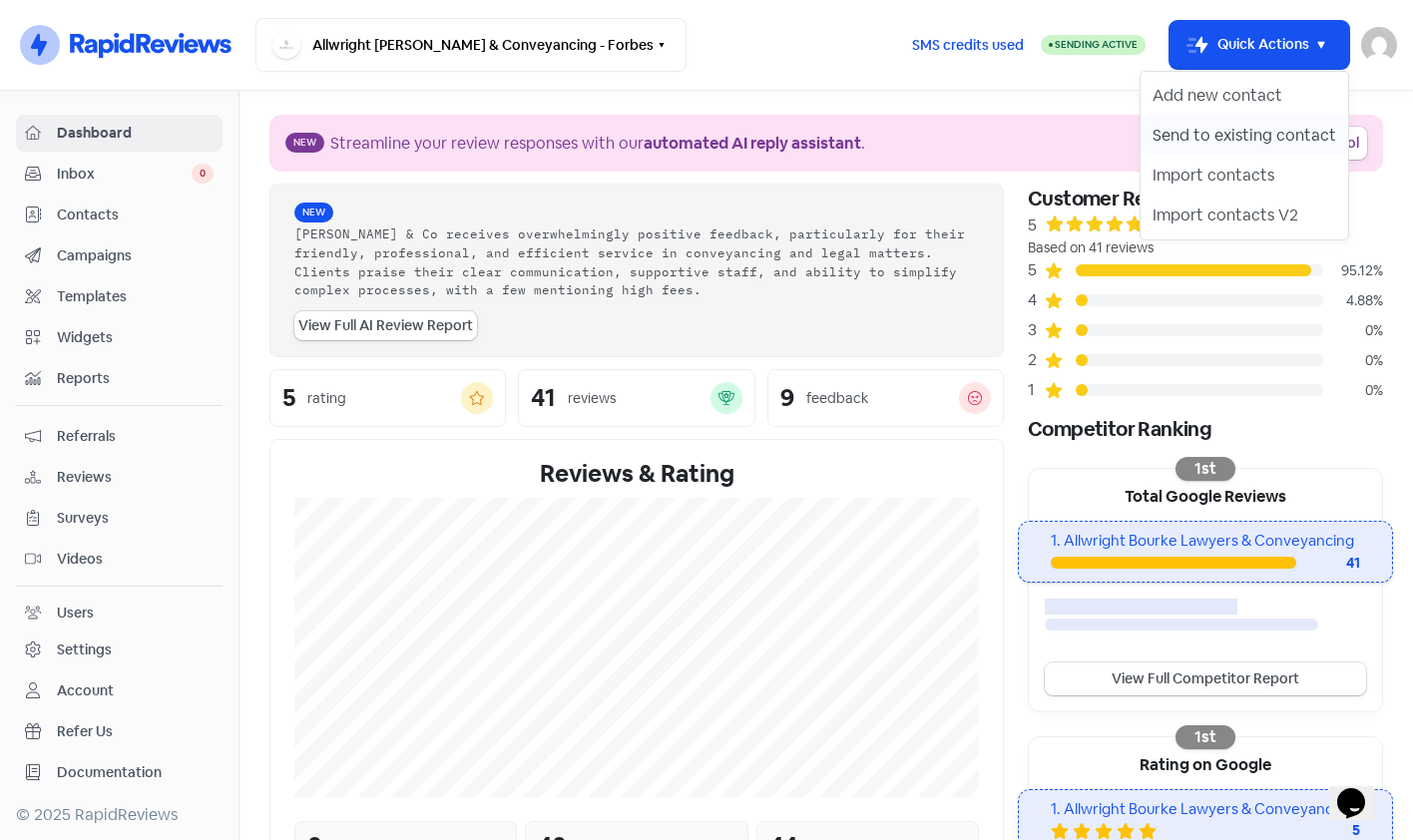 click on "Send to existing contact" at bounding box center [1244, 136] 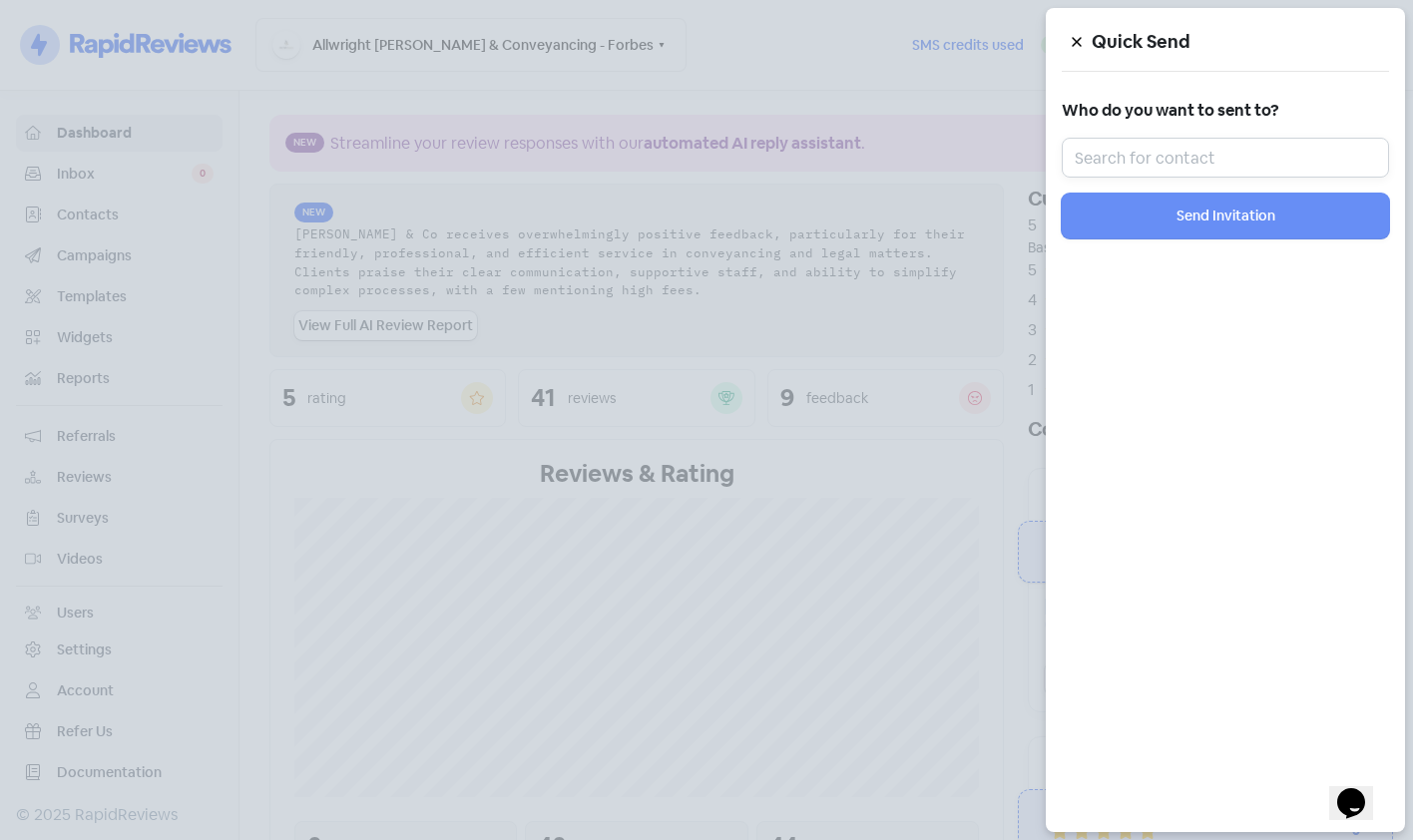 click at bounding box center (1225, 158) 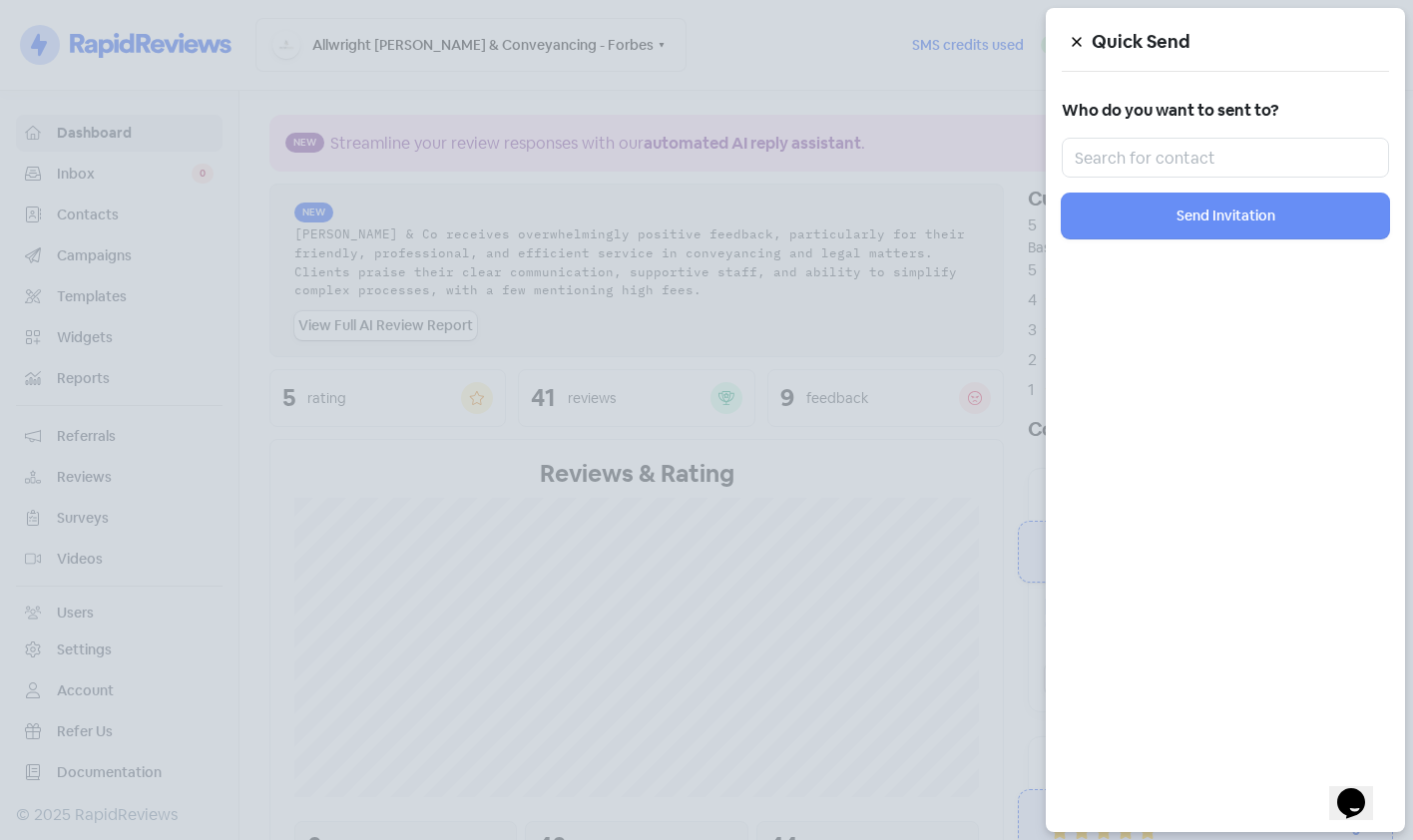 click 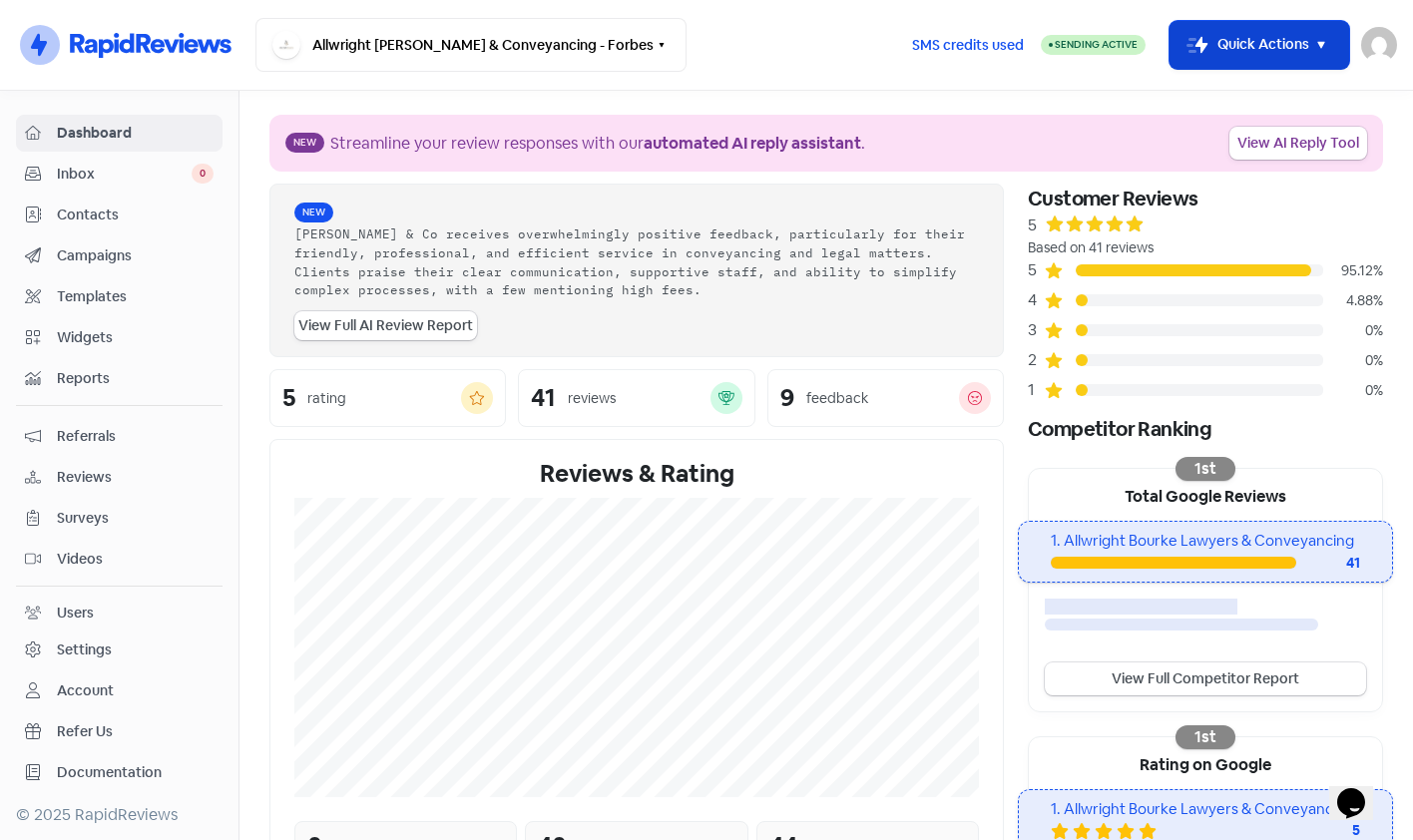 click on "Icon For Thunder-move  Quick Actions" at bounding box center [1259, 45] 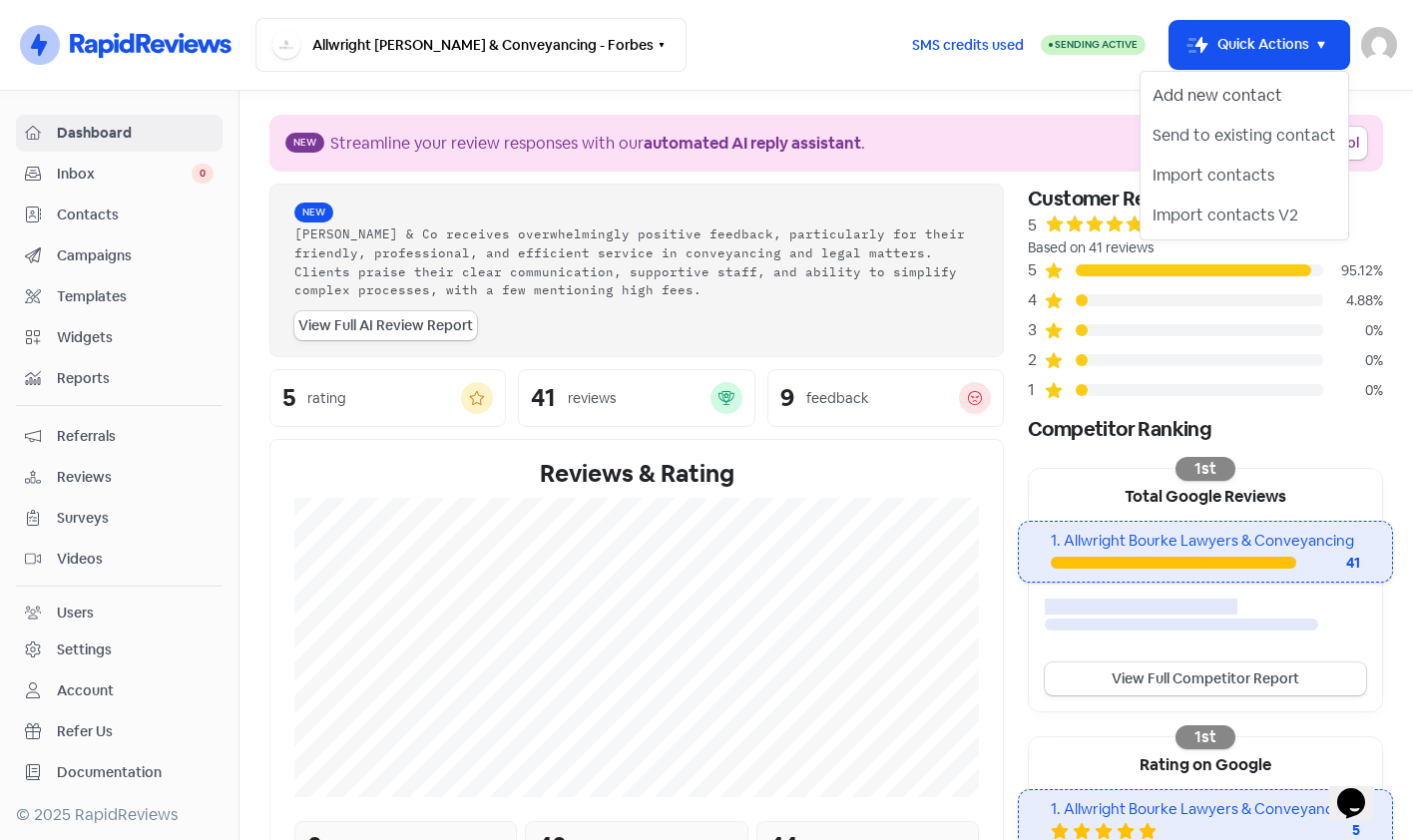 drag, startPoint x: 1233, startPoint y: 71, endPoint x: 1235, endPoint y: 93, distance: 22.090722 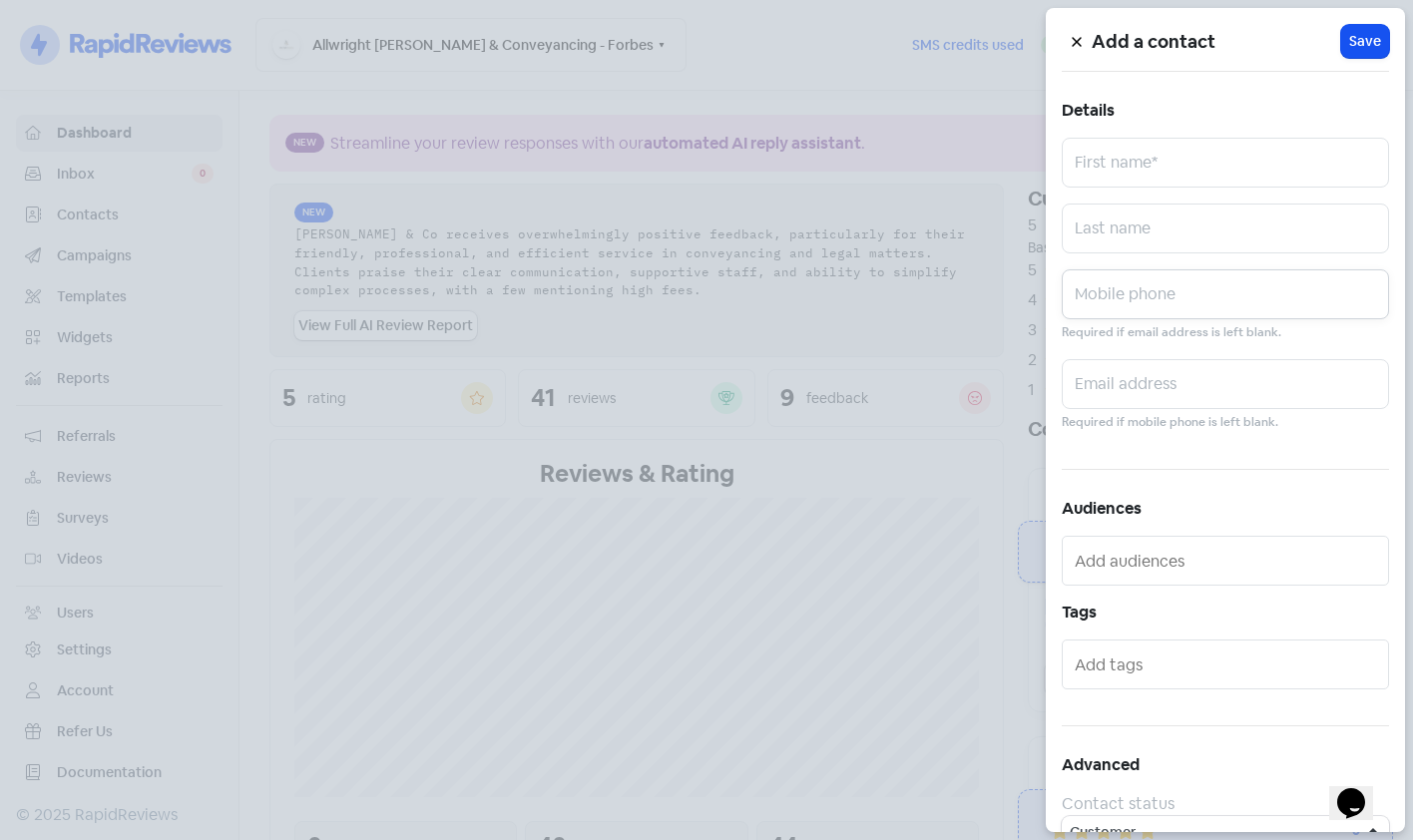 click at bounding box center (1225, 294) 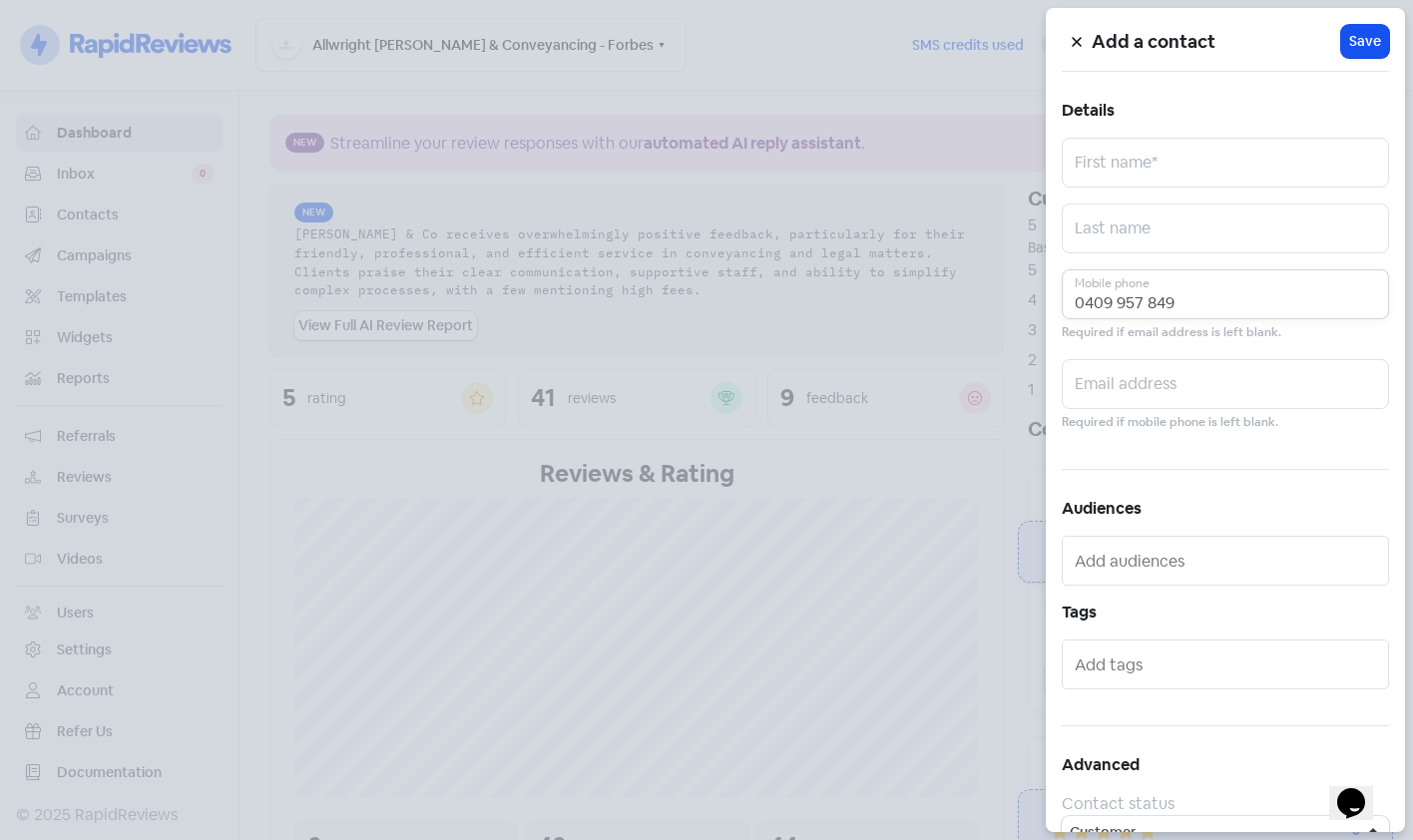type on "0409 957 849" 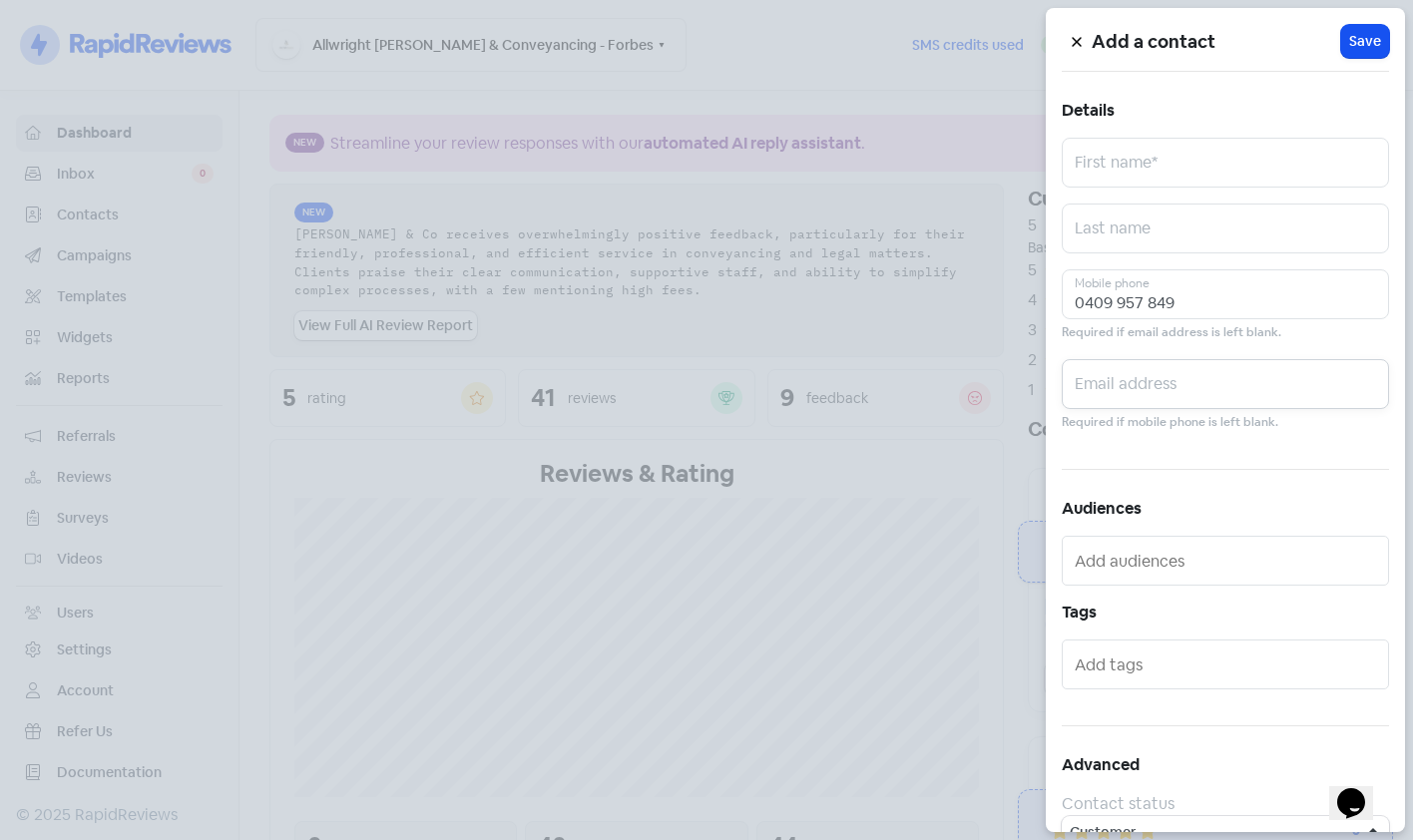 click at bounding box center [1225, 384] 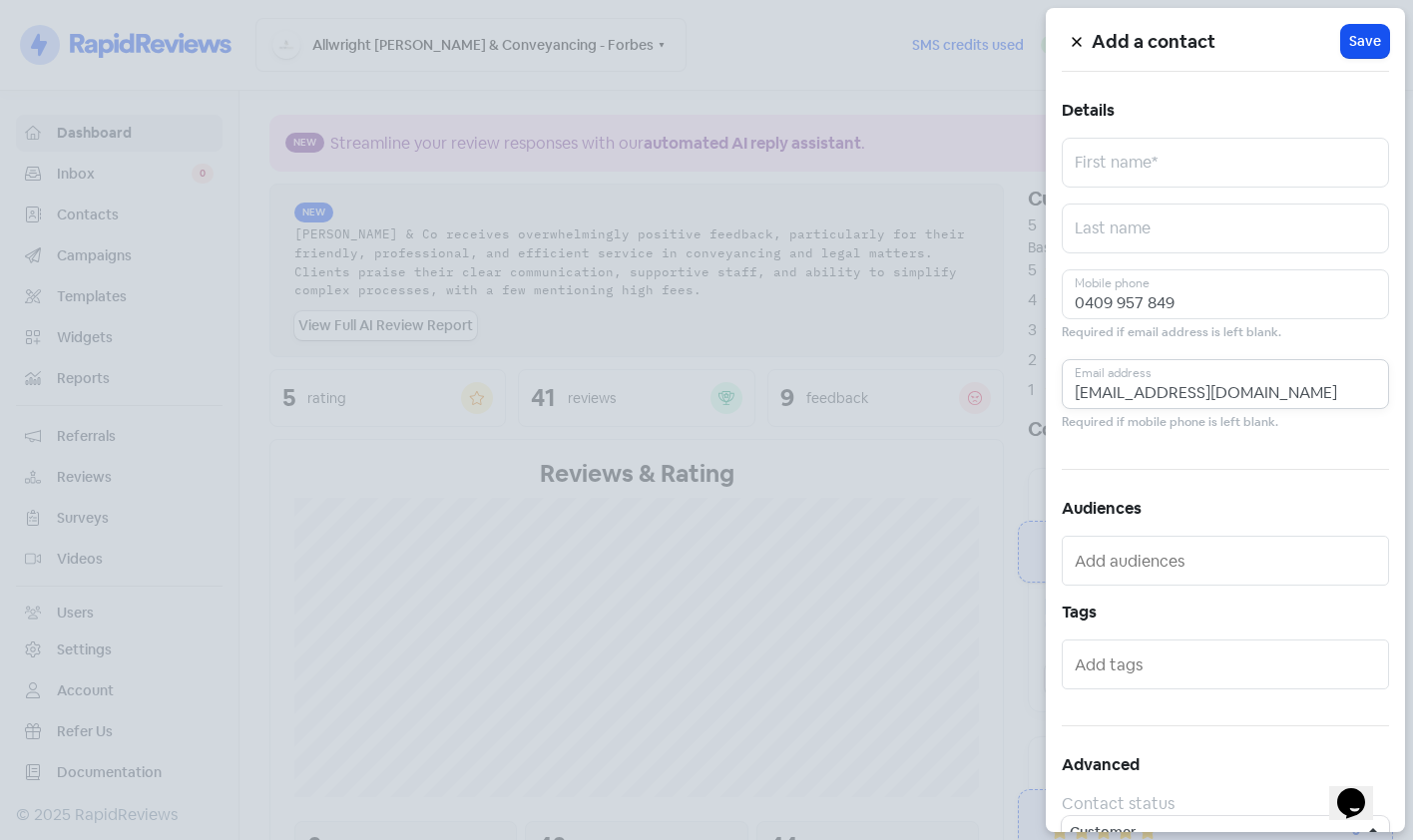type on "[EMAIL_ADDRESS][DOMAIN_NAME]" 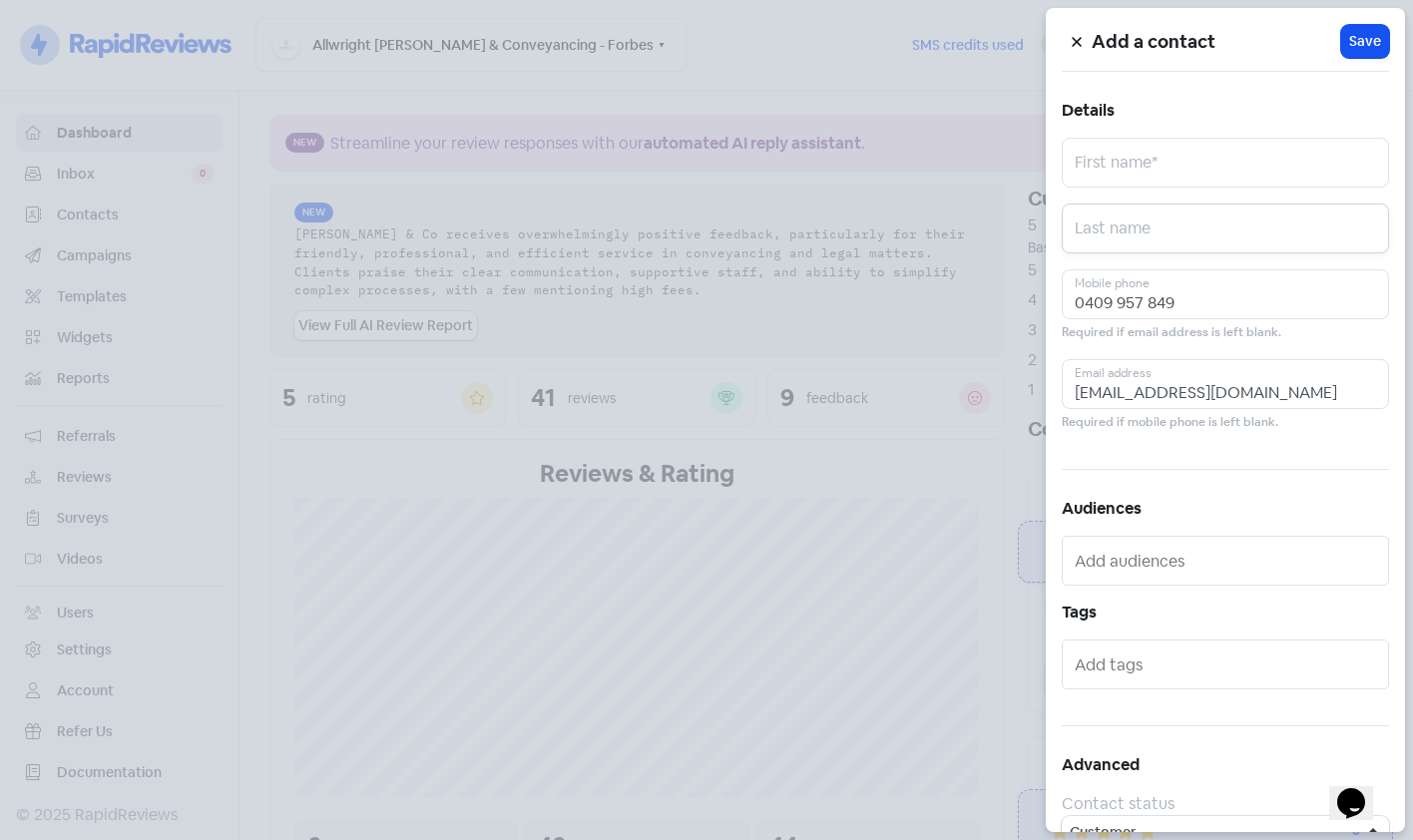 click at bounding box center (1225, 228) 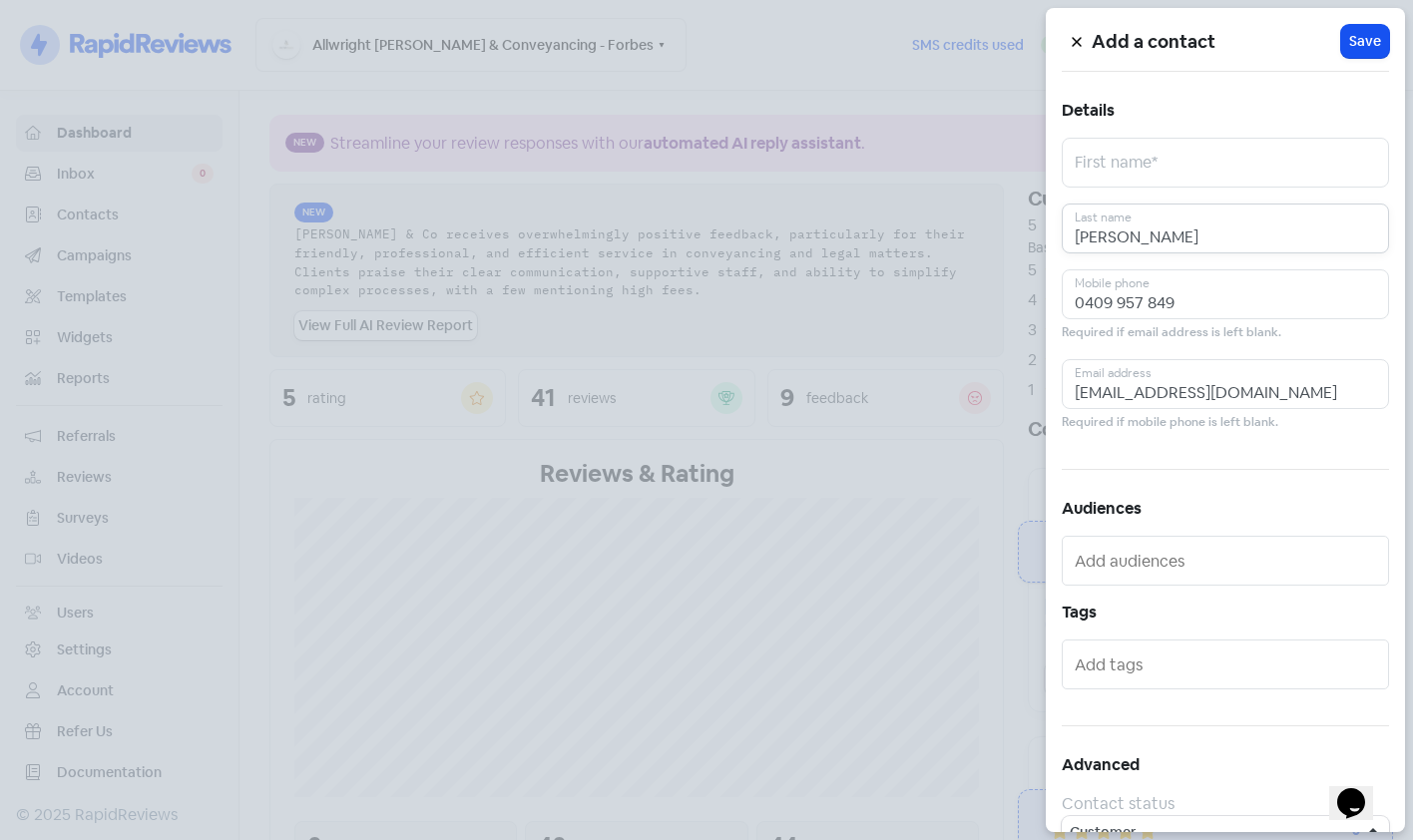type on "[PERSON_NAME]" 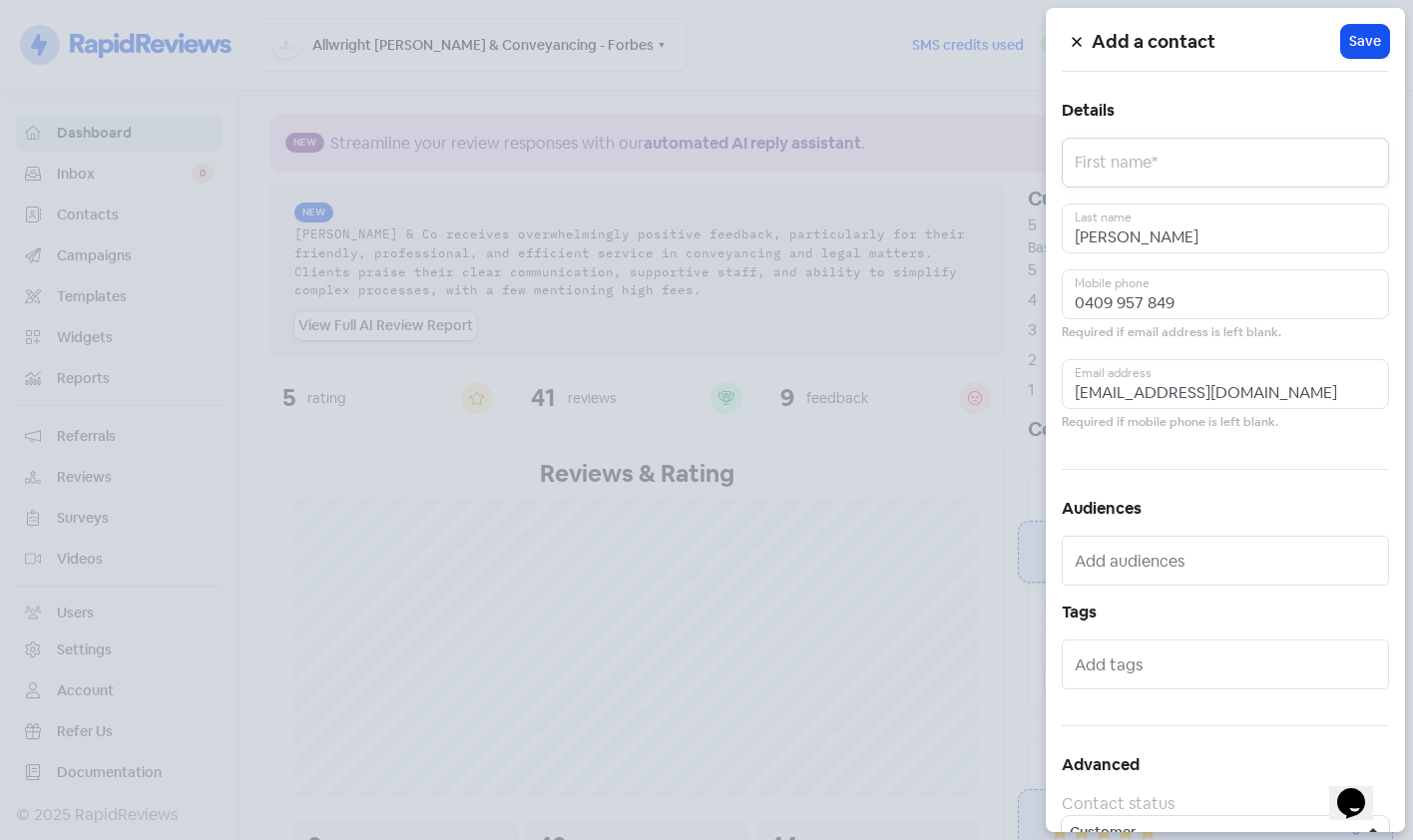 click at bounding box center (1225, 163) 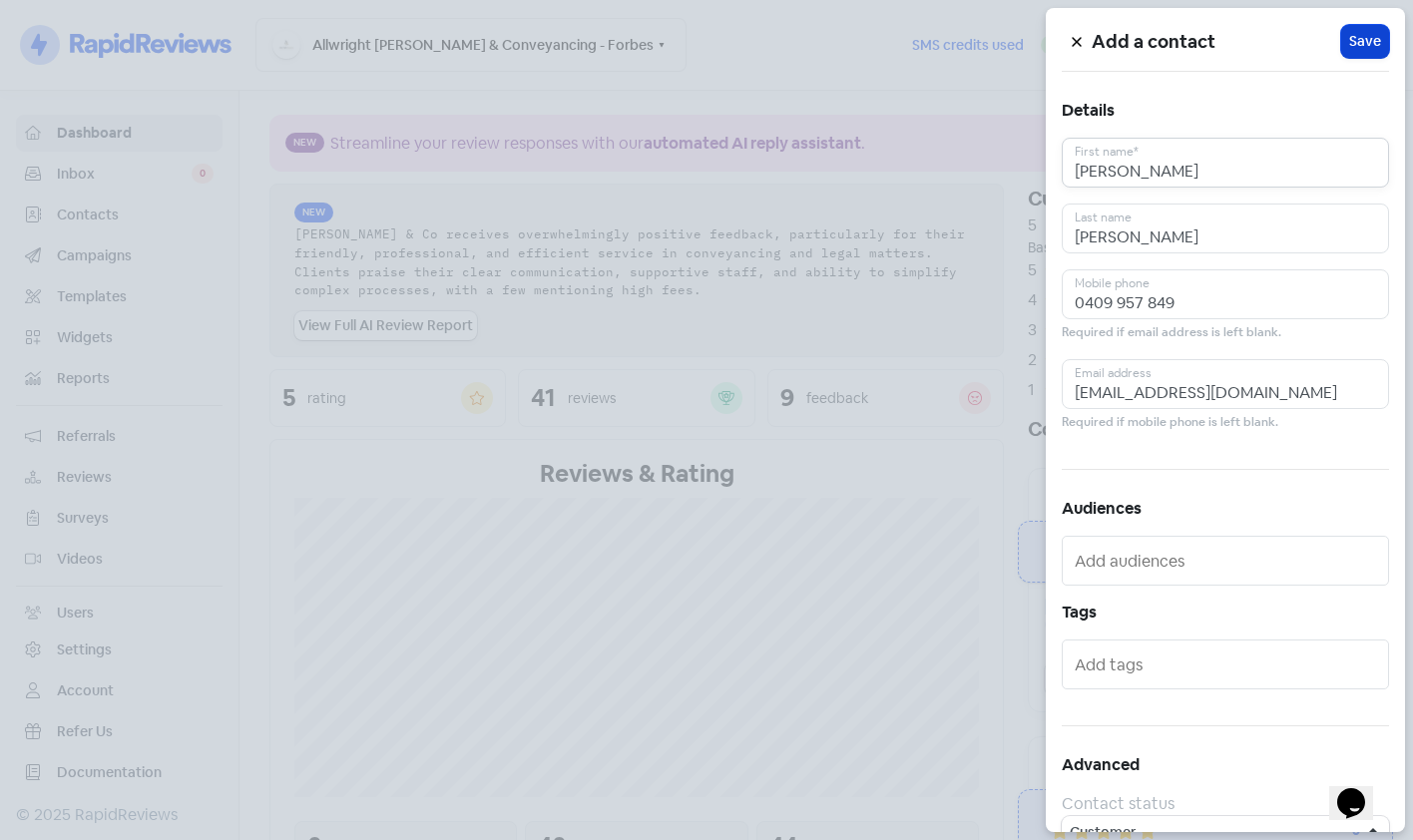 type on "[PERSON_NAME]" 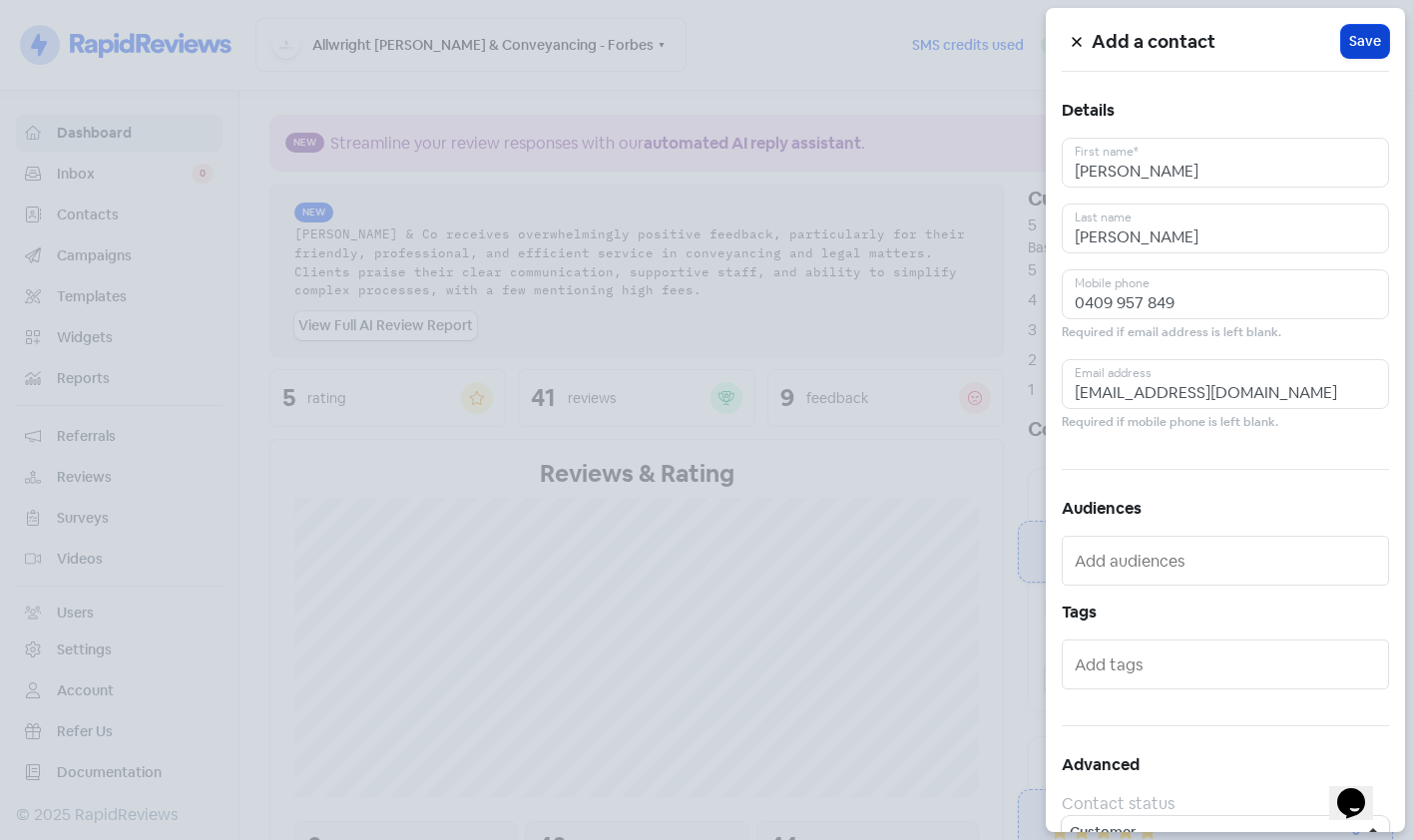 click on "Save" at bounding box center [1365, 41] 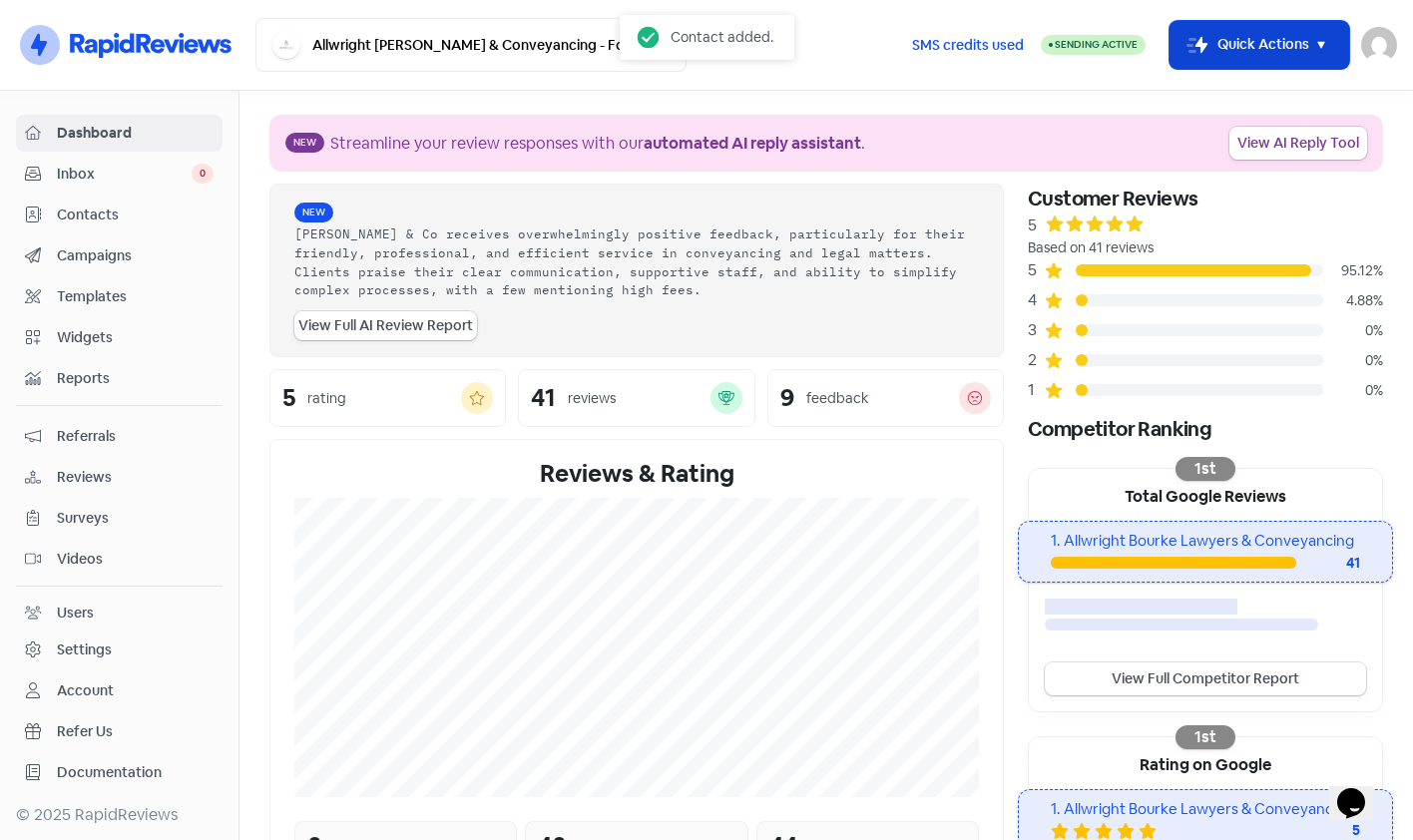 click on "Icon For Thunder-move  Quick Actions" at bounding box center (1259, 45) 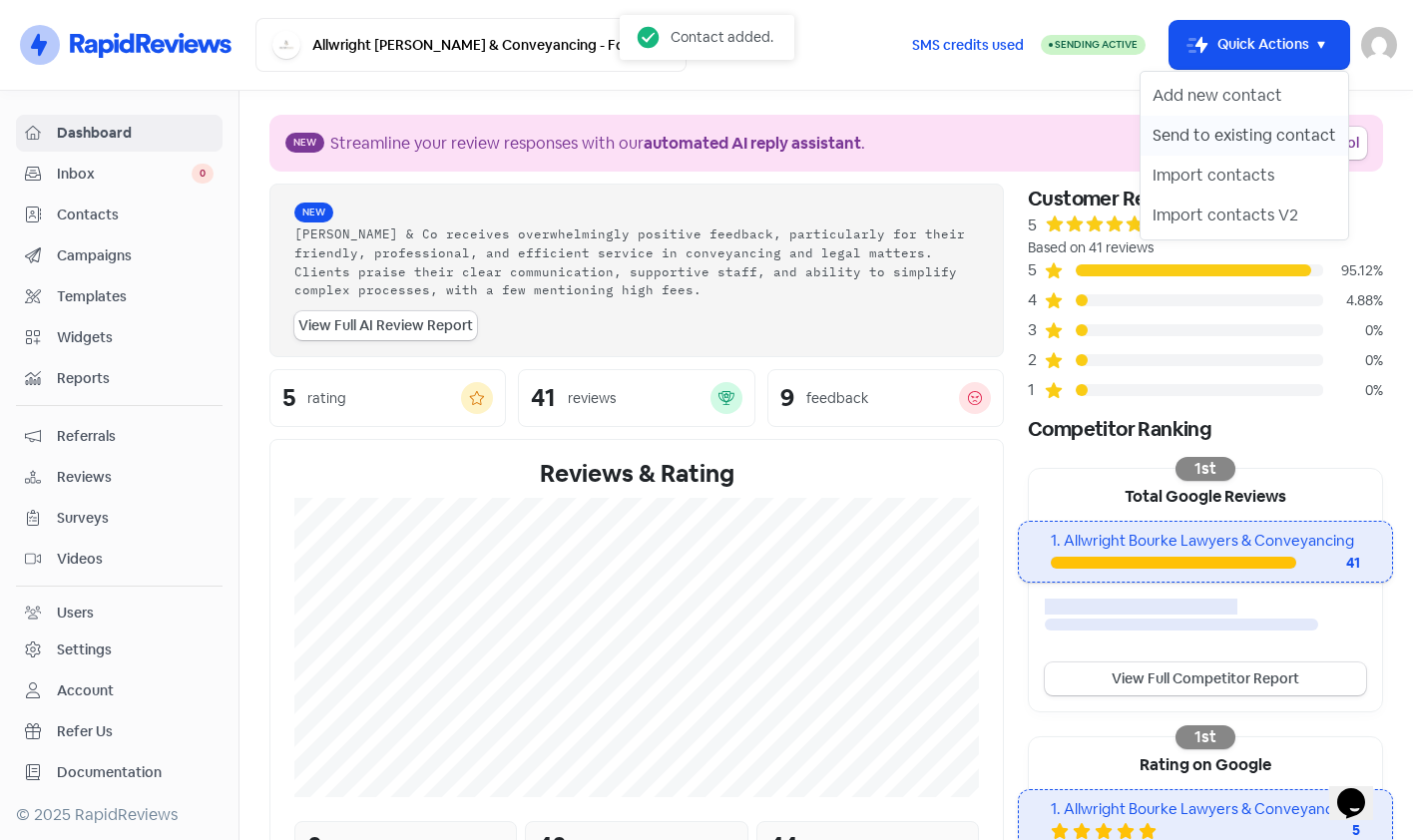 click on "Send to existing contact" at bounding box center [1244, 136] 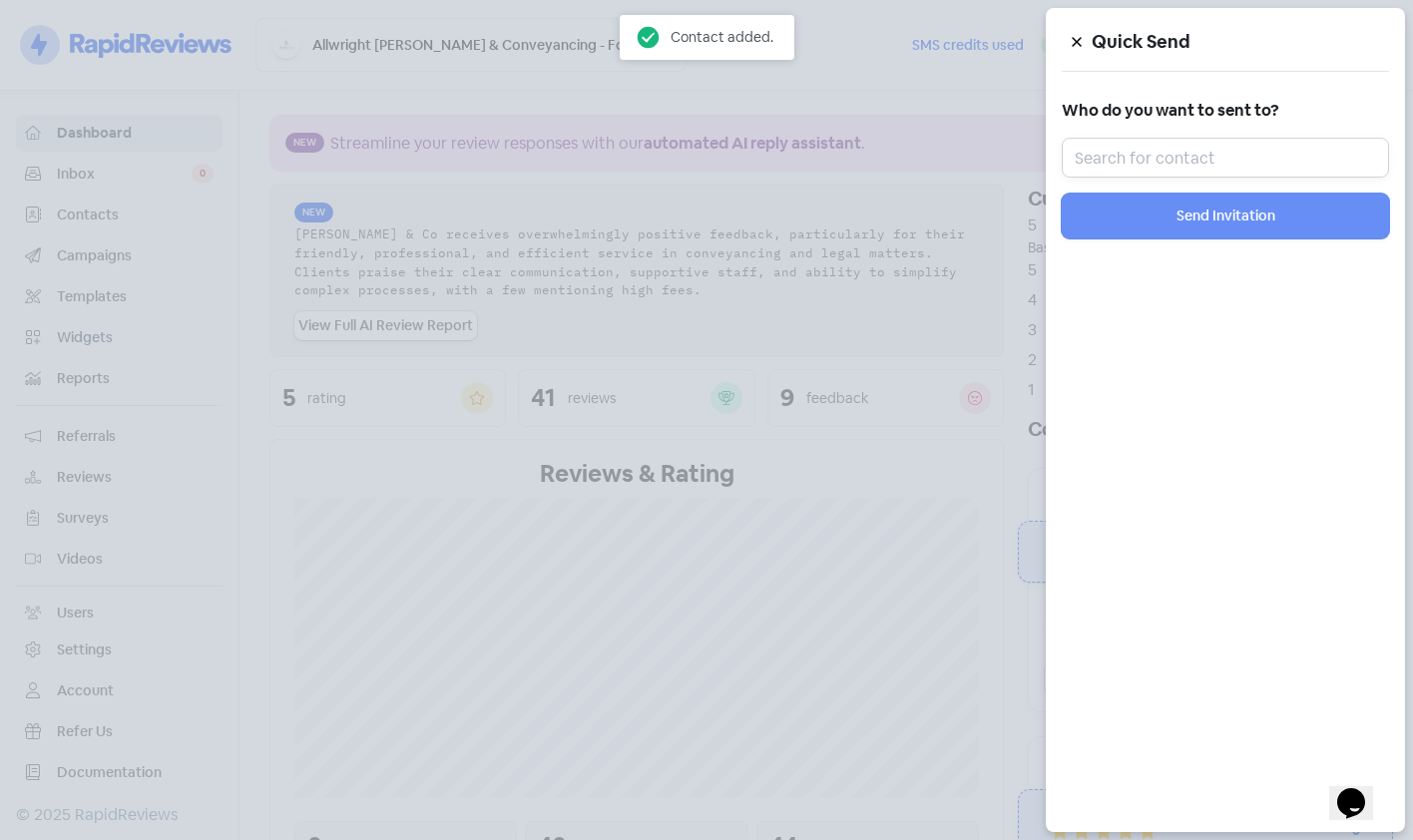 drag, startPoint x: 1215, startPoint y: 158, endPoint x: 1200, endPoint y: 158, distance: 15 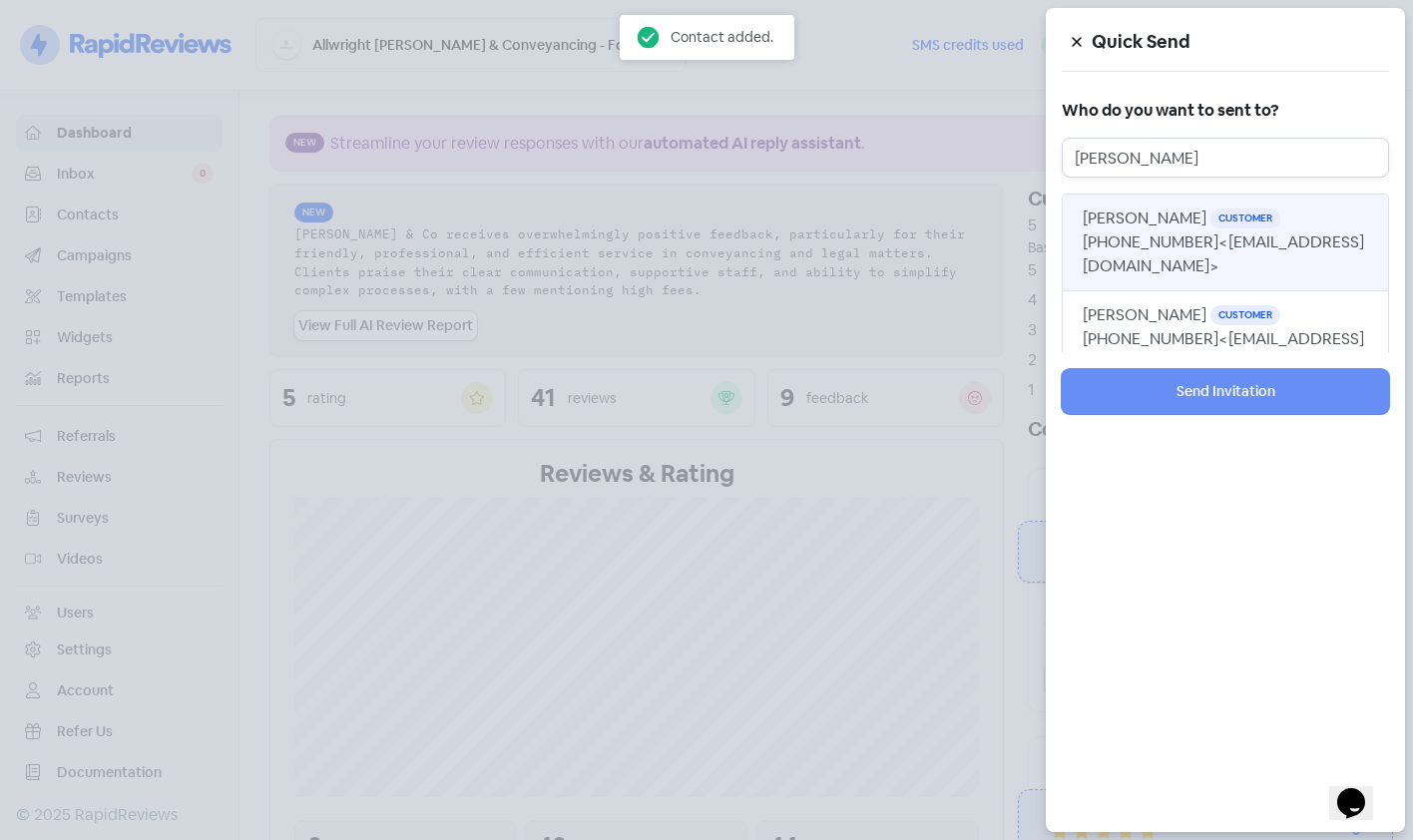 type on "[PERSON_NAME]" 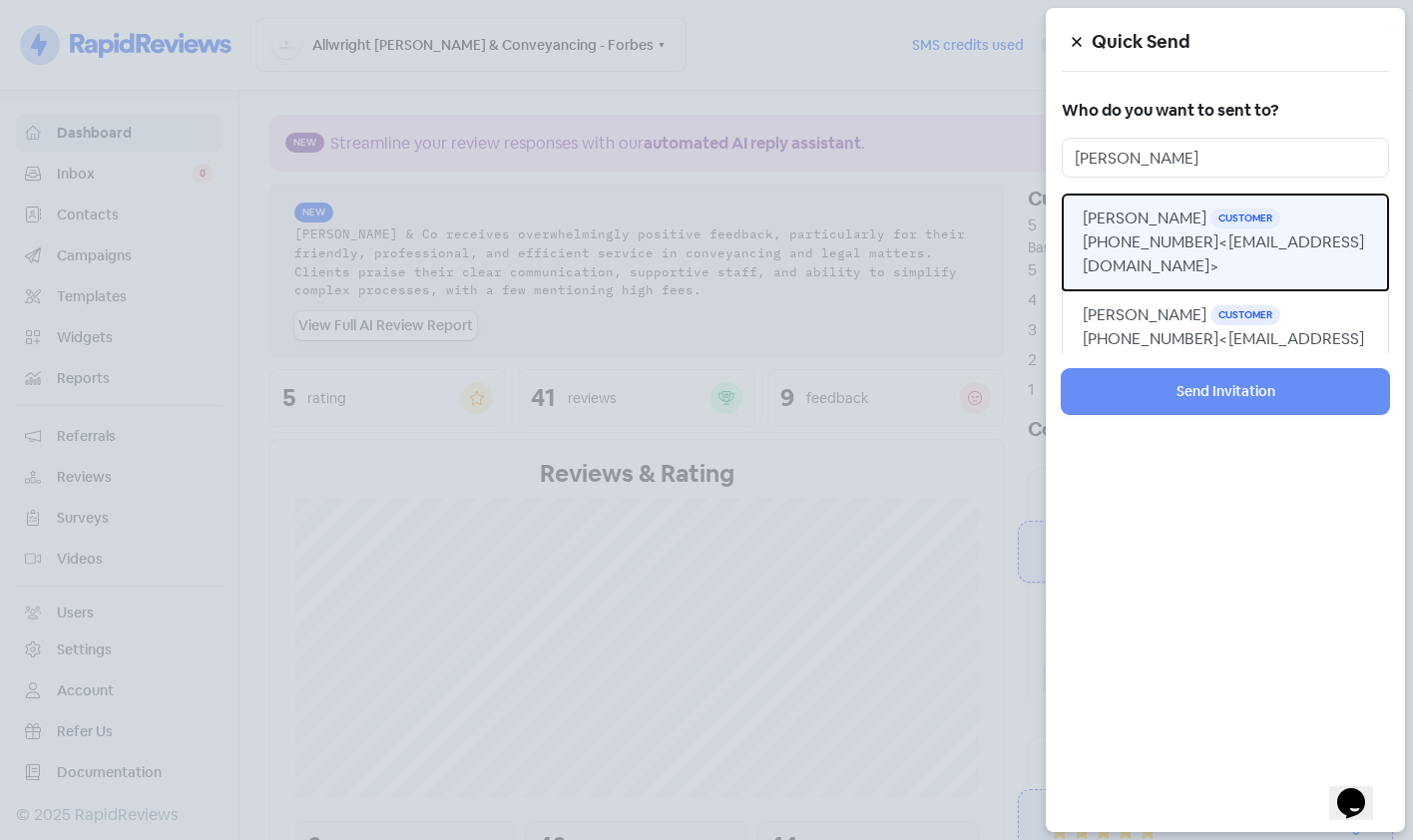 click on "[PERSON_NAME]    Customer  [PHONE_NUMBER]  <[EMAIL_ADDRESS][DOMAIN_NAME]>" at bounding box center [1225, 242] 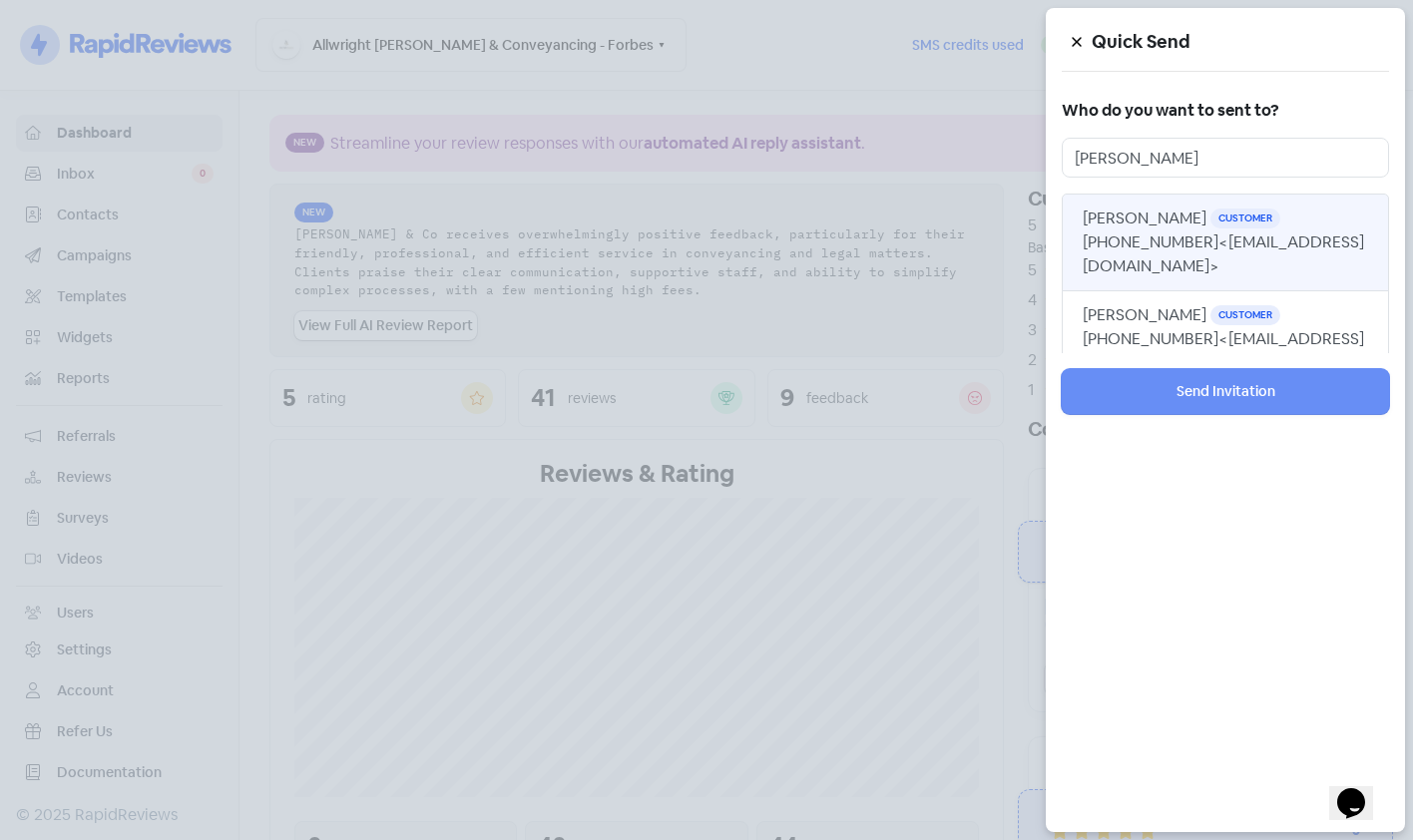 type 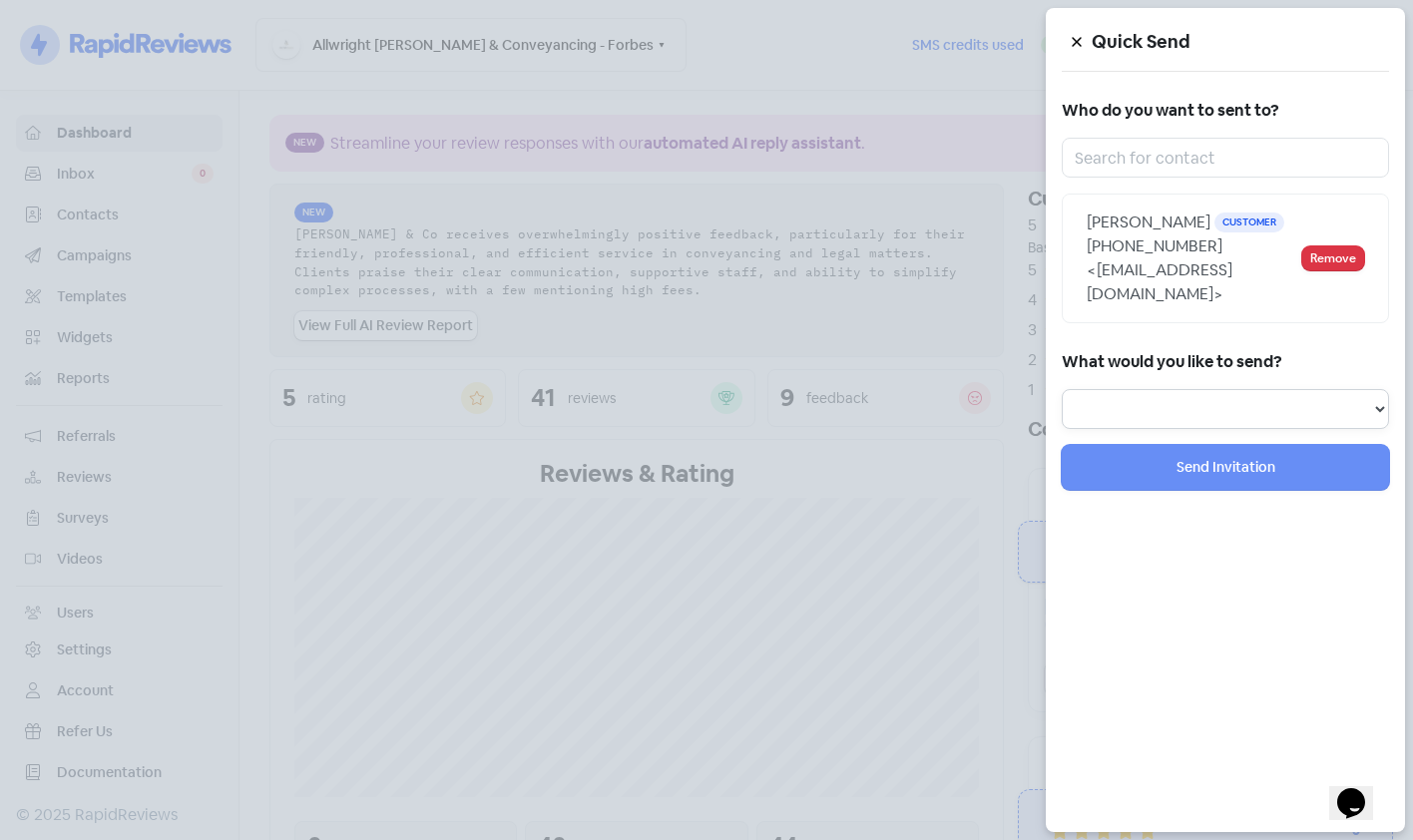 click on "Review Invitation Referral Invitation Survey Invitation Video Invitation" at bounding box center (1225, 409) 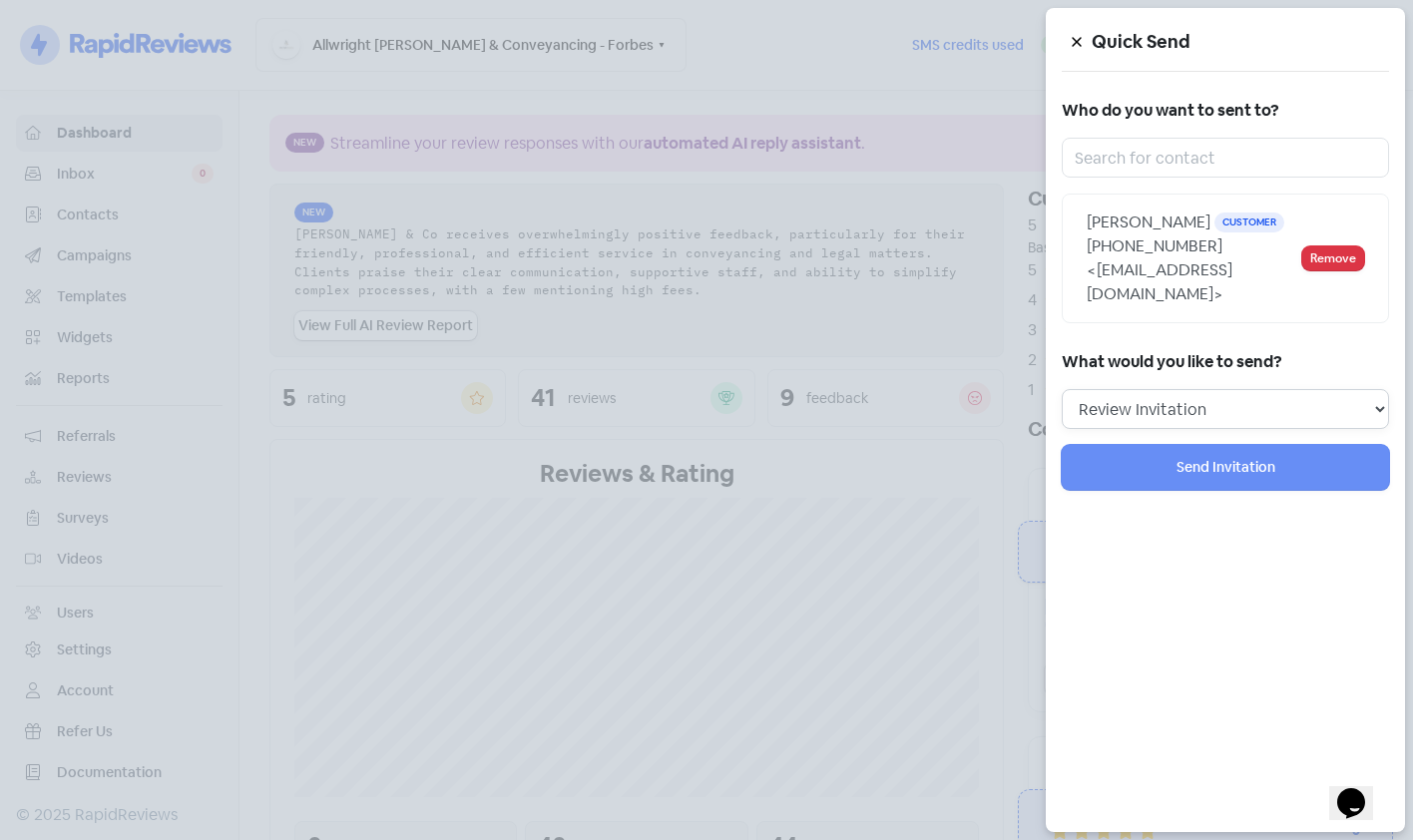 click on "Review Invitation Referral Invitation Survey Invitation Video Invitation" at bounding box center (1225, 409) 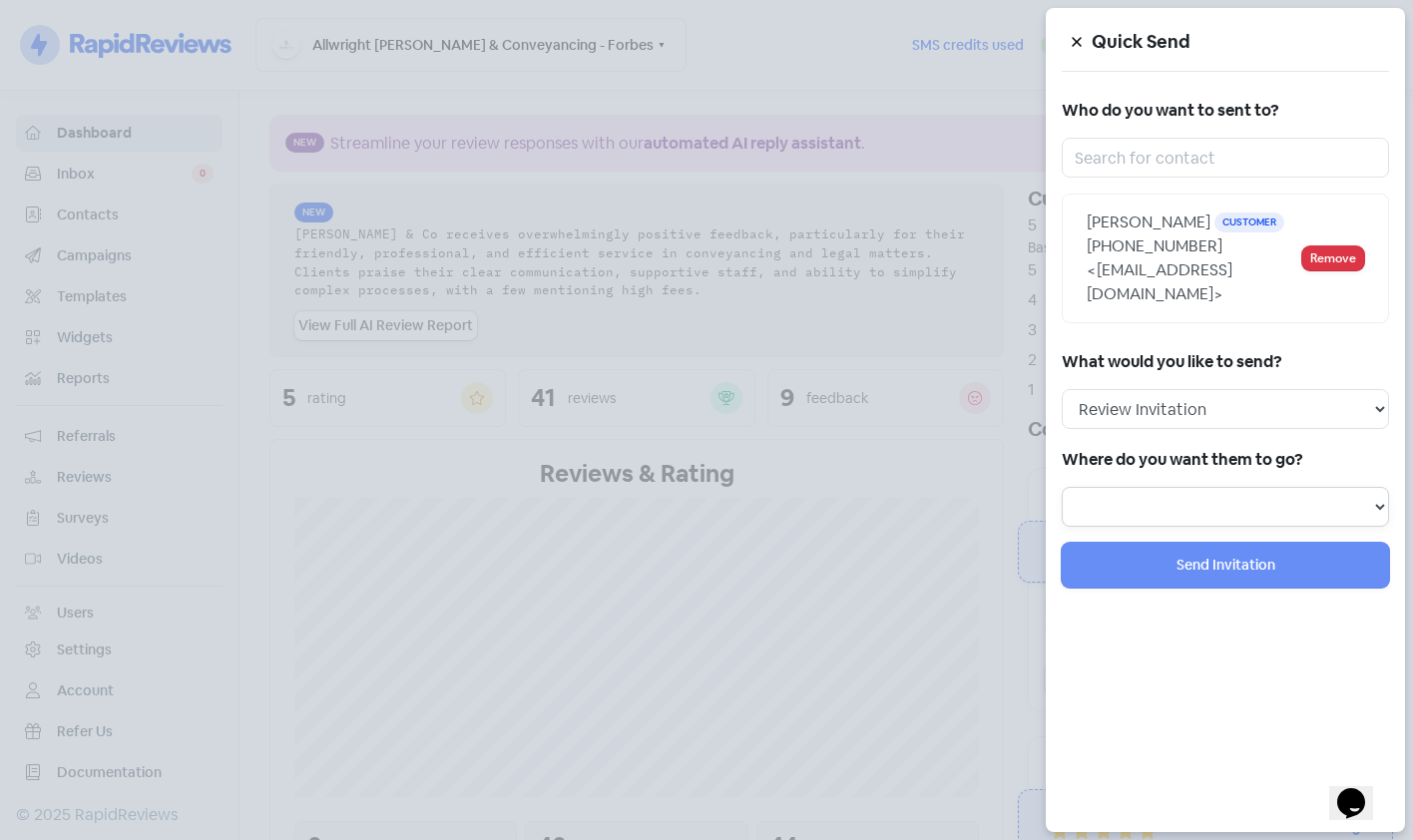 click at bounding box center (1225, 507) 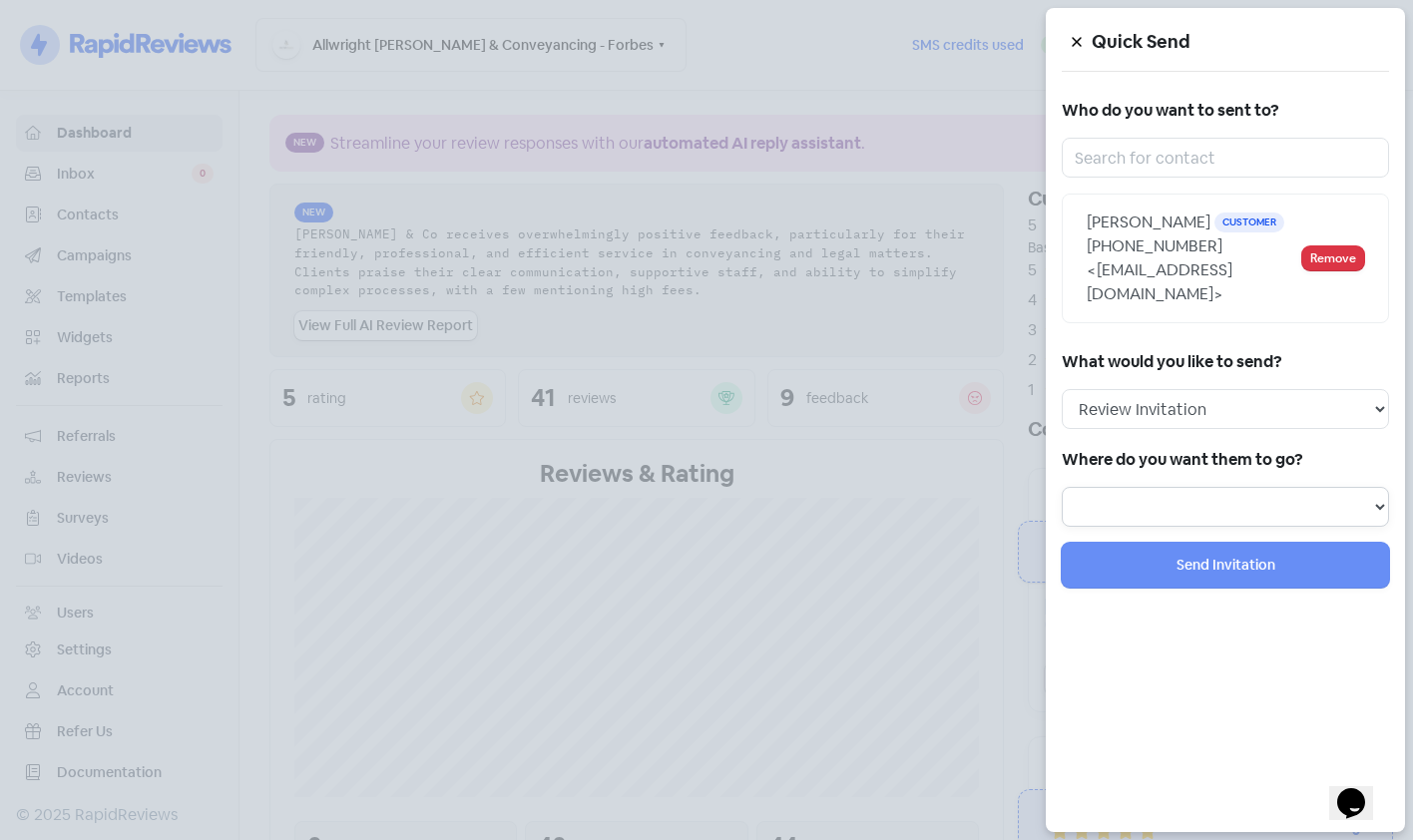 select on "292" 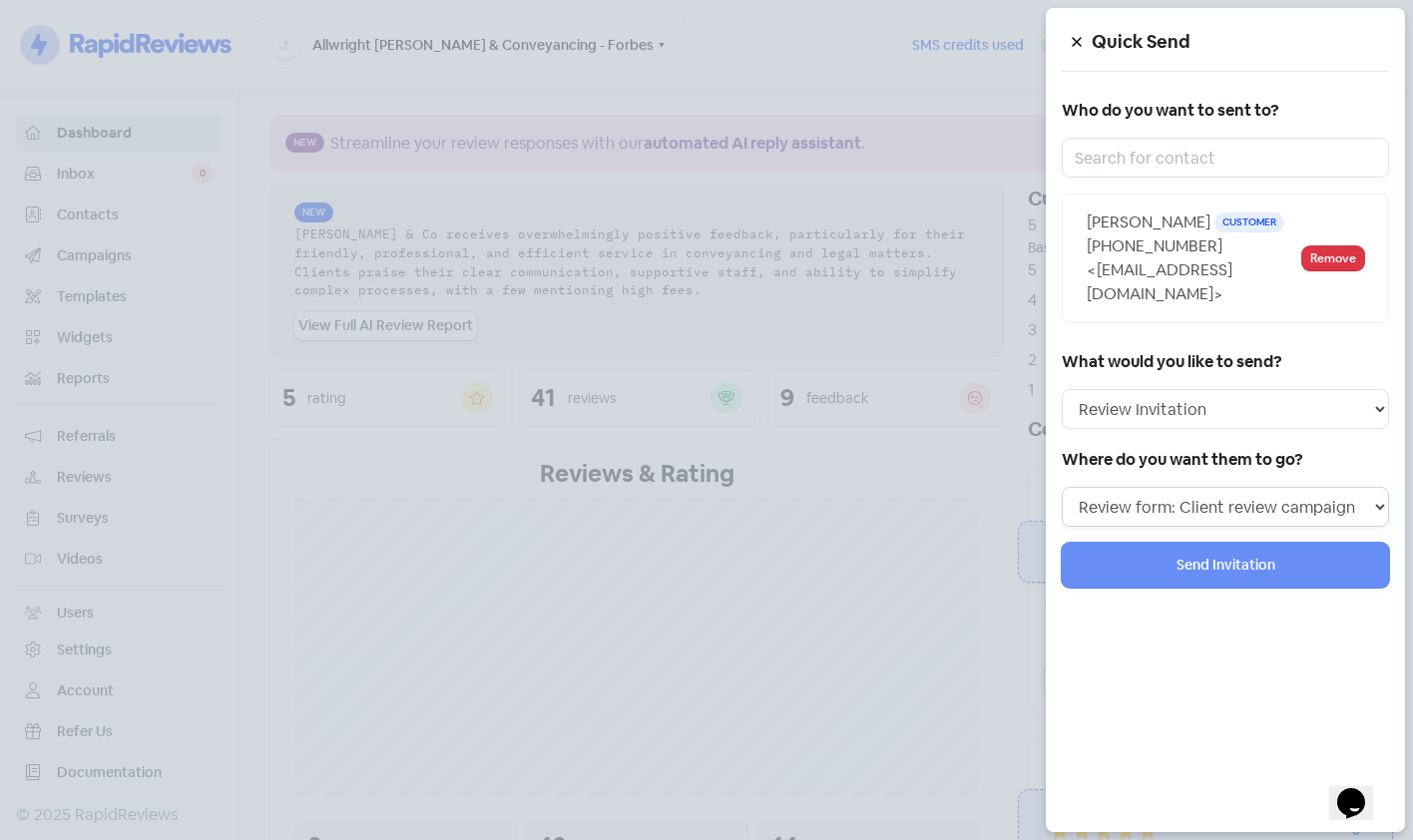 click on "Review form: Client review campaign - review form   Review form: Professionals review campaign - review form" at bounding box center (1225, 507) 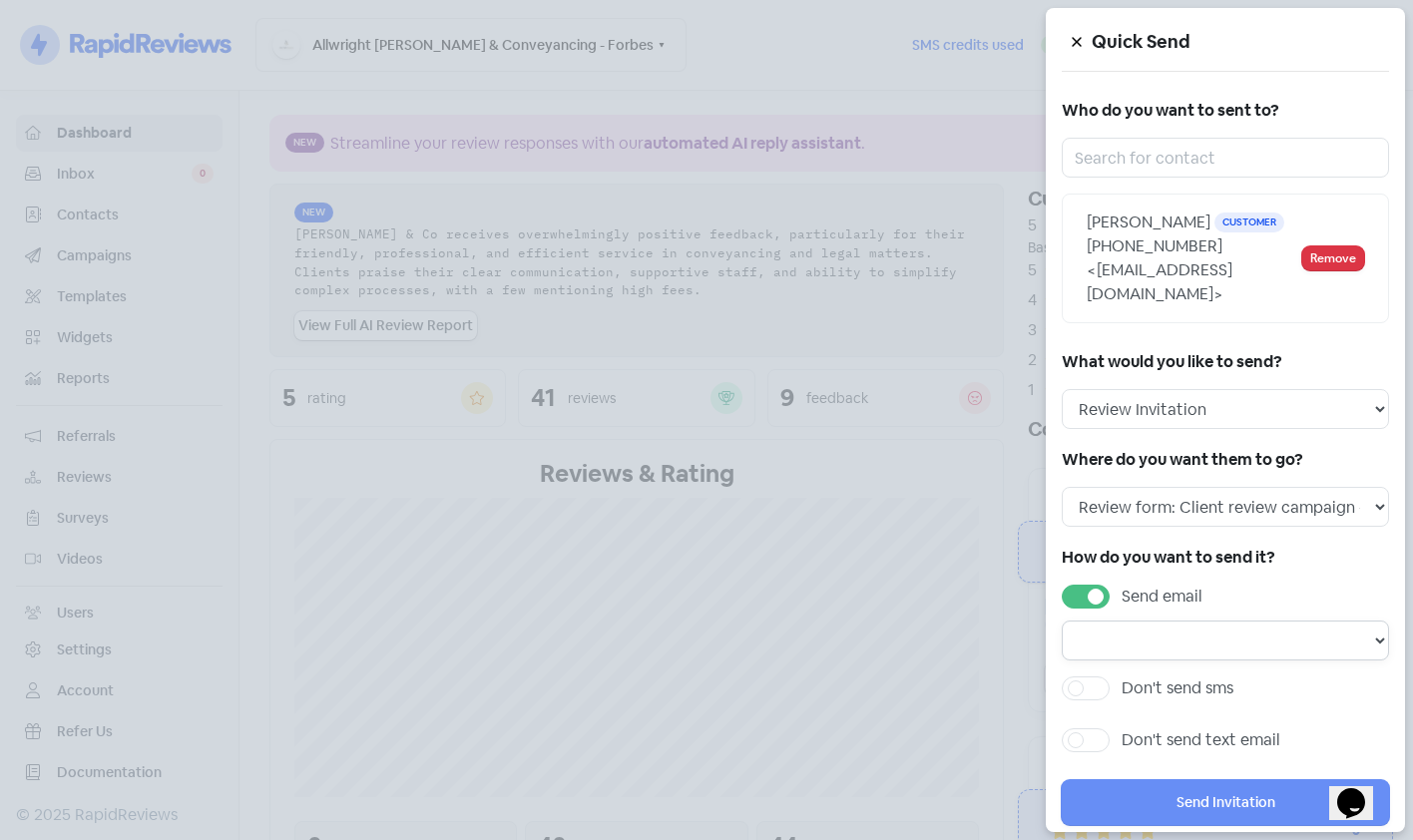 click on "Email template: Professional first email Email template: First email Email template: Second email Email template: Third email" at bounding box center (1225, 640) 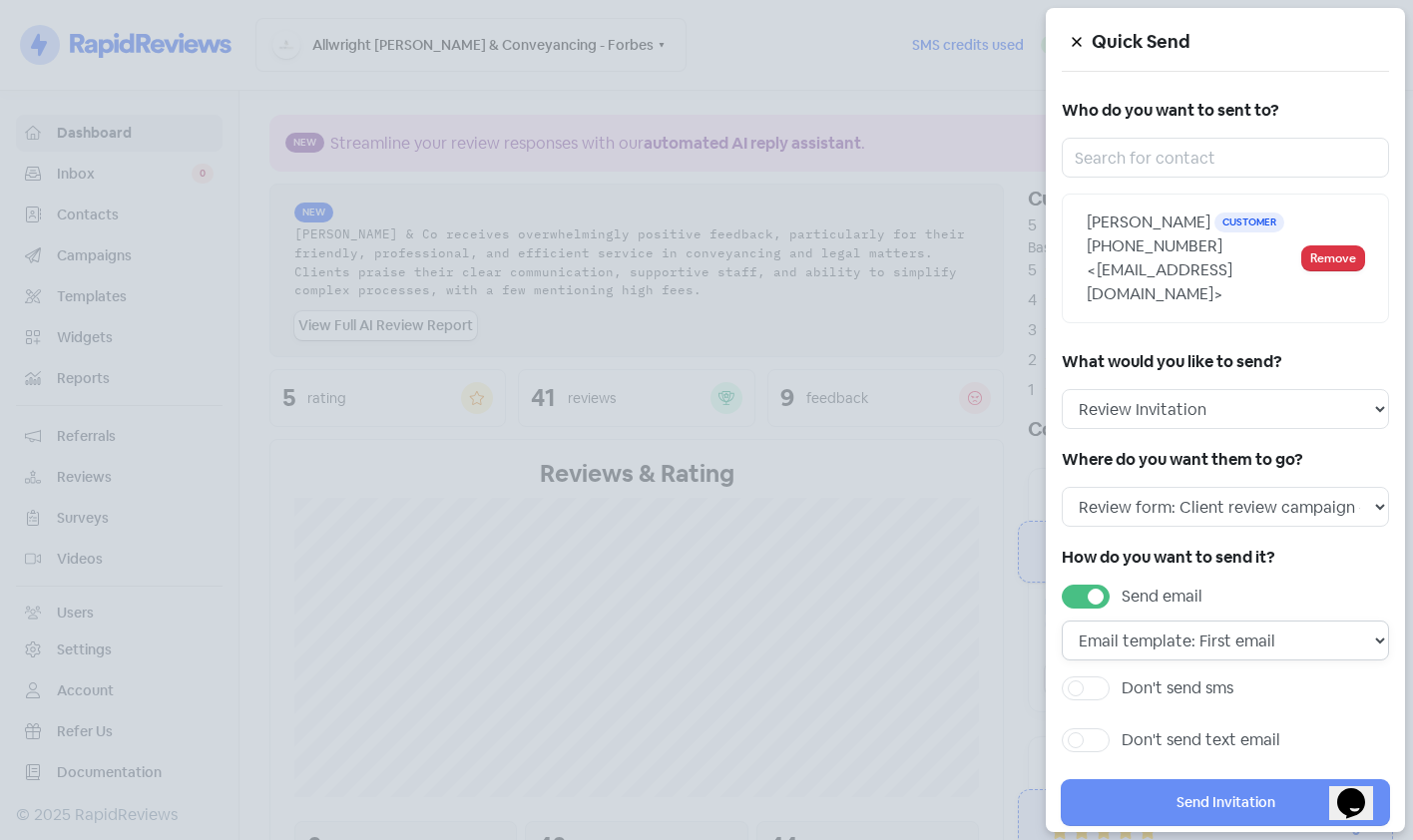 click on "Email template: Professional first email Email template: First email Email template: Second email Email template: Third email" at bounding box center (1225, 640) 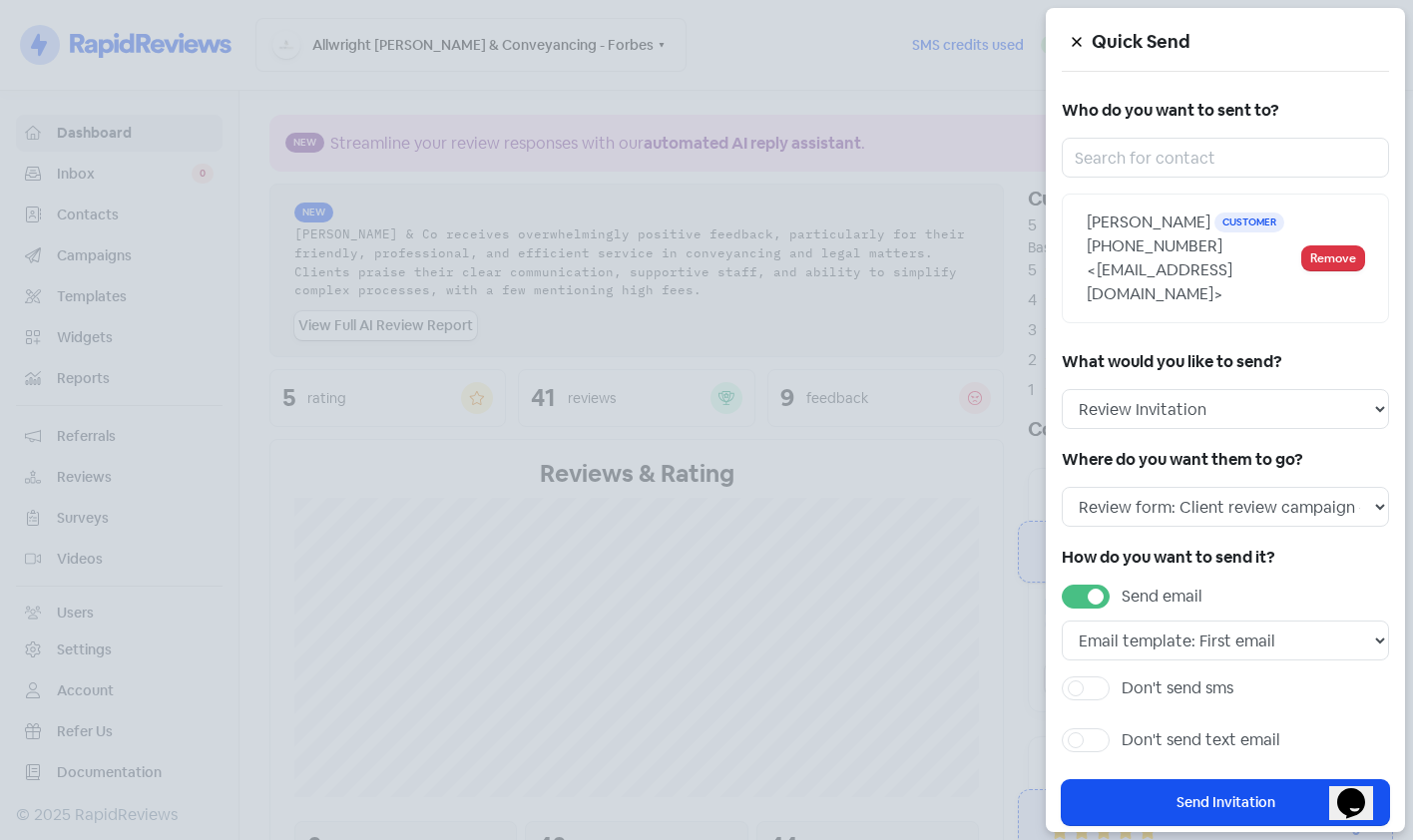 click on "Don't send sms" at bounding box center (1178, 688) 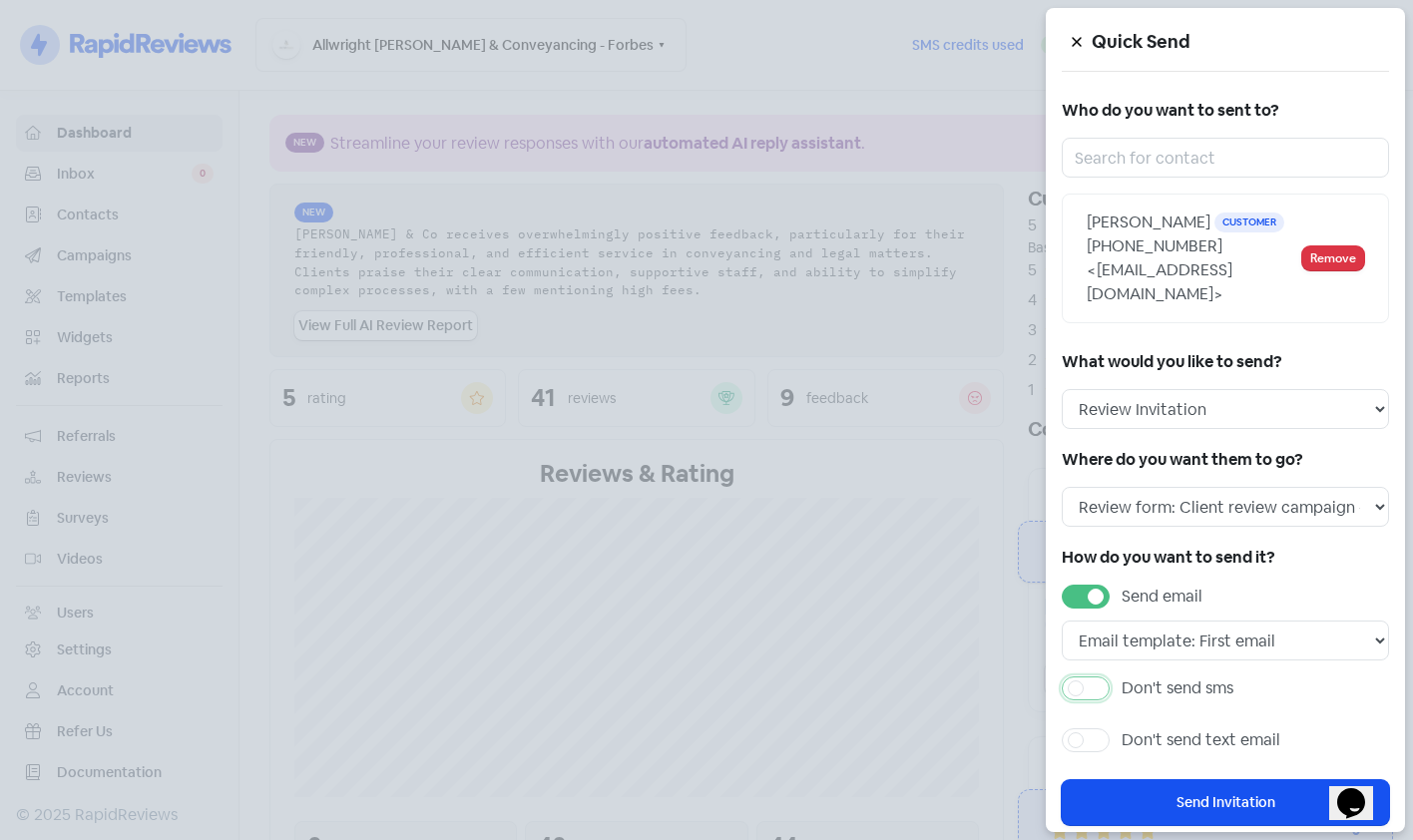 click on "Don't send sms" at bounding box center [1128, 682] 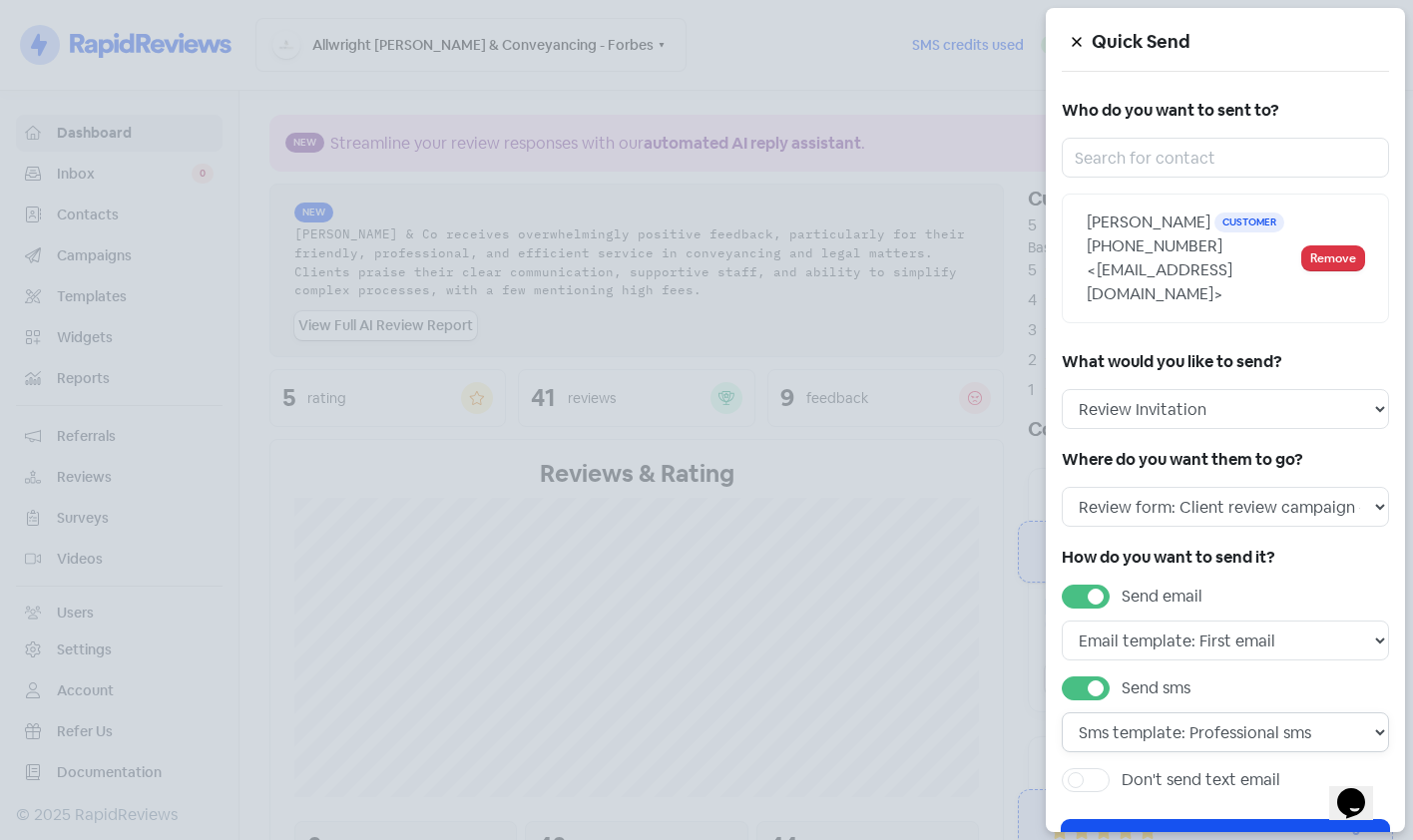 drag, startPoint x: 1197, startPoint y: 710, endPoint x: 1198, endPoint y: 725, distance: 15.033296 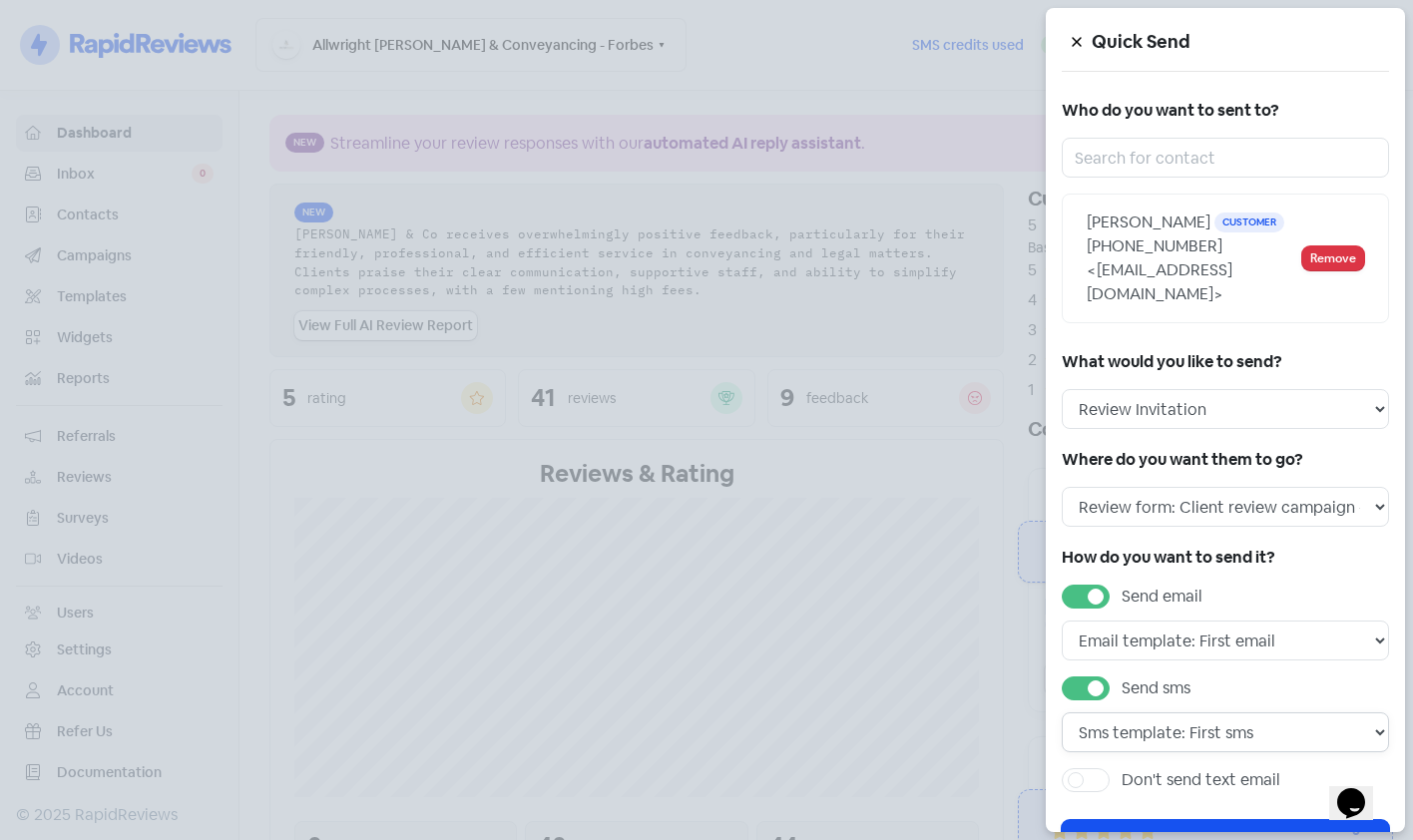 click on "Sms template: Professional sms Sms template: First sms" at bounding box center (1225, 732) 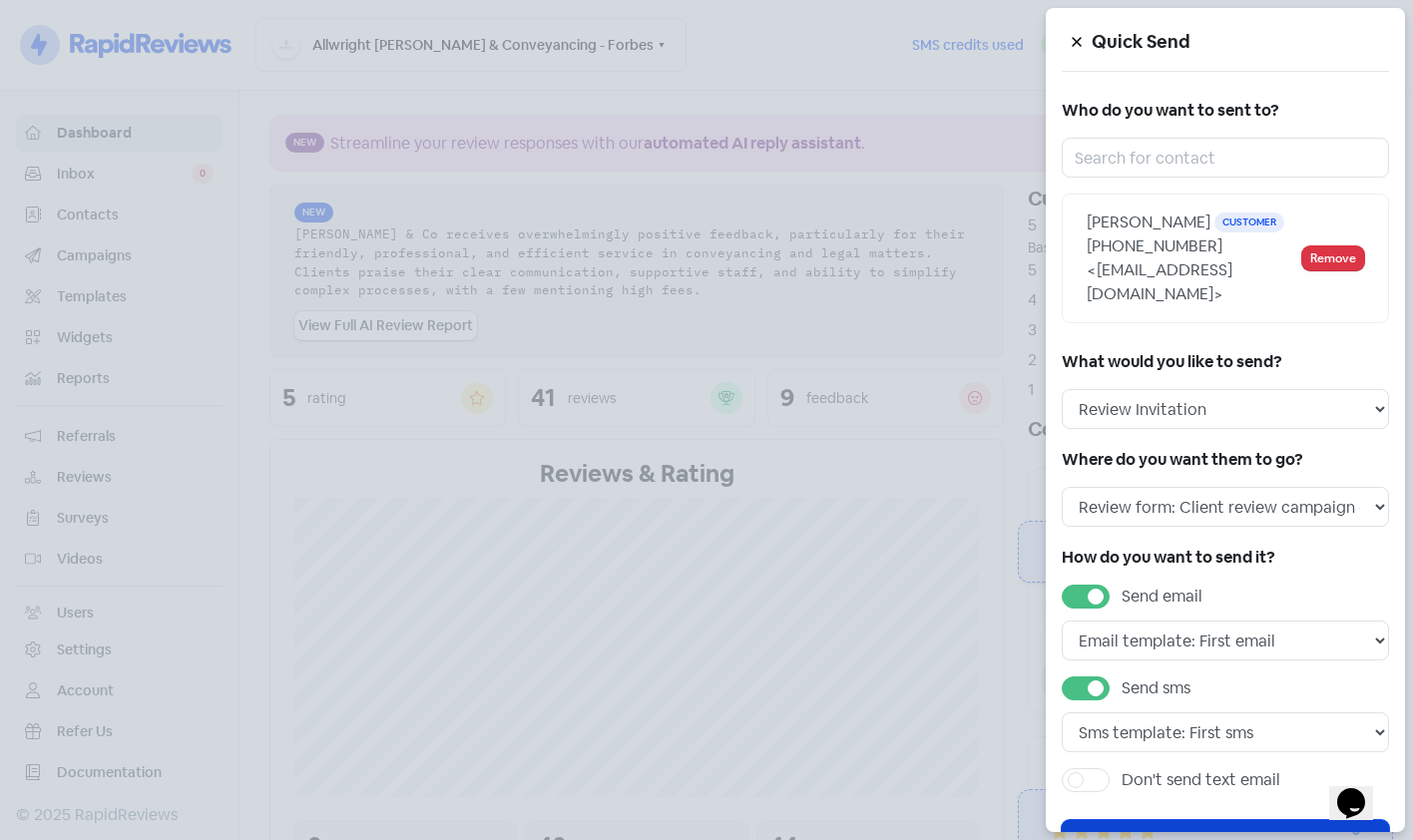 click on "Send Invitation" at bounding box center [1225, 842] 